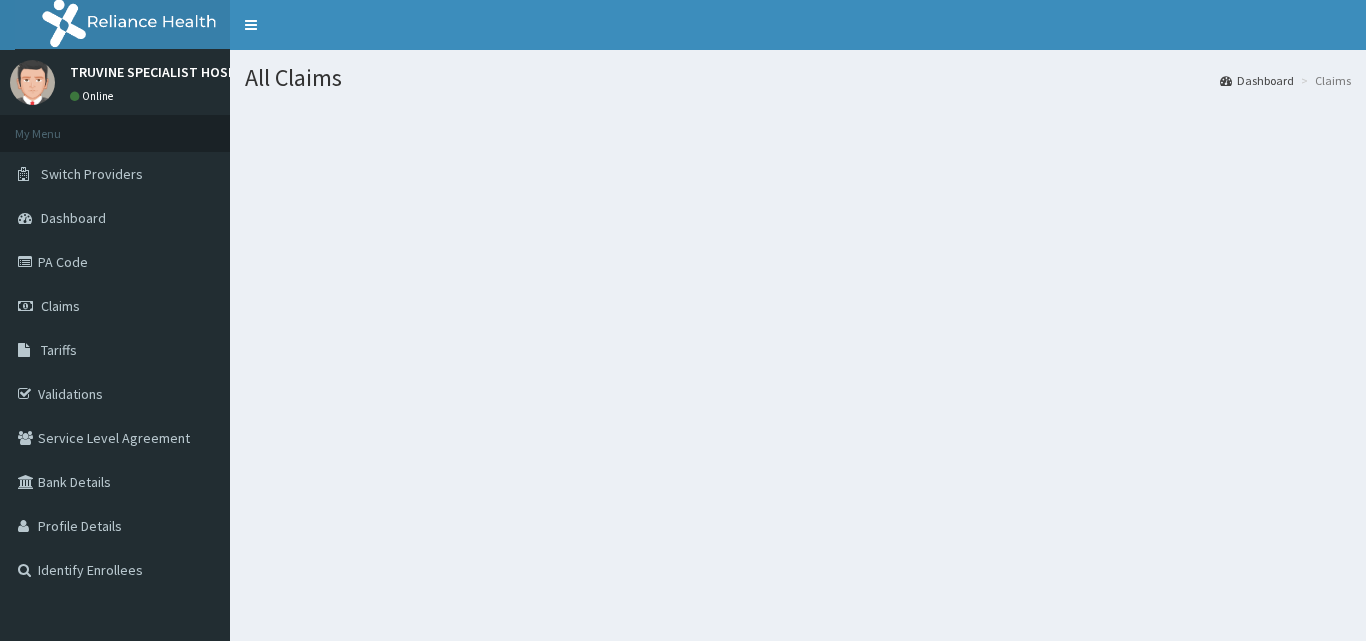 scroll, scrollTop: 0, scrollLeft: 0, axis: both 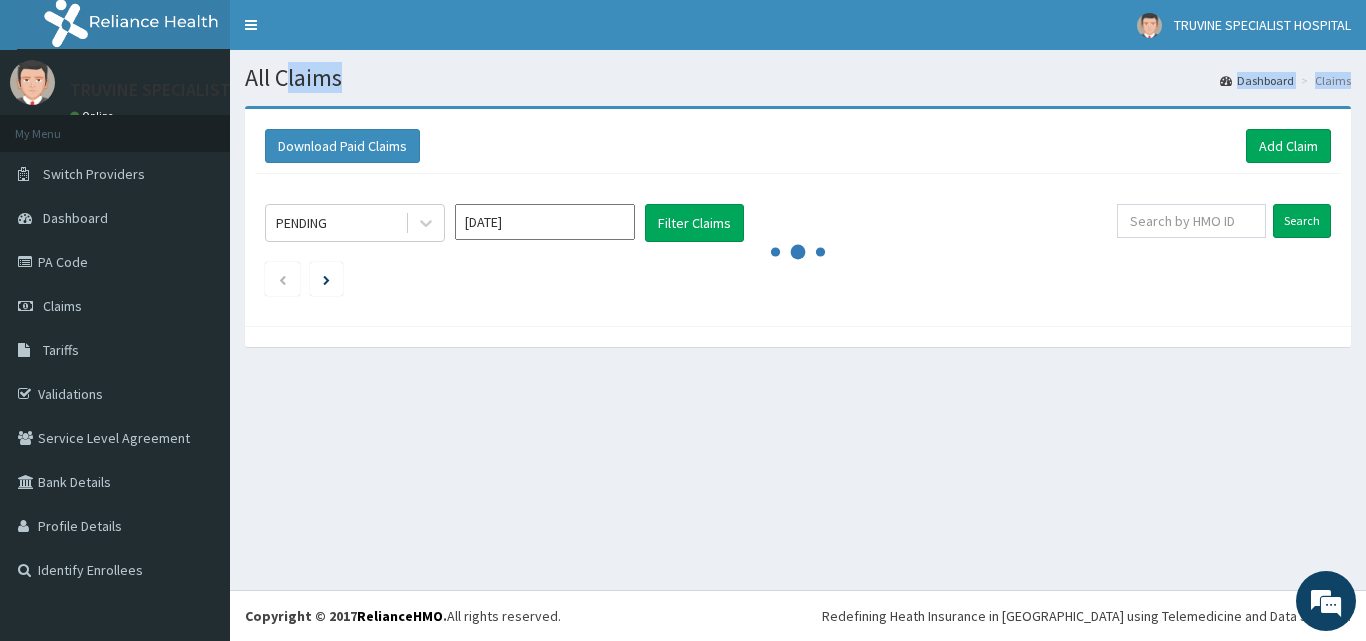 drag, startPoint x: 248, startPoint y: 76, endPoint x: 479, endPoint y: 153, distance: 243.49538 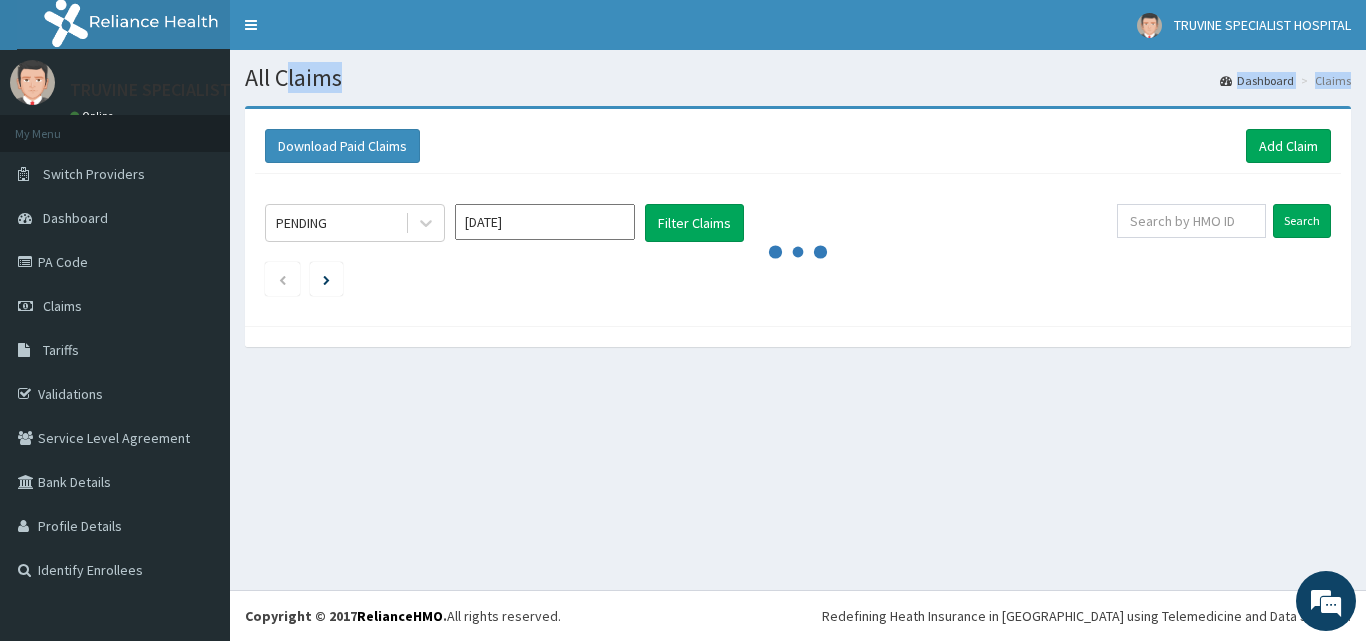 click on "All Claims
Dashboard
Claims
Download Paid Claims Add Claim × Note you can only download claims within a maximum of 1 year and the dates will auto-adjust when you select range that is greater than 1 year From 10-04-2025 To 10-07-2025 Close Download PENDING Jul 2025 Filter Claims Search" at bounding box center (798, 320) 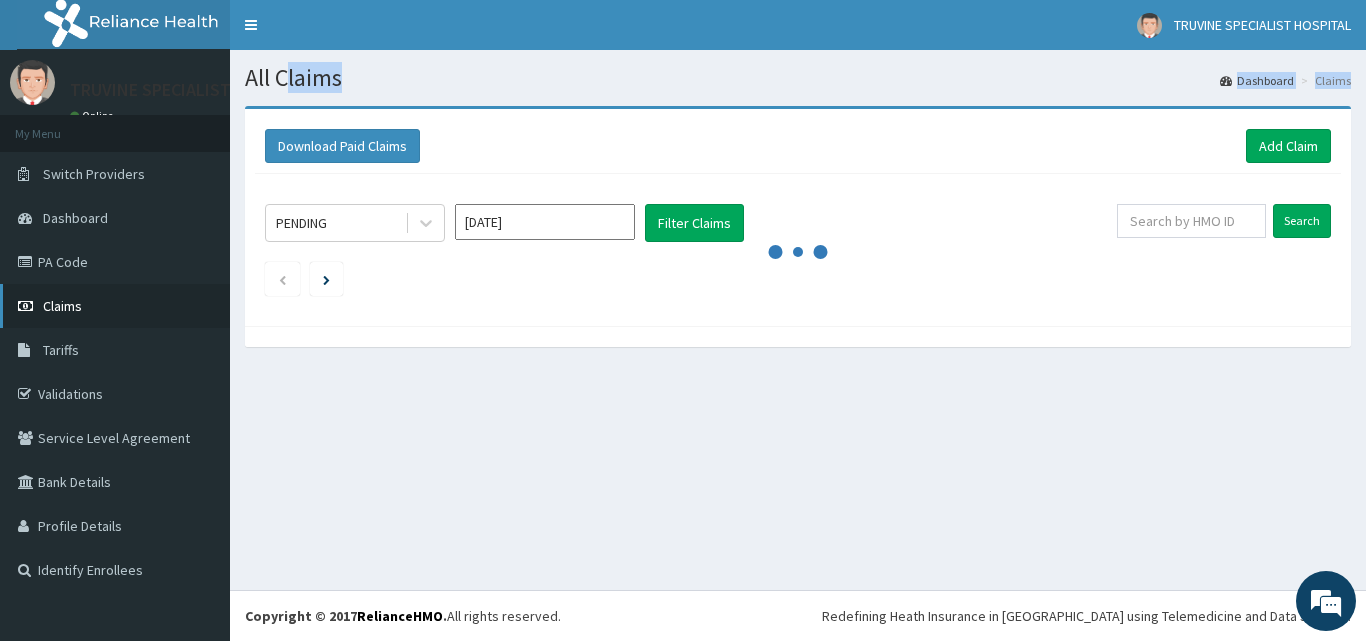 click on "Claims" at bounding box center (115, 306) 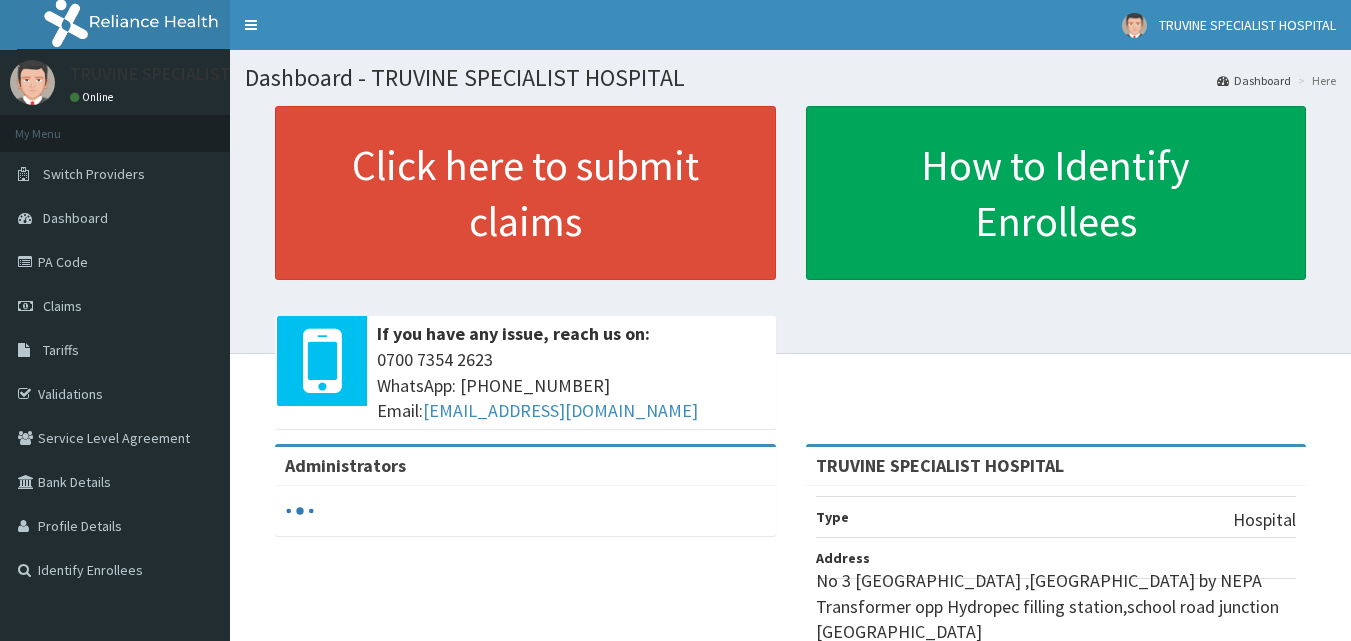 scroll, scrollTop: 0, scrollLeft: 0, axis: both 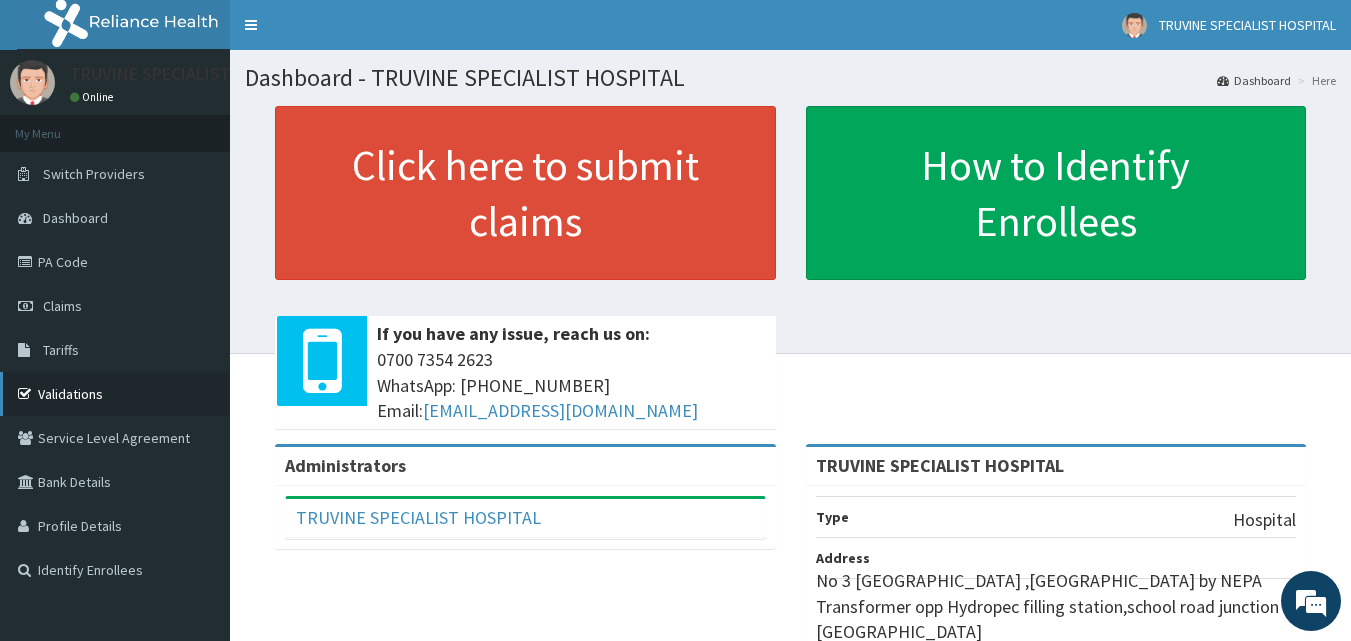 click on "Validations" at bounding box center (115, 394) 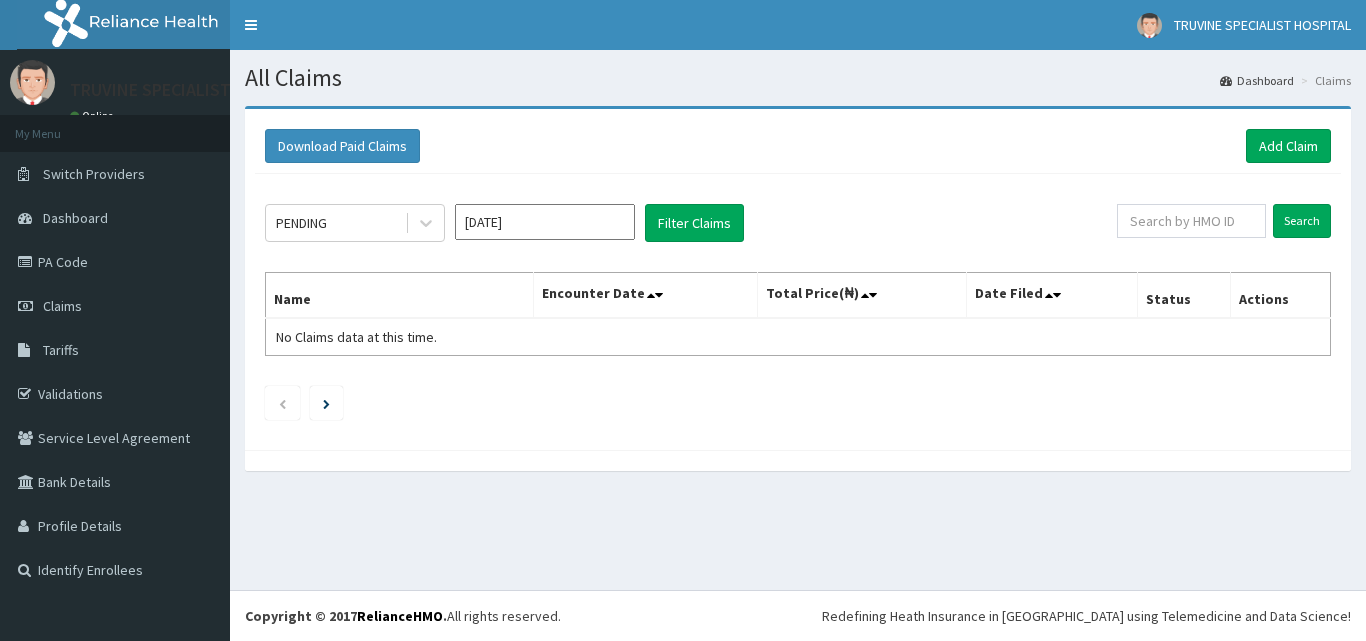 scroll, scrollTop: 0, scrollLeft: 0, axis: both 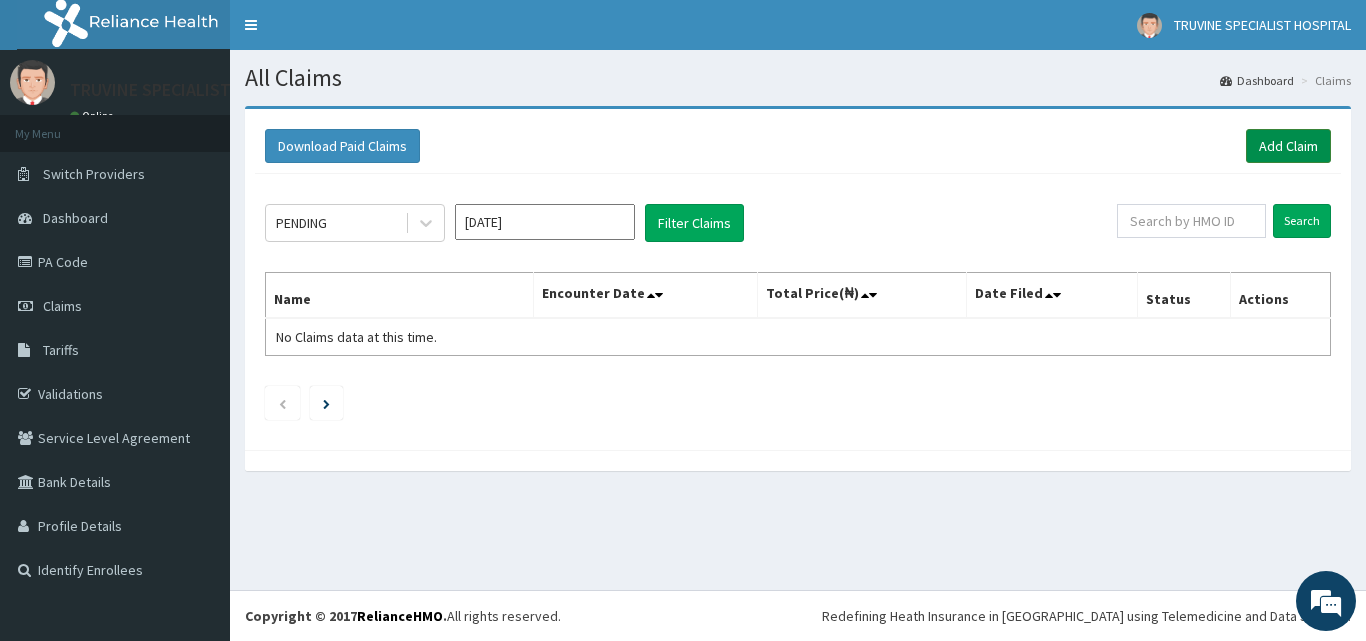 click on "Add Claim" at bounding box center (1288, 146) 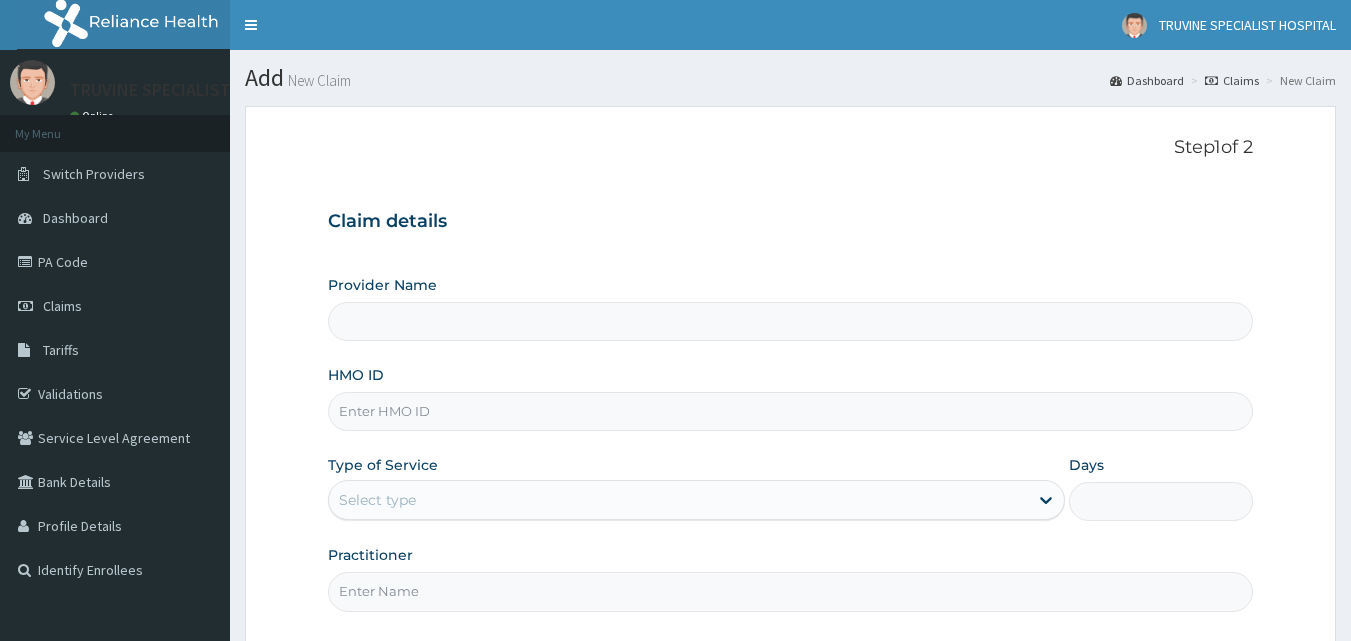 scroll, scrollTop: 0, scrollLeft: 0, axis: both 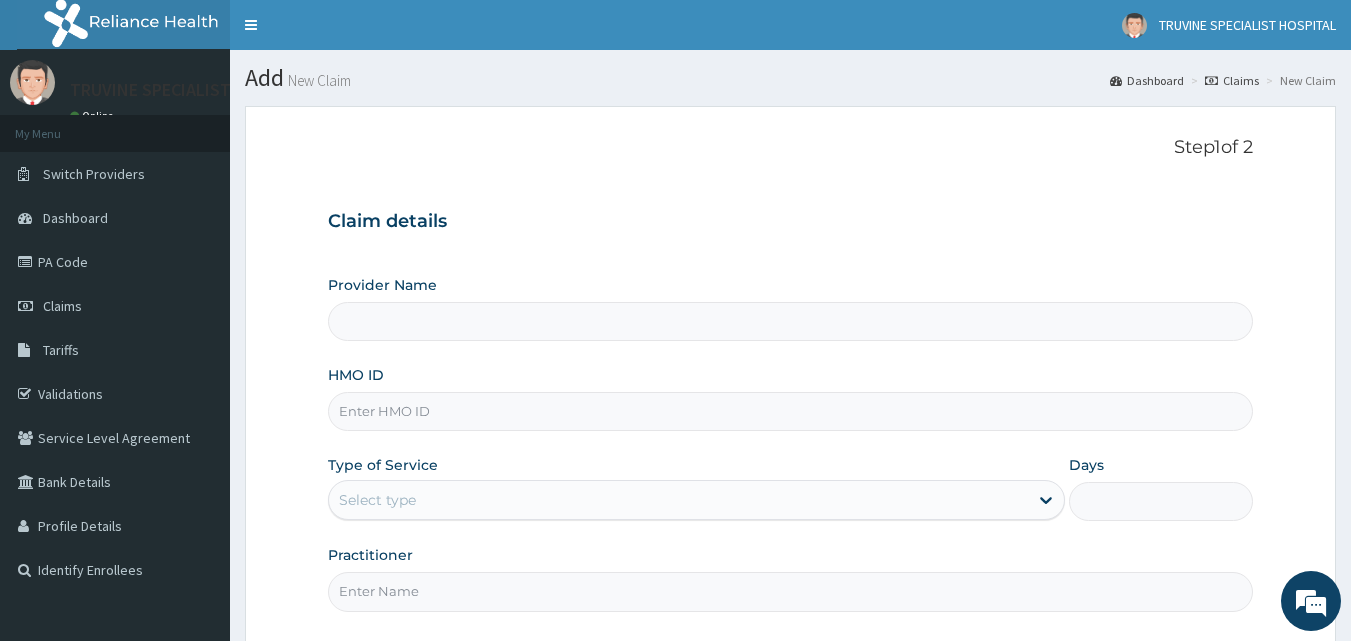 type on "TRUVINE SPECIALIST HOSPITAL" 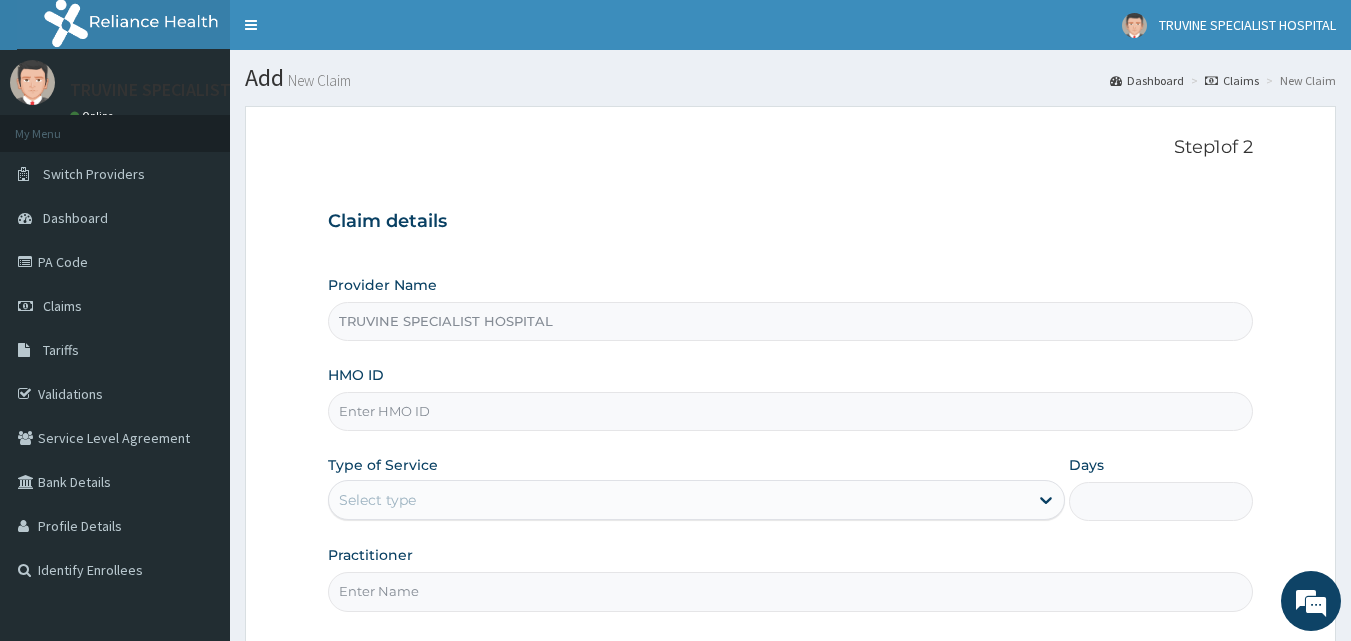 click on "HMO ID" at bounding box center [791, 411] 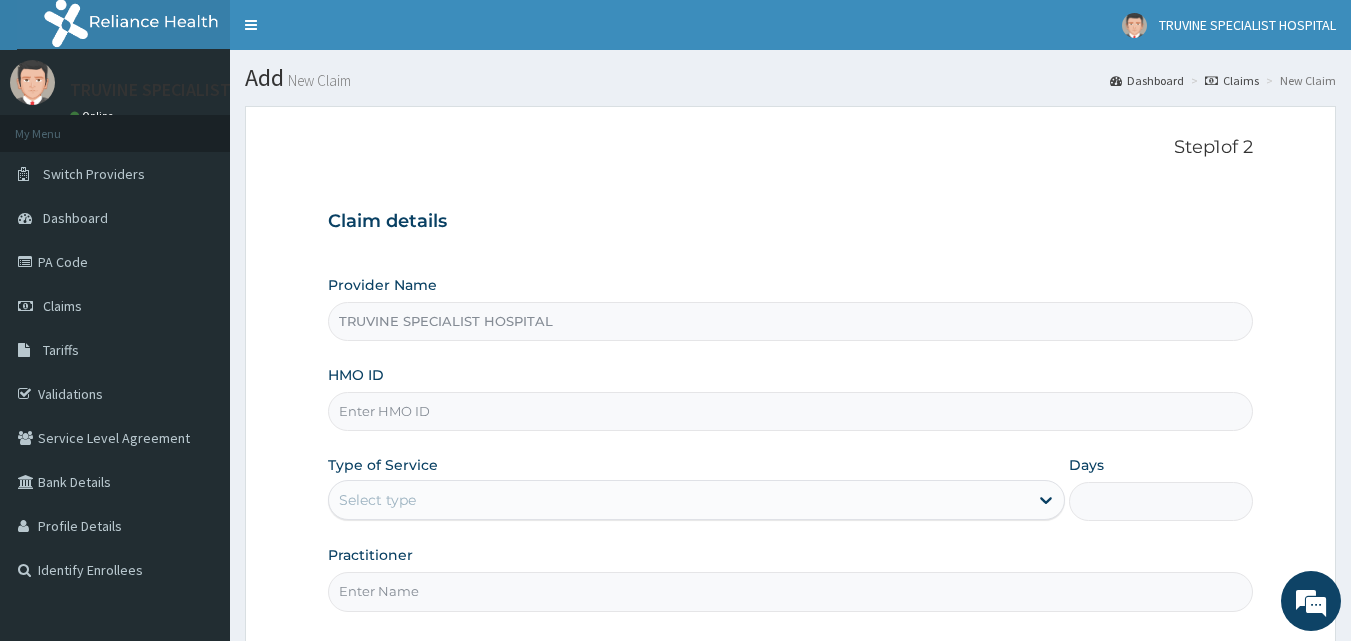 paste on "PRL/10386/A" 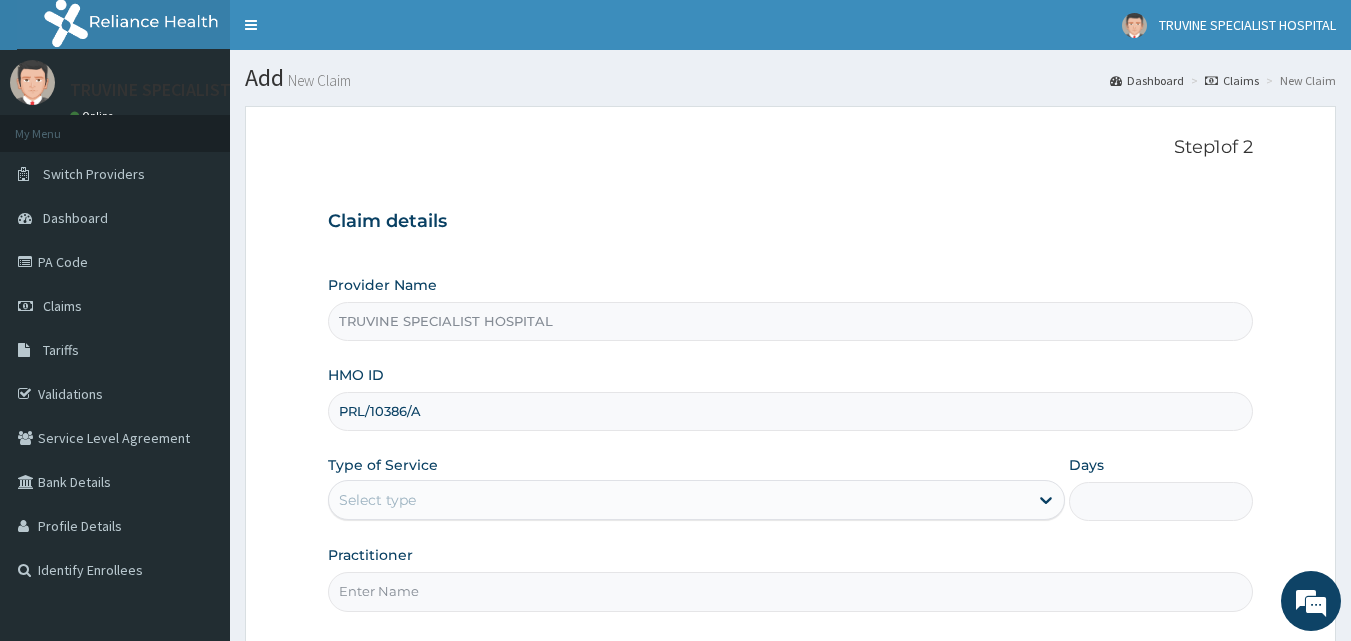 type on "PRL/10386/A" 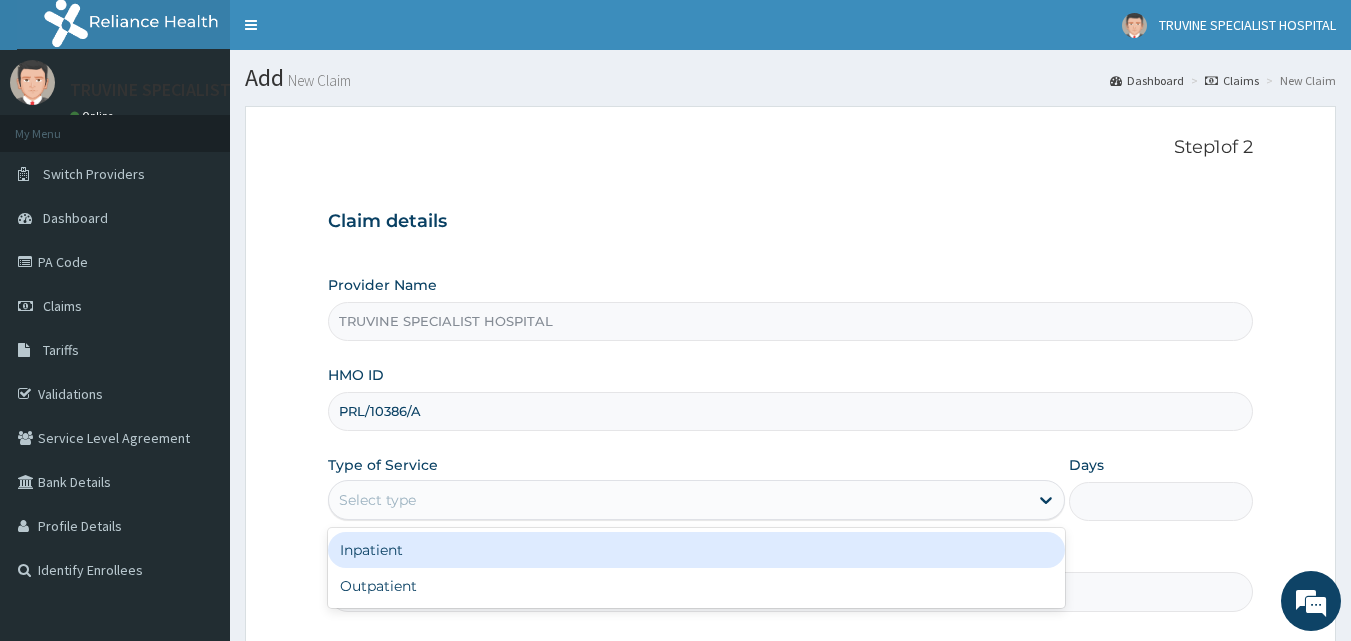 click on "Select type" at bounding box center [696, 500] 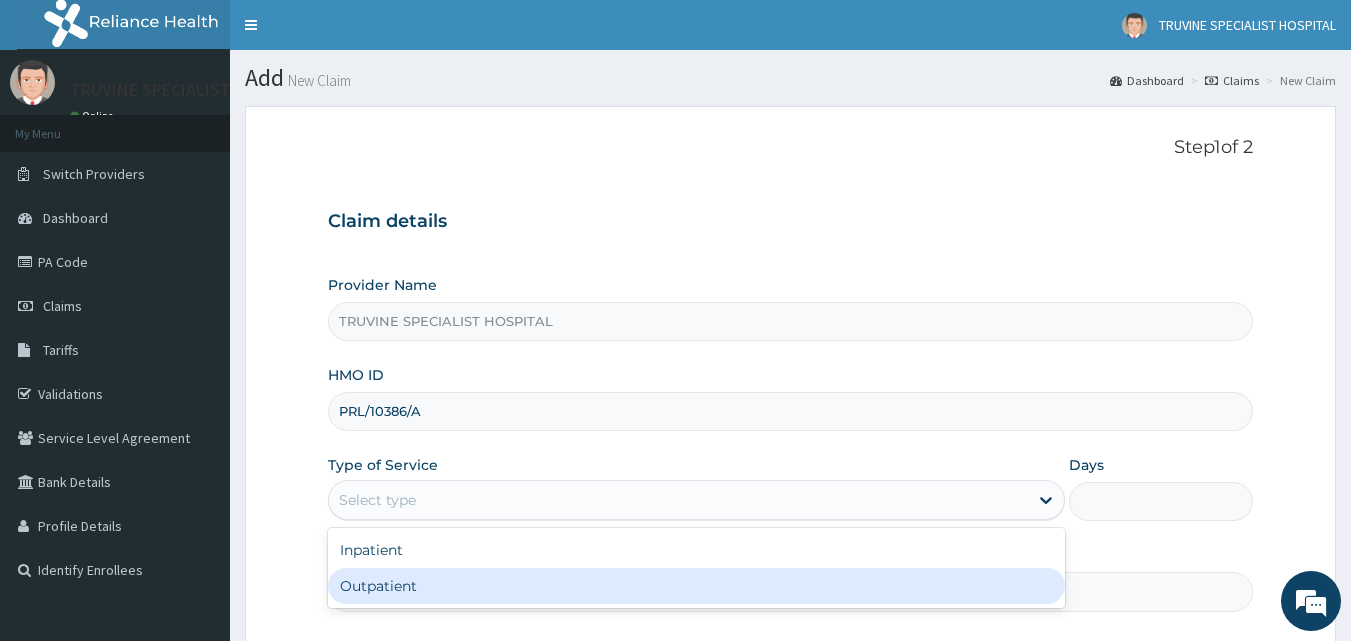 scroll, scrollTop: 0, scrollLeft: 0, axis: both 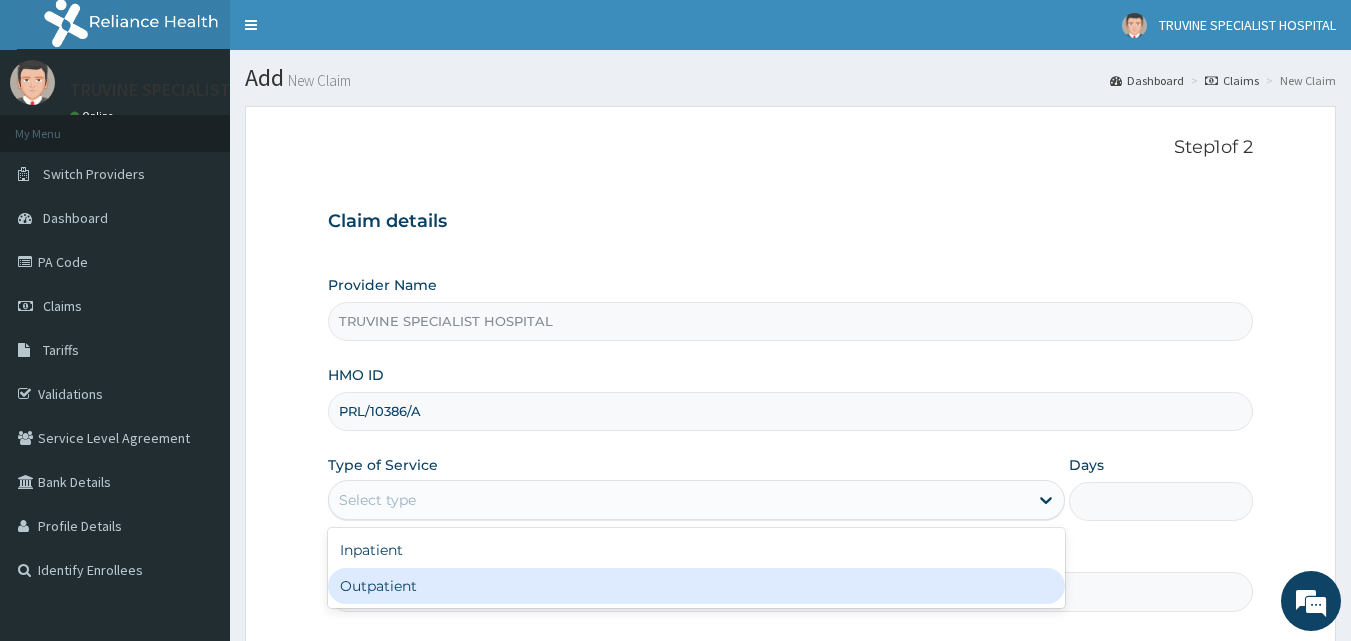 click on "Outpatient" at bounding box center [696, 586] 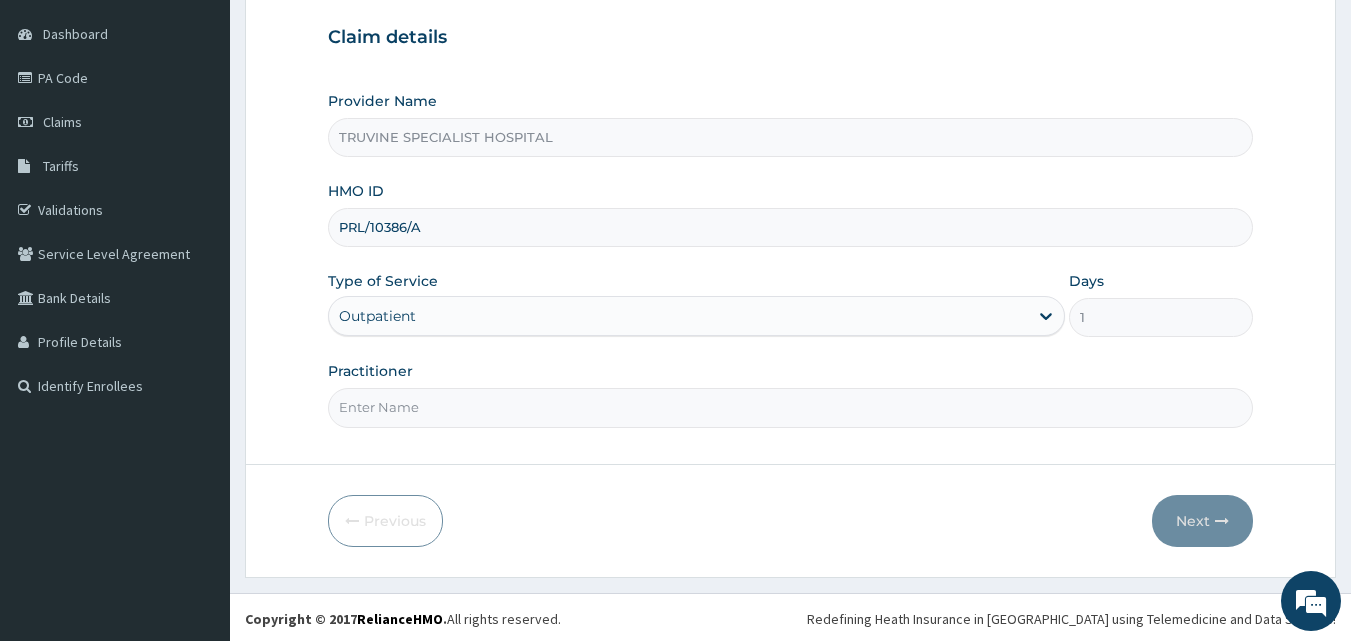 scroll, scrollTop: 187, scrollLeft: 0, axis: vertical 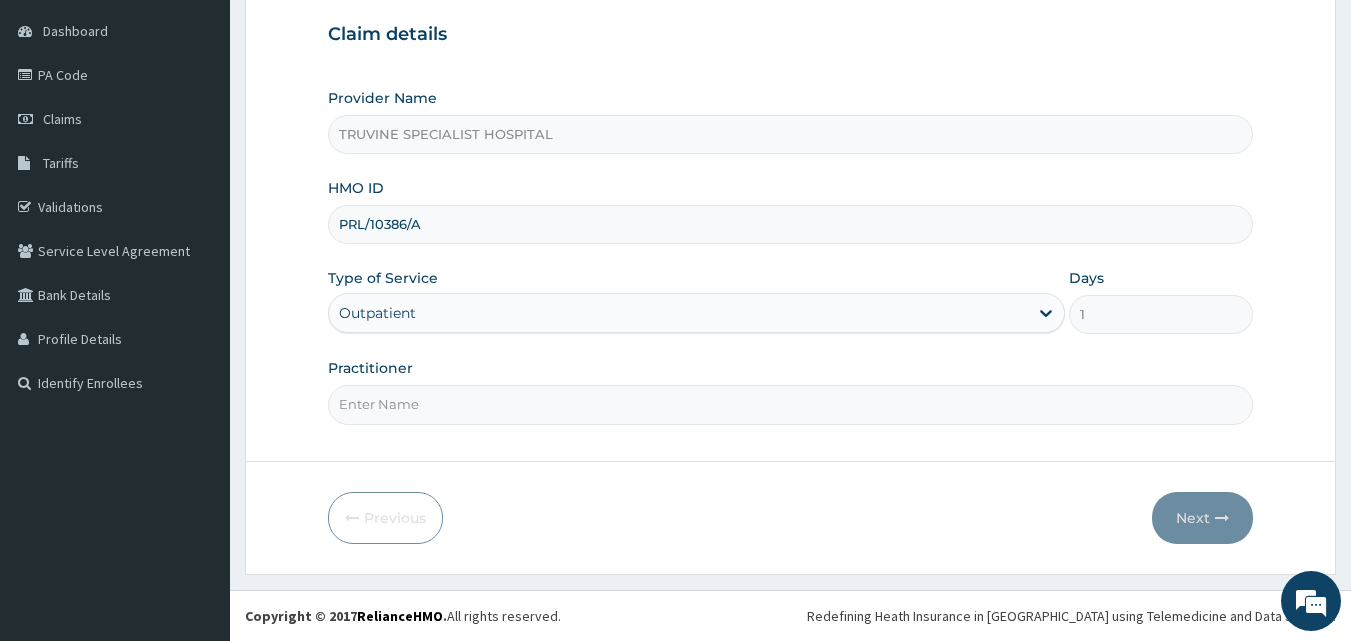 click on "Step  1  of 2 Claim details Provider Name TRUVINE SPECIALIST HOSPITAL HMO ID PRL/10386/A Type of Service Outpatient Days 1 Practitioner     Previous   Next" at bounding box center (790, 247) 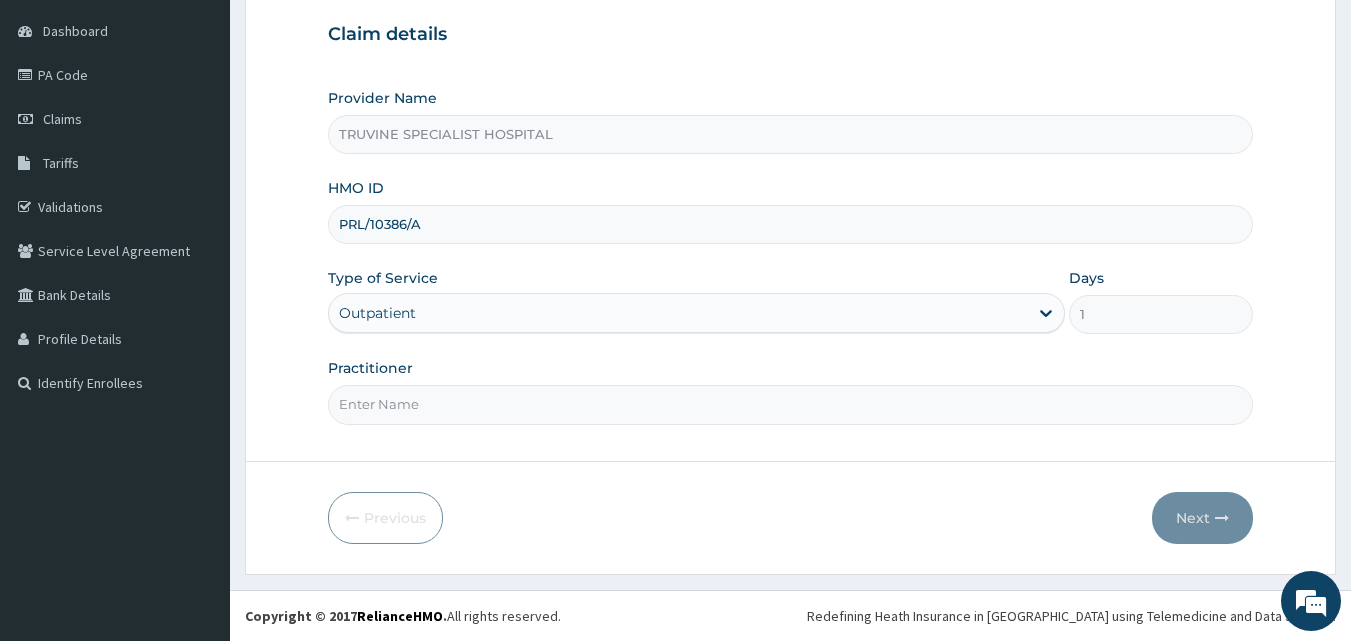 type on "DR. MWADI." 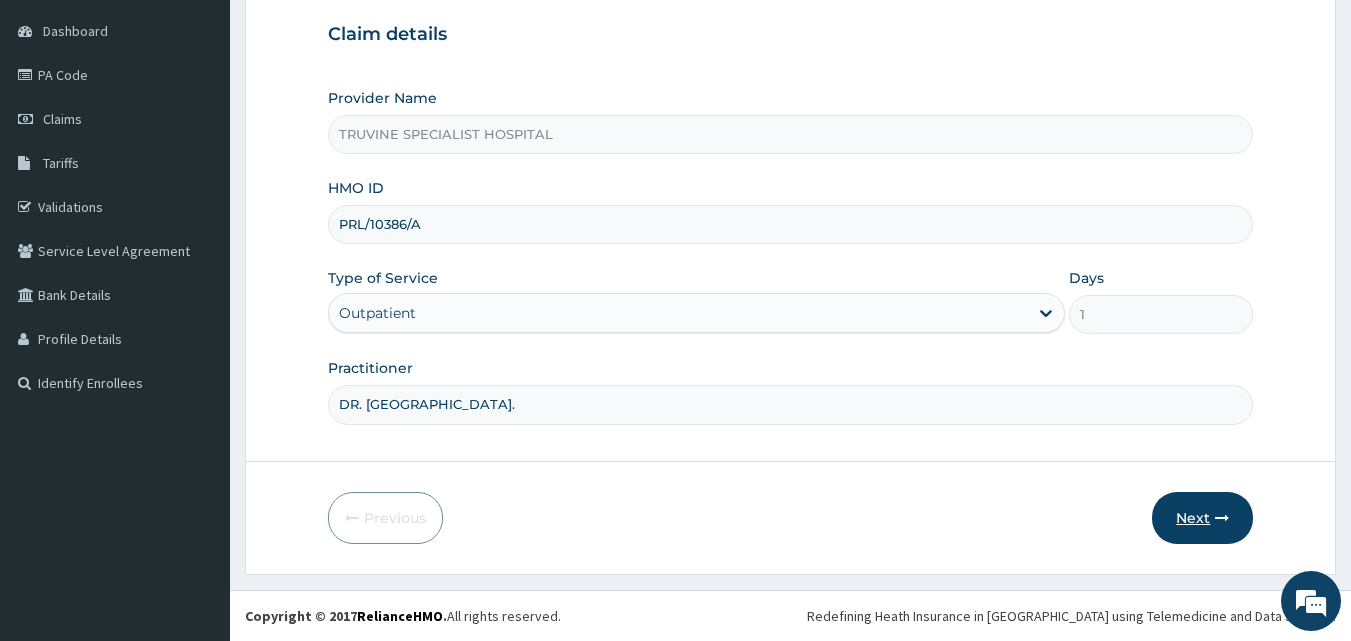 click on "Next" at bounding box center (1202, 518) 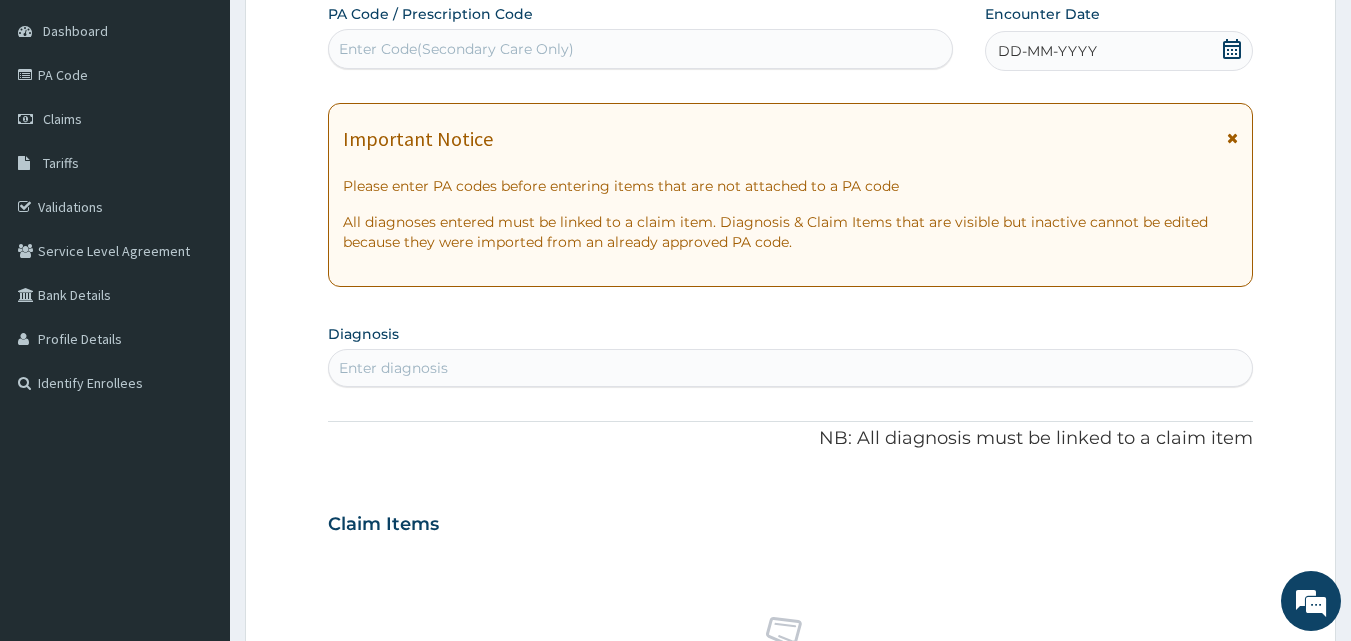 click on "DD-MM-YYYY" at bounding box center (1047, 51) 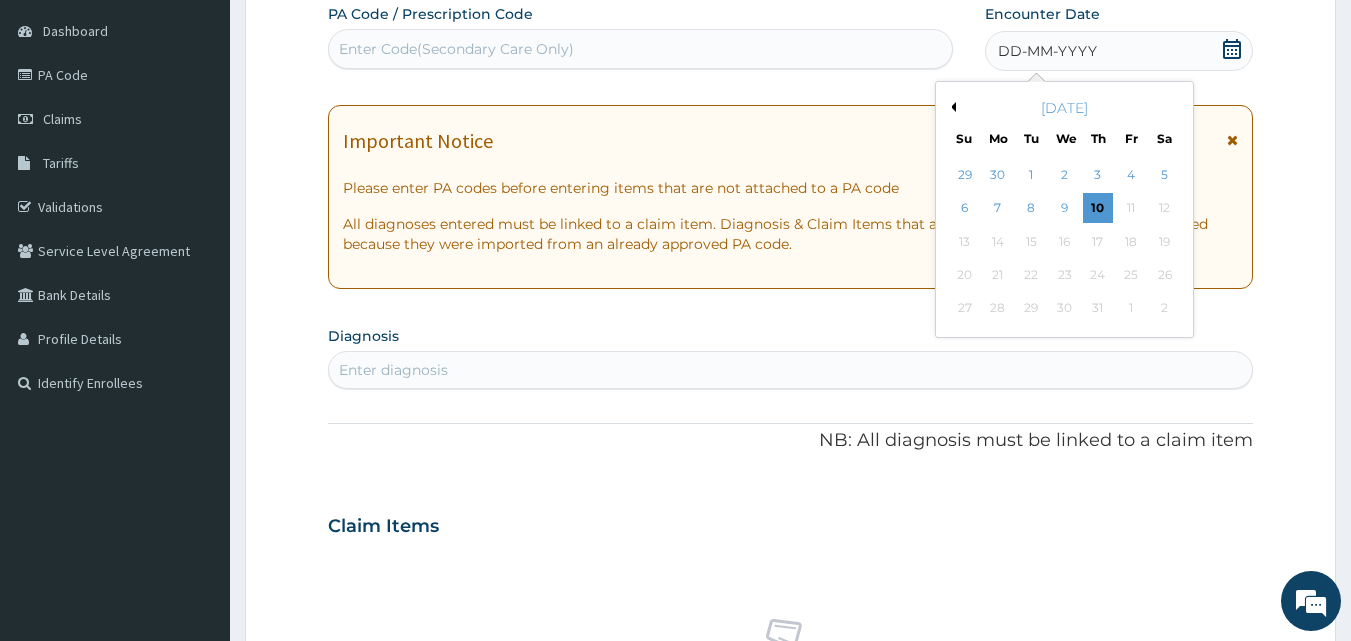 click on "DD-MM-YYYY" at bounding box center (1047, 51) 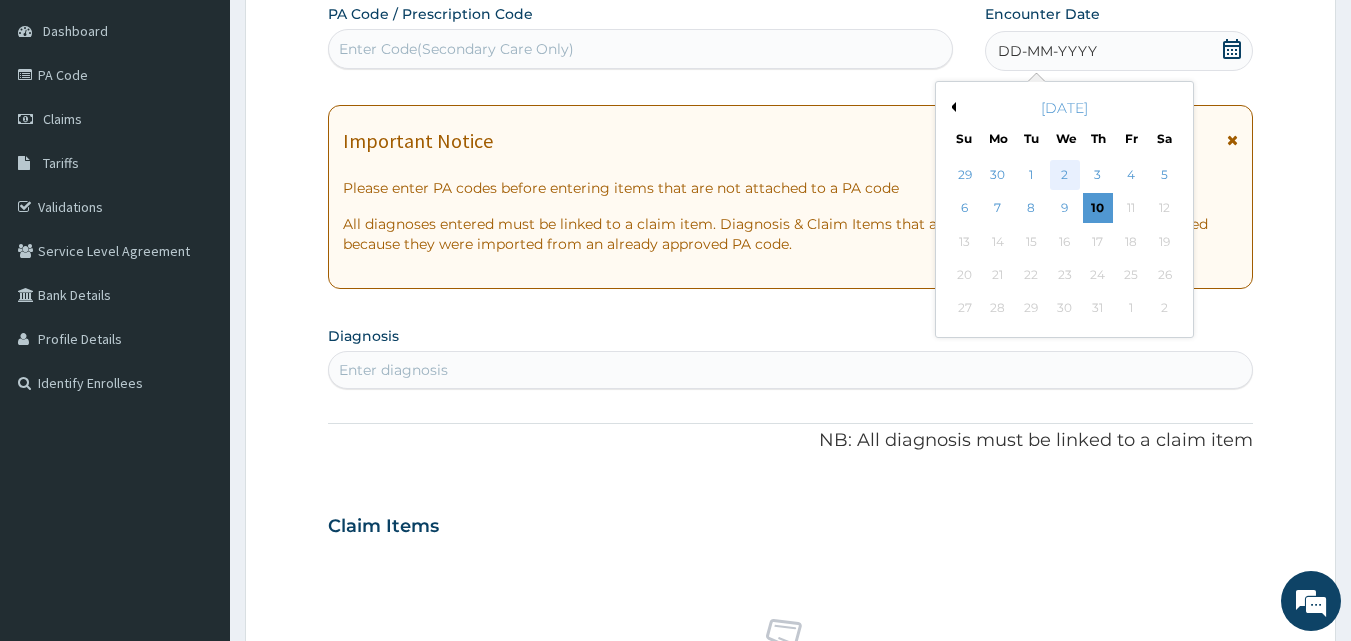 click on "2" at bounding box center [1065, 175] 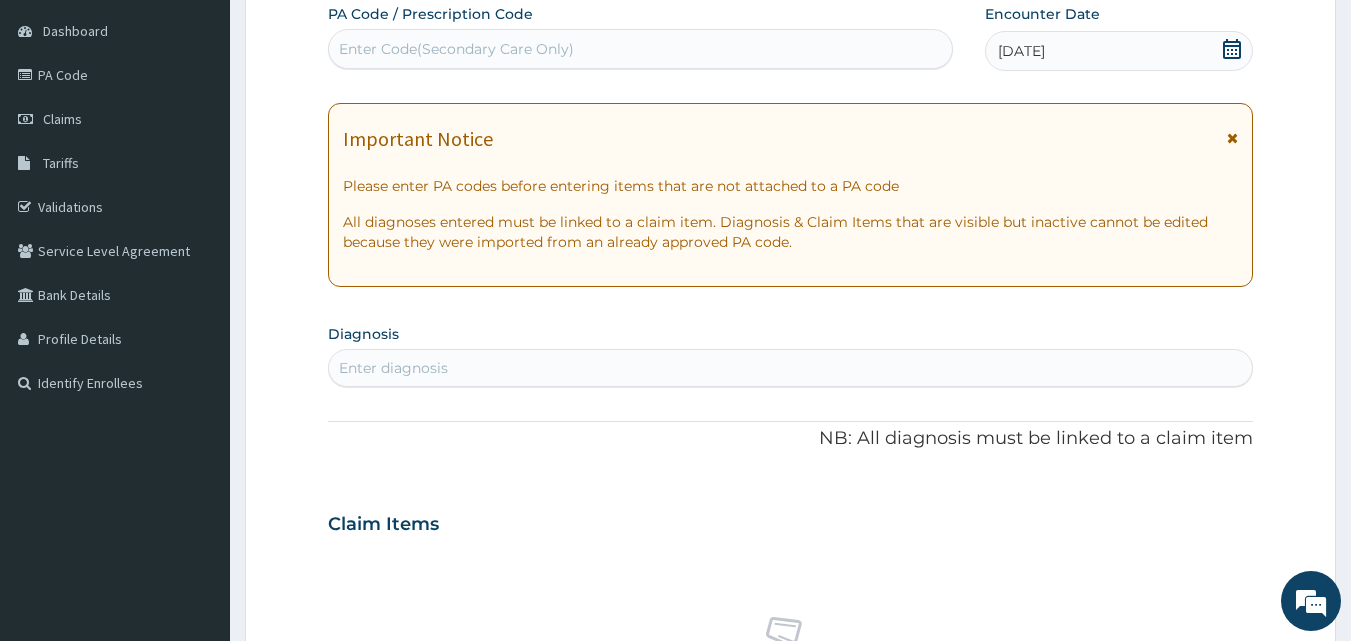 click on "Enter diagnosis" at bounding box center (791, 368) 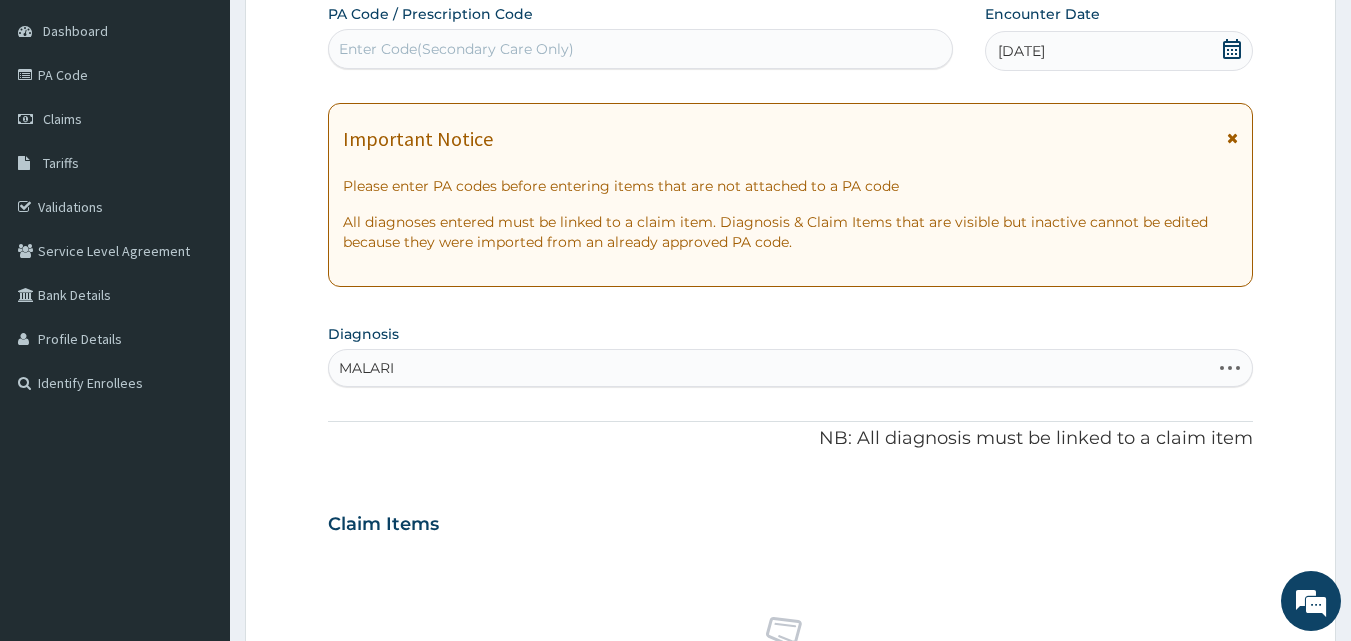 type on "MALARIA" 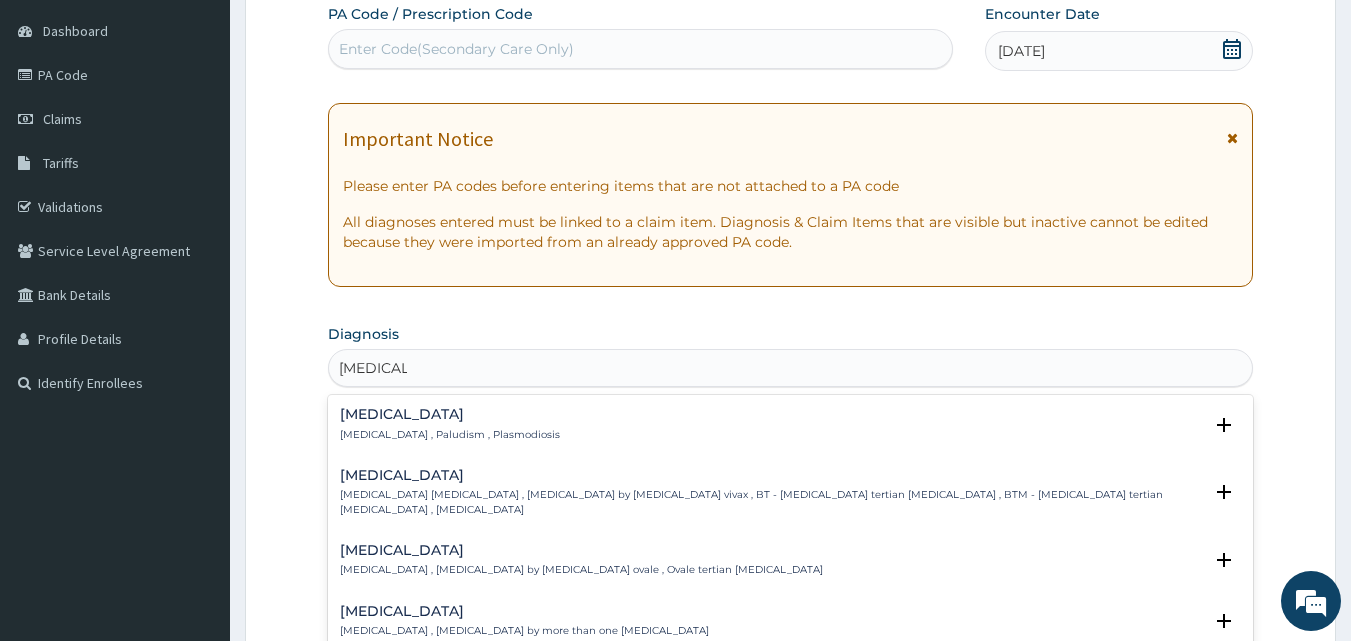 click on "Malaria Malaria , Paludism , Plasmodiosis" at bounding box center [791, 424] 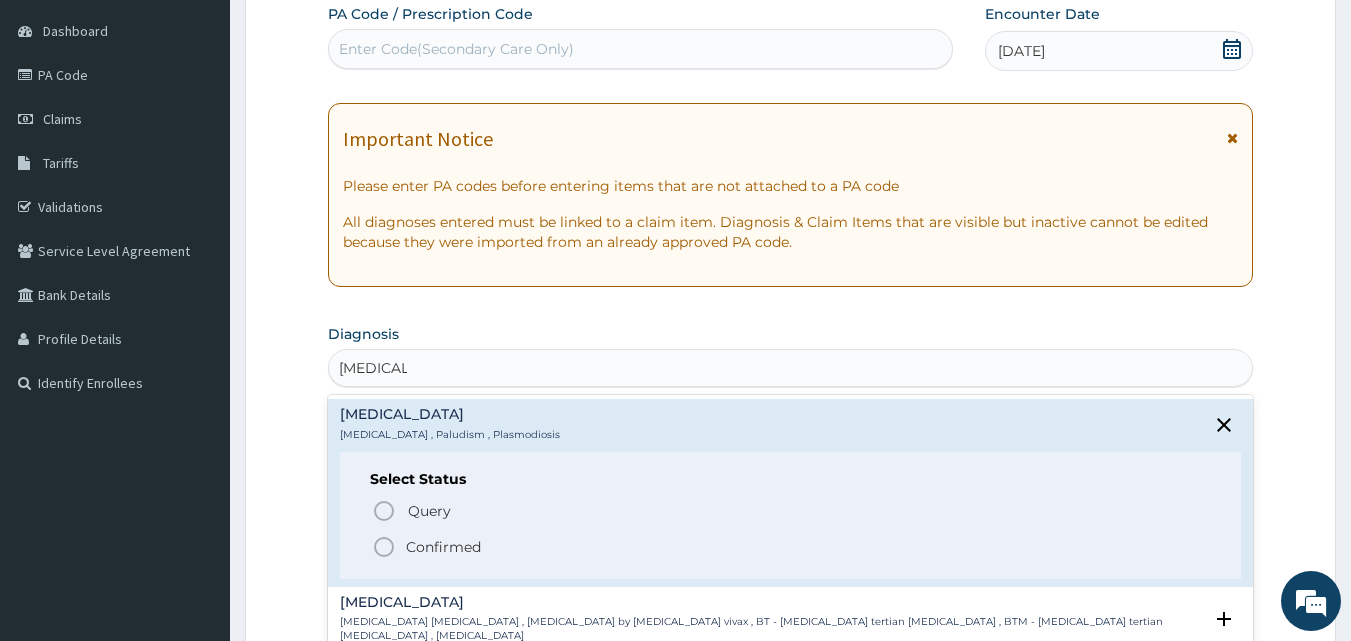 click on "Confirmed" at bounding box center (443, 547) 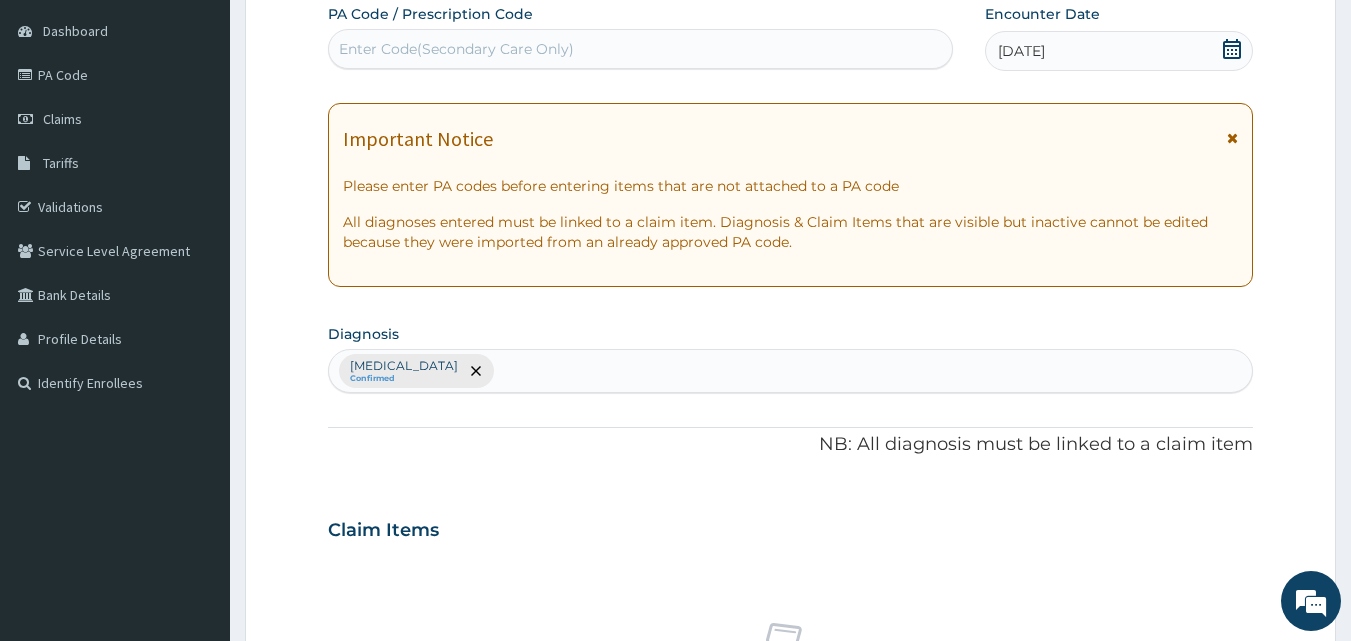 click on "Malaria Confirmed" at bounding box center [791, 371] 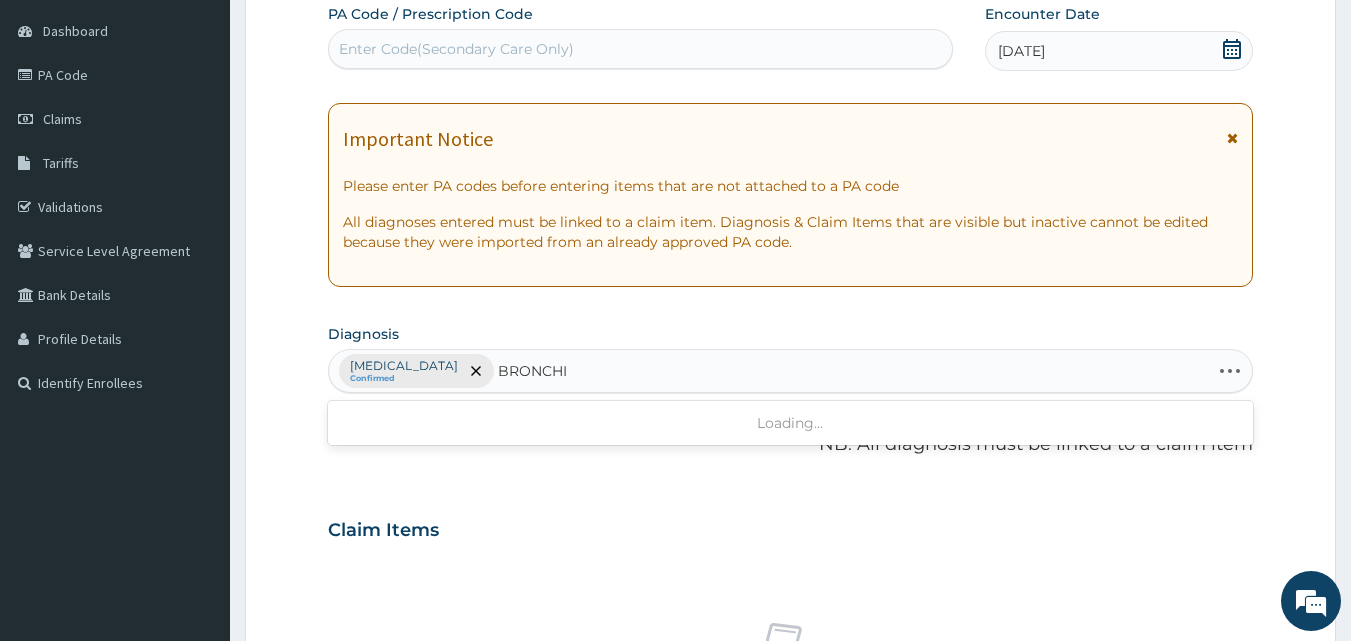 type on "BRONCHIT" 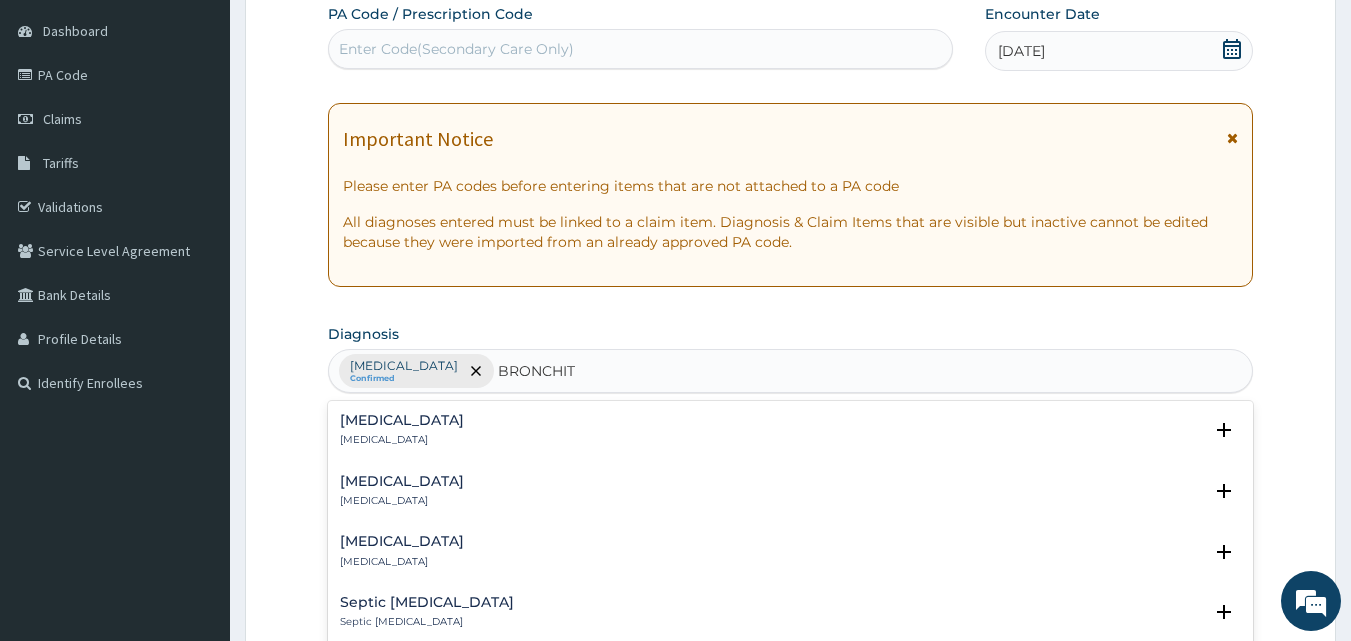 click on "Bronchitis" at bounding box center (402, 420) 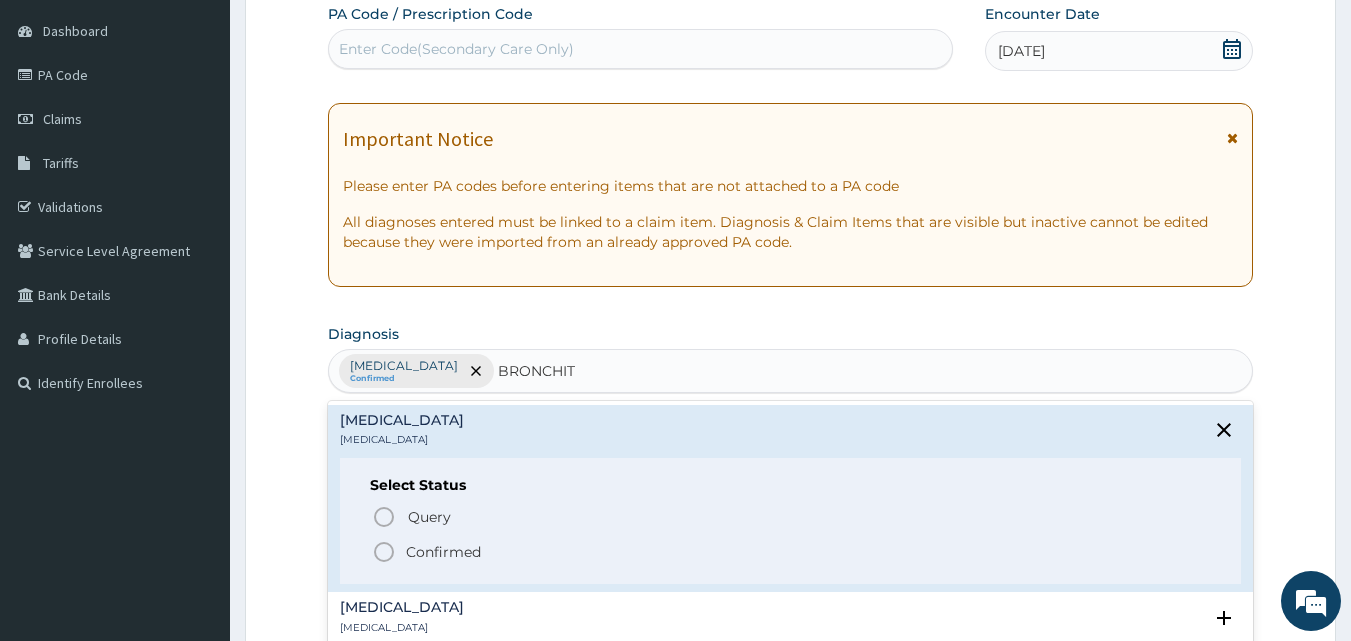 click on "Bronchitis" at bounding box center (402, 420) 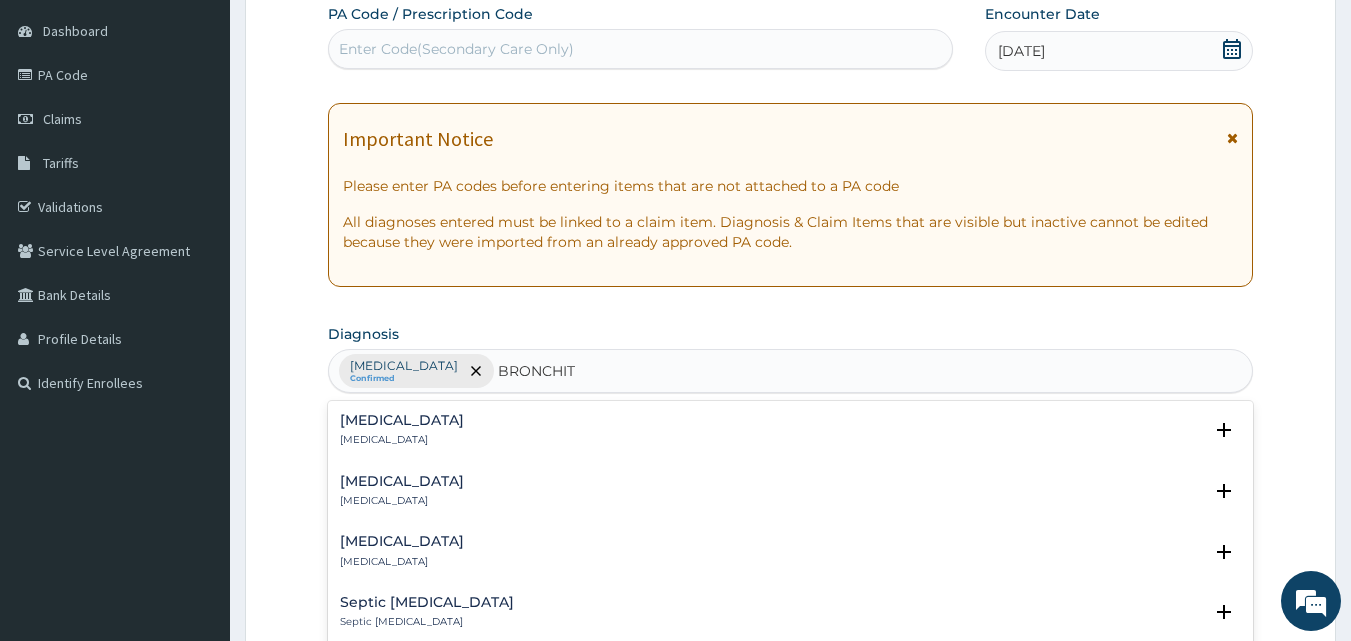 click on "Acute bronchitis" at bounding box center (402, 501) 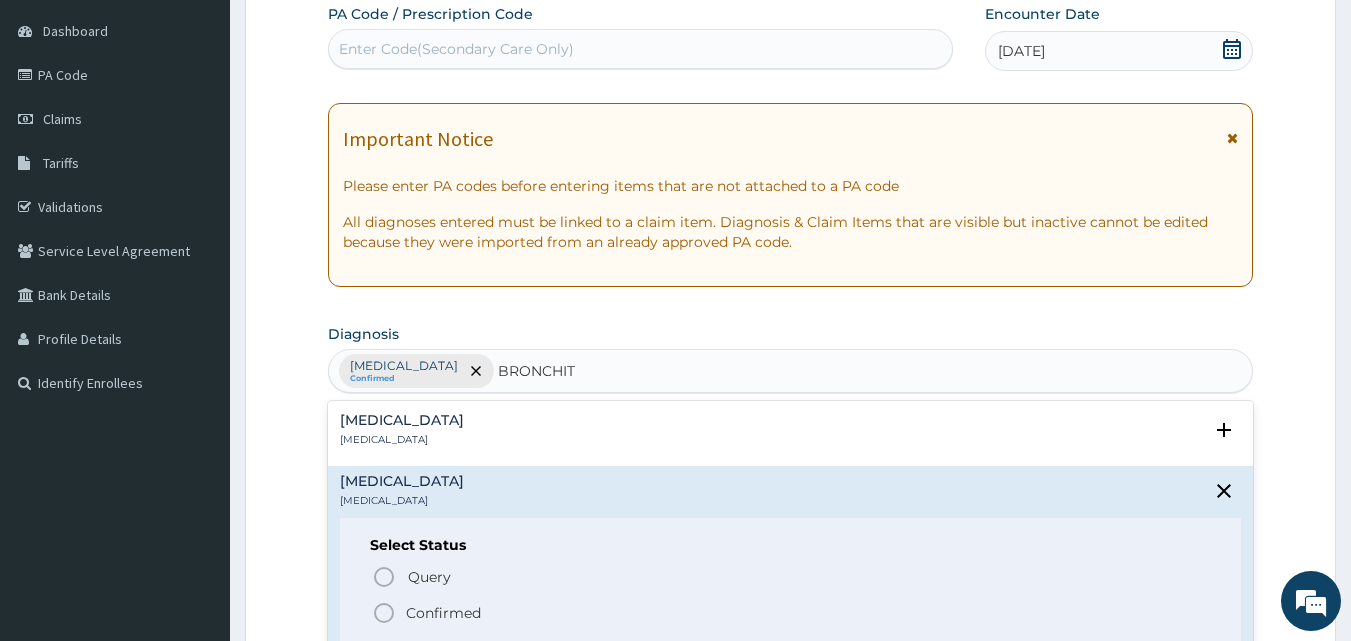click on "Confirmed" at bounding box center (792, 613) 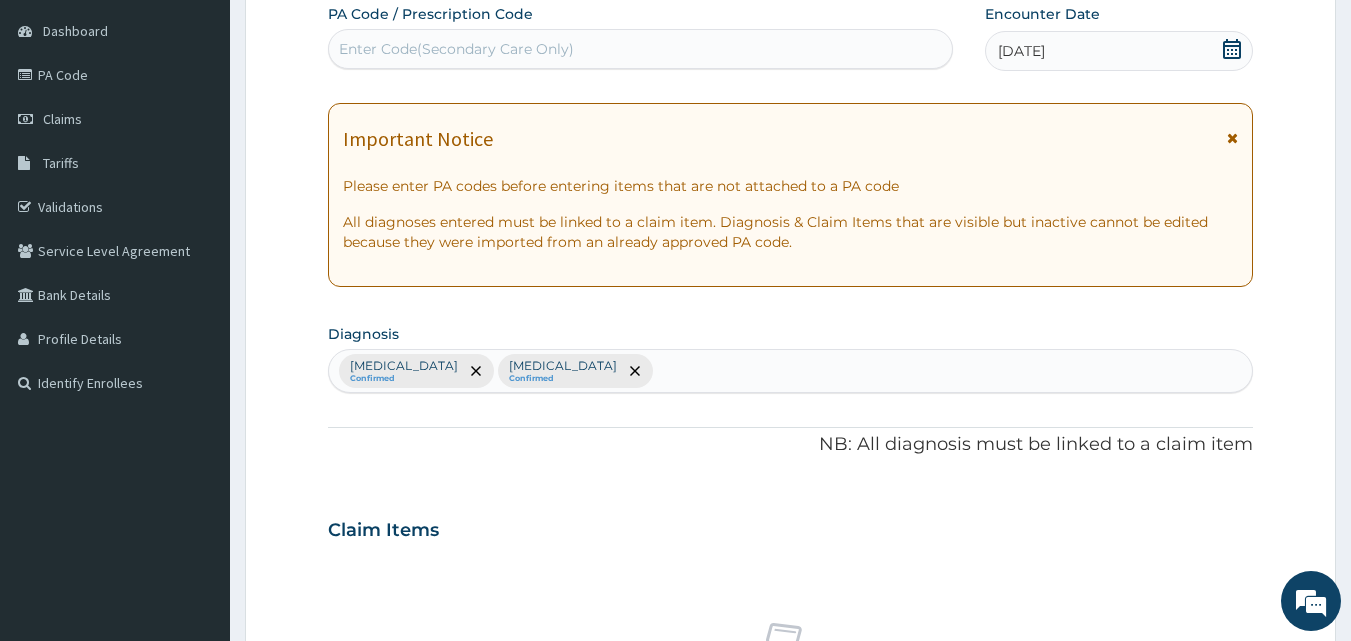 scroll, scrollTop: 747, scrollLeft: 0, axis: vertical 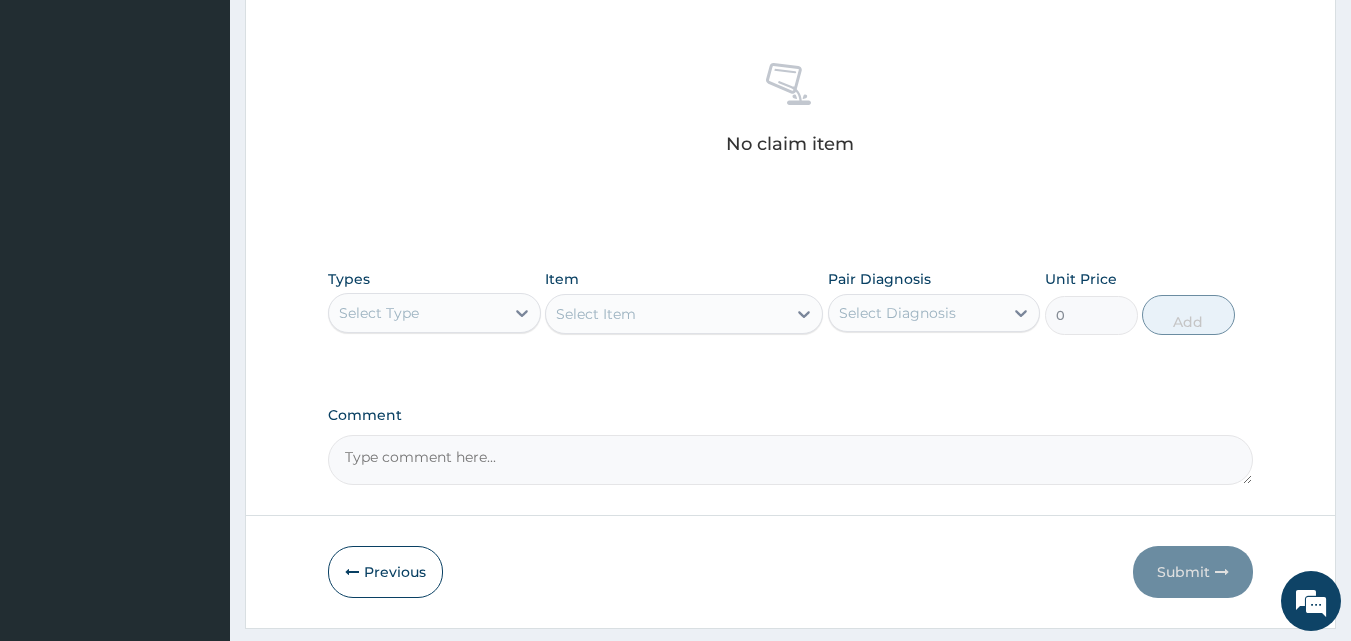 click on "Select Type" at bounding box center [416, 313] 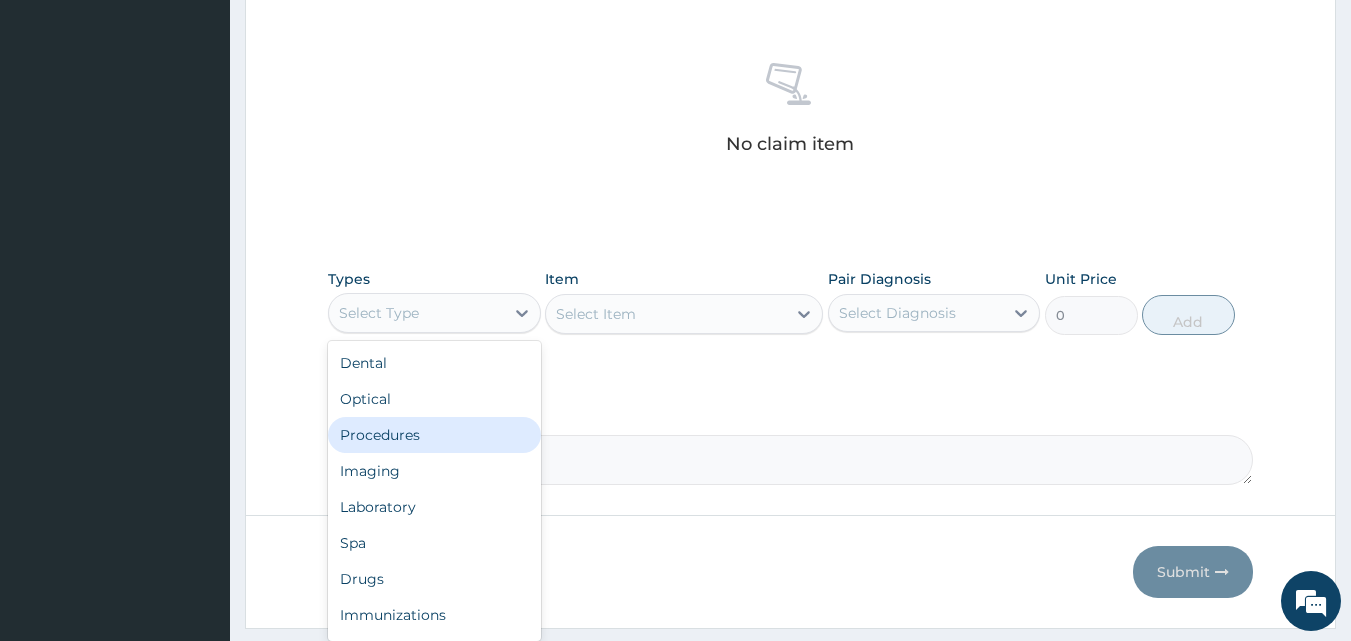 click on "Procedures" at bounding box center [434, 435] 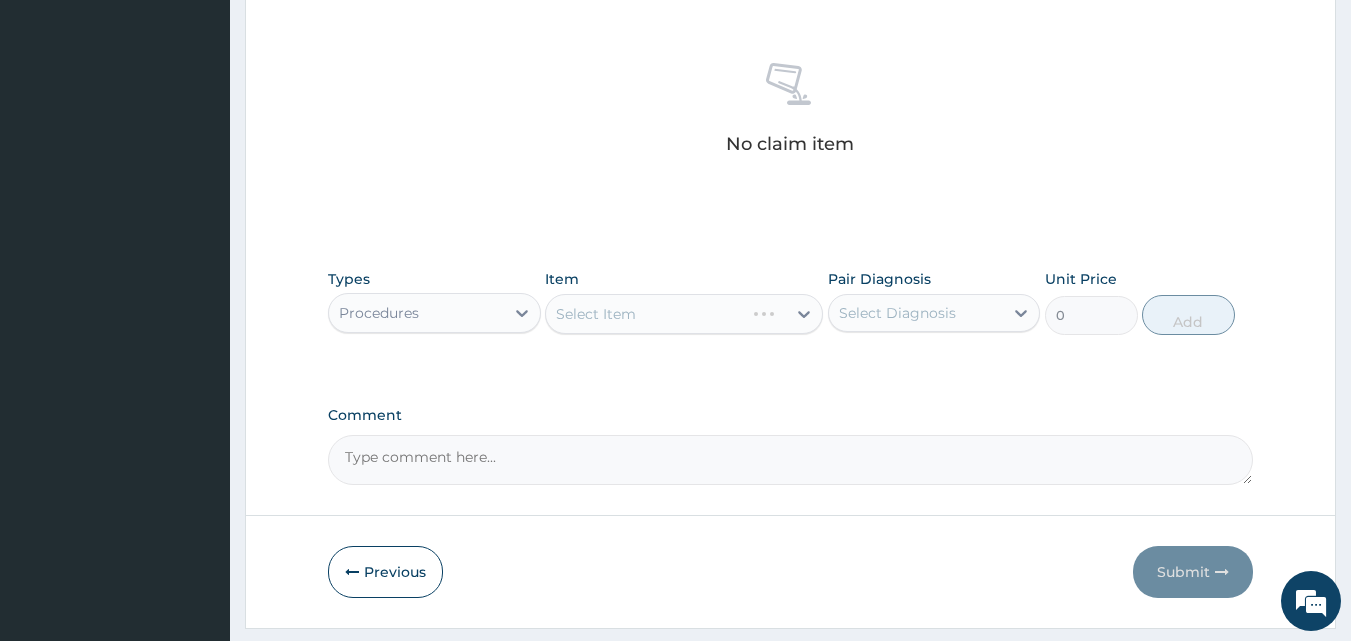 click on "Select Item" at bounding box center (684, 314) 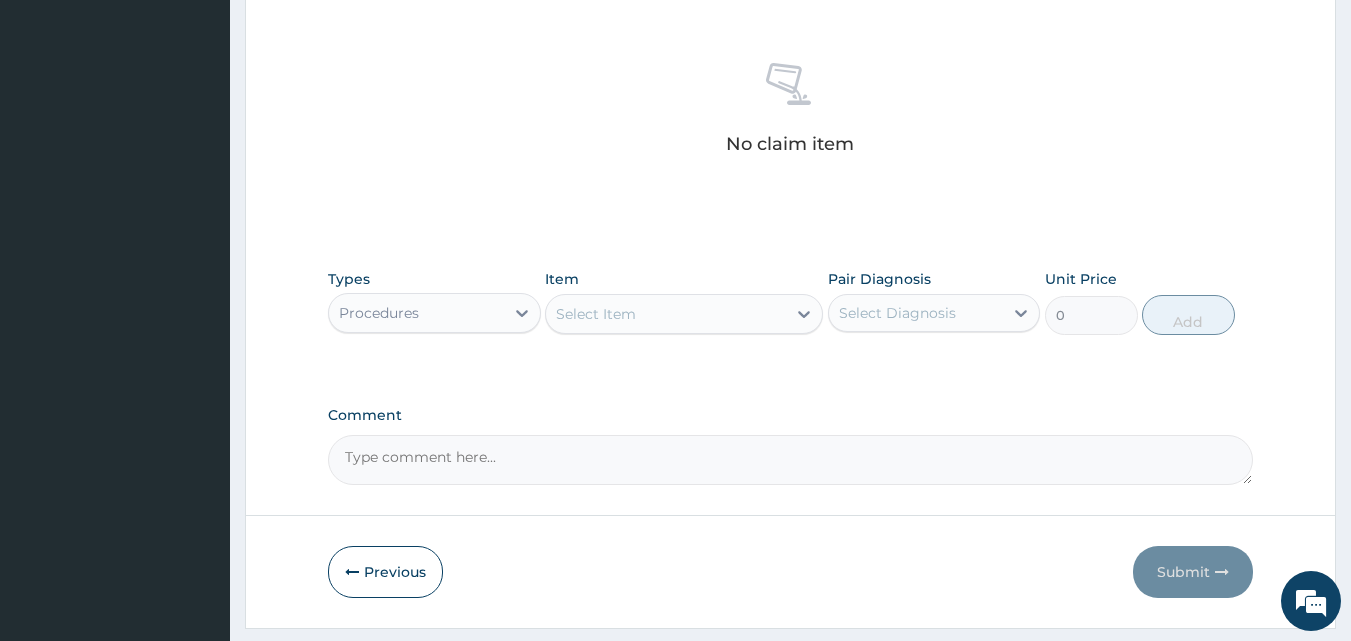 click on "Select Item" at bounding box center (666, 314) 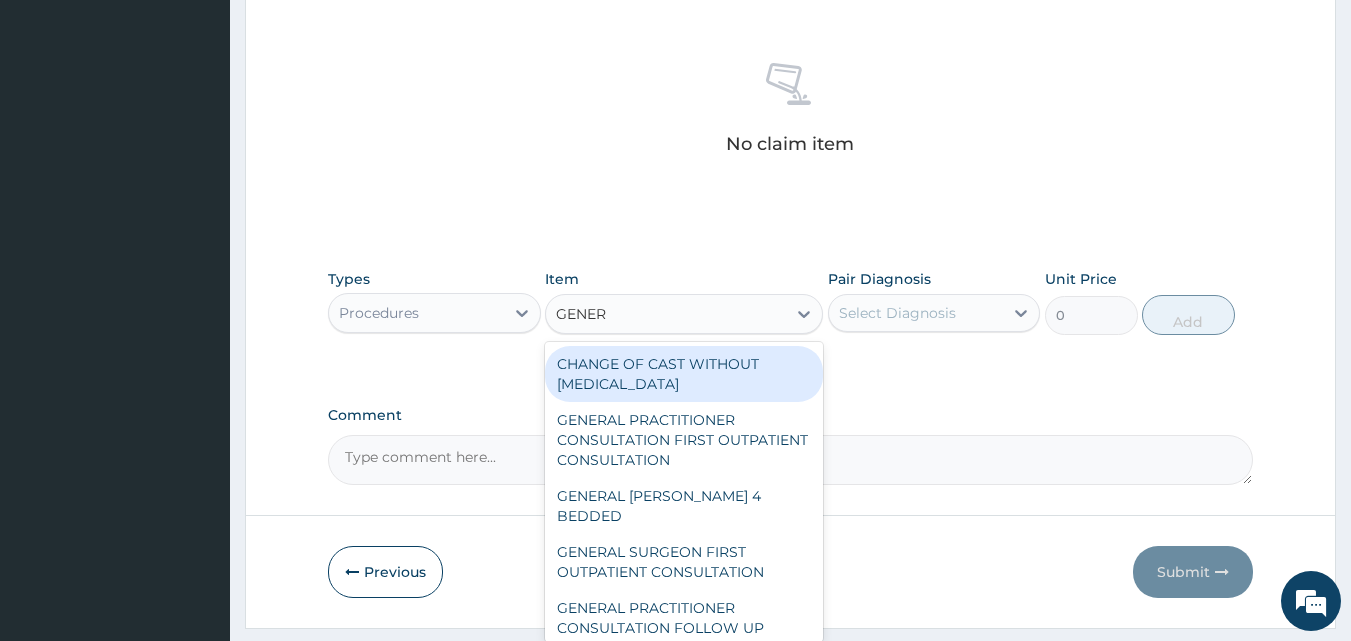 type on "GENERA" 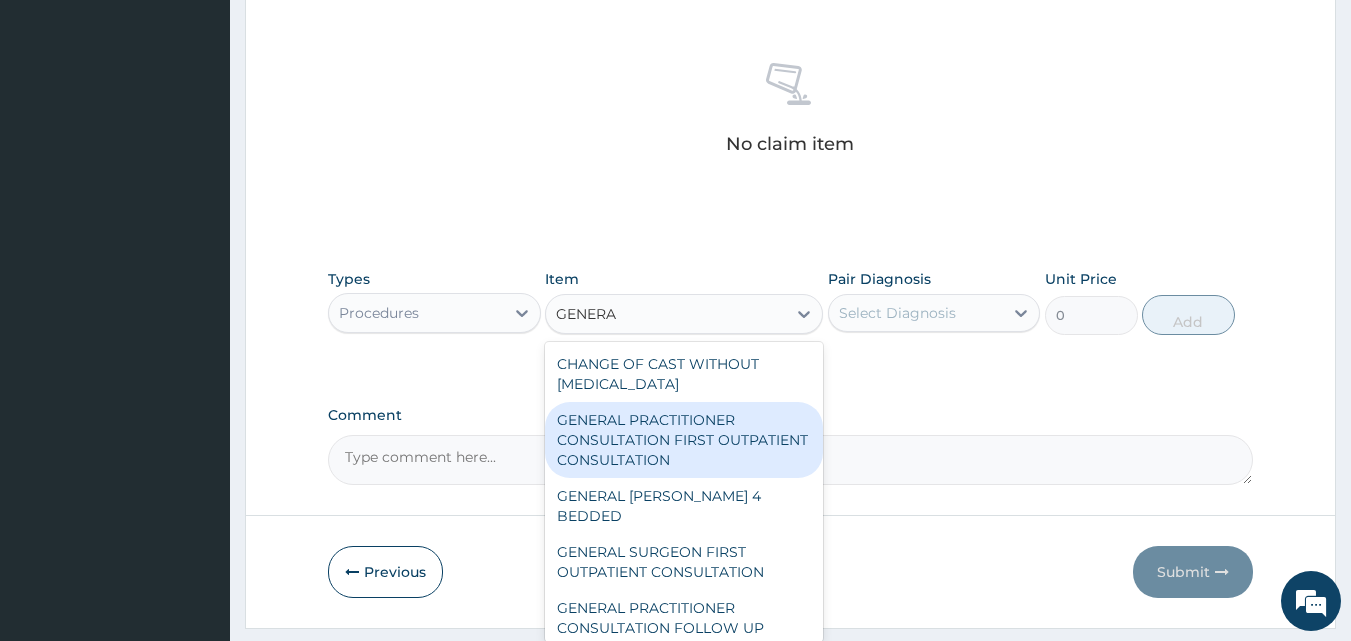 click on "GENERAL PRACTITIONER CONSULTATION FIRST OUTPATIENT CONSULTATION" at bounding box center [684, 440] 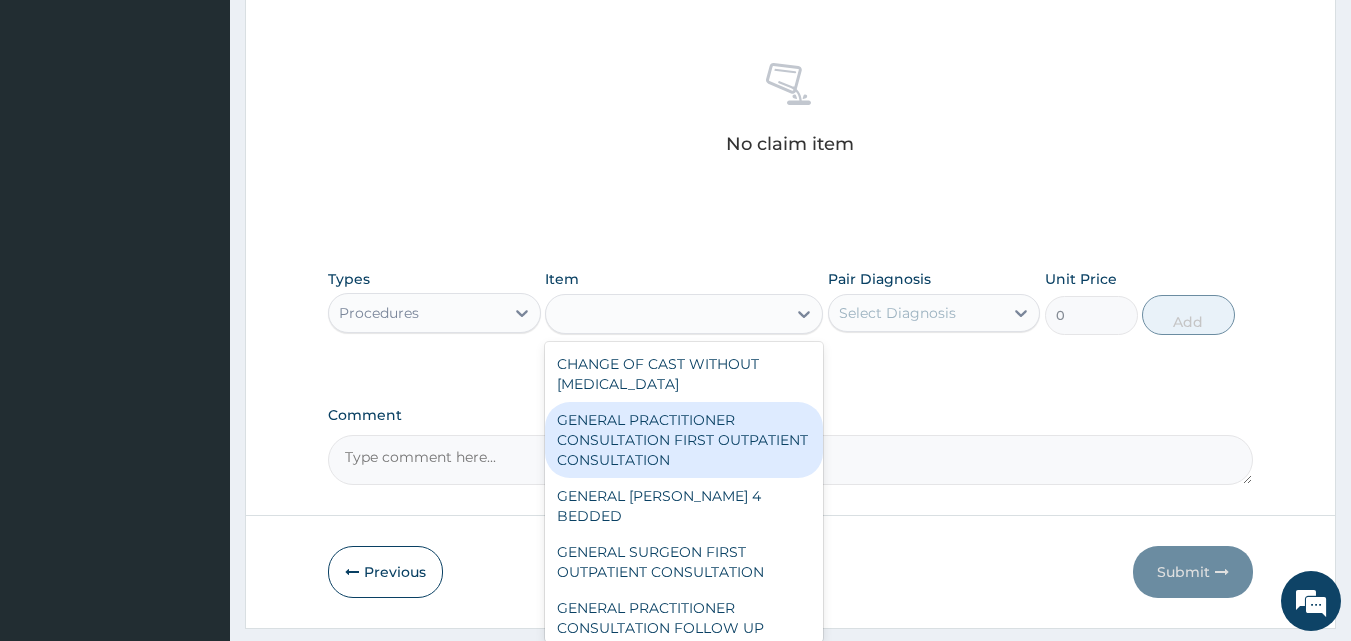 type on "3547.5" 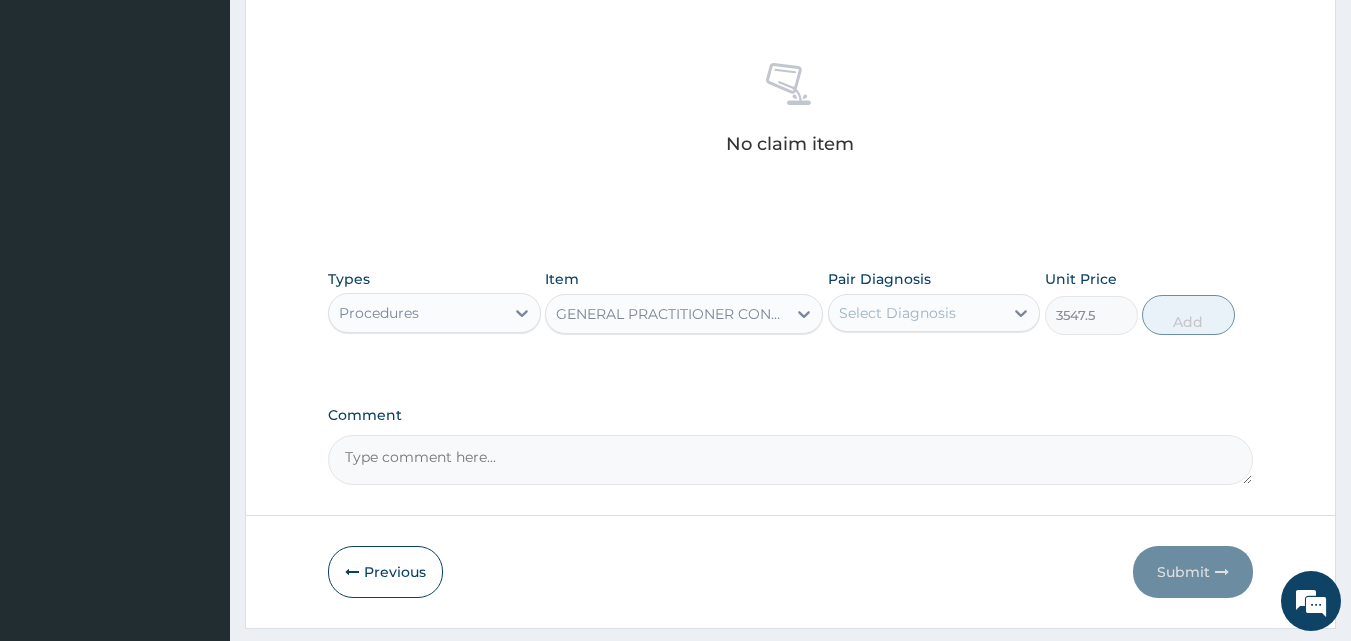 click on "Select Diagnosis" at bounding box center (916, 313) 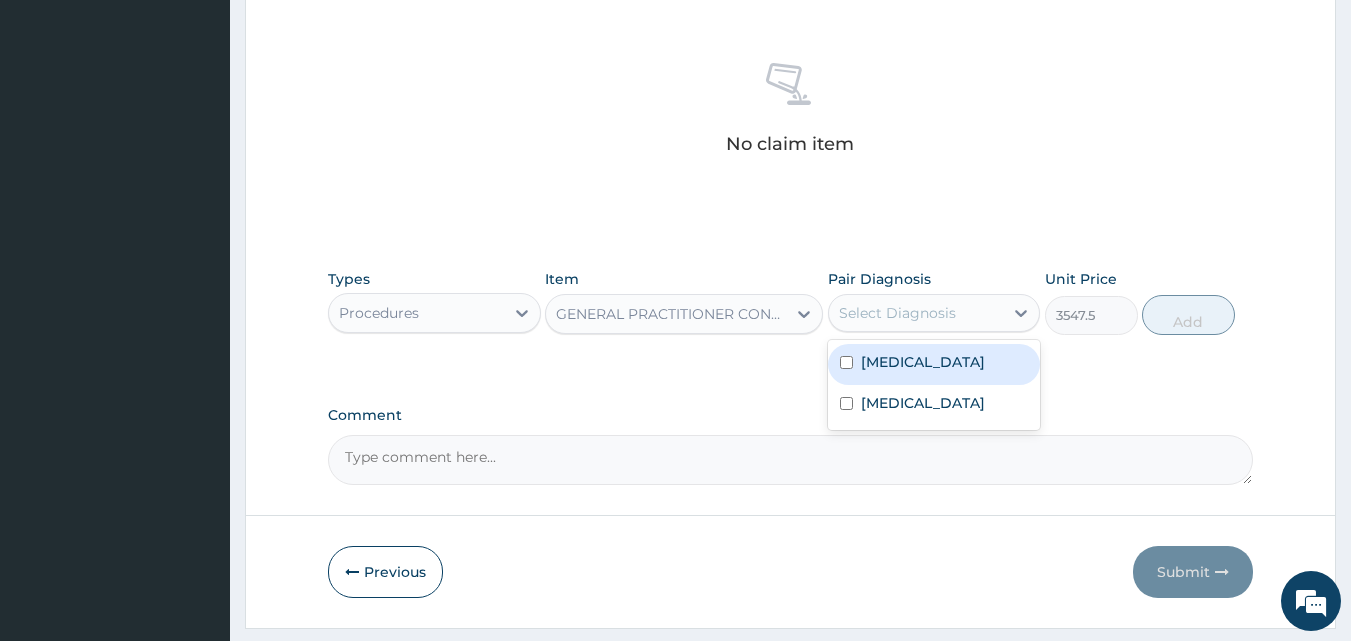 click on "Malaria" at bounding box center [923, 362] 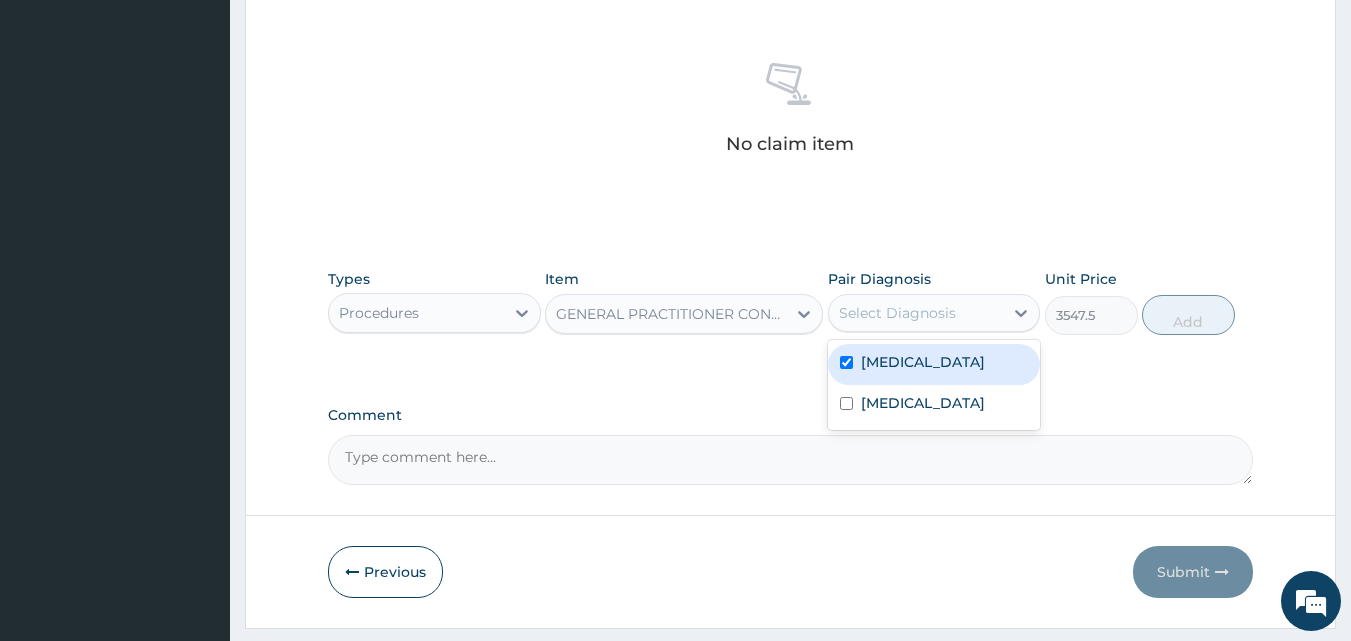 checkbox on "true" 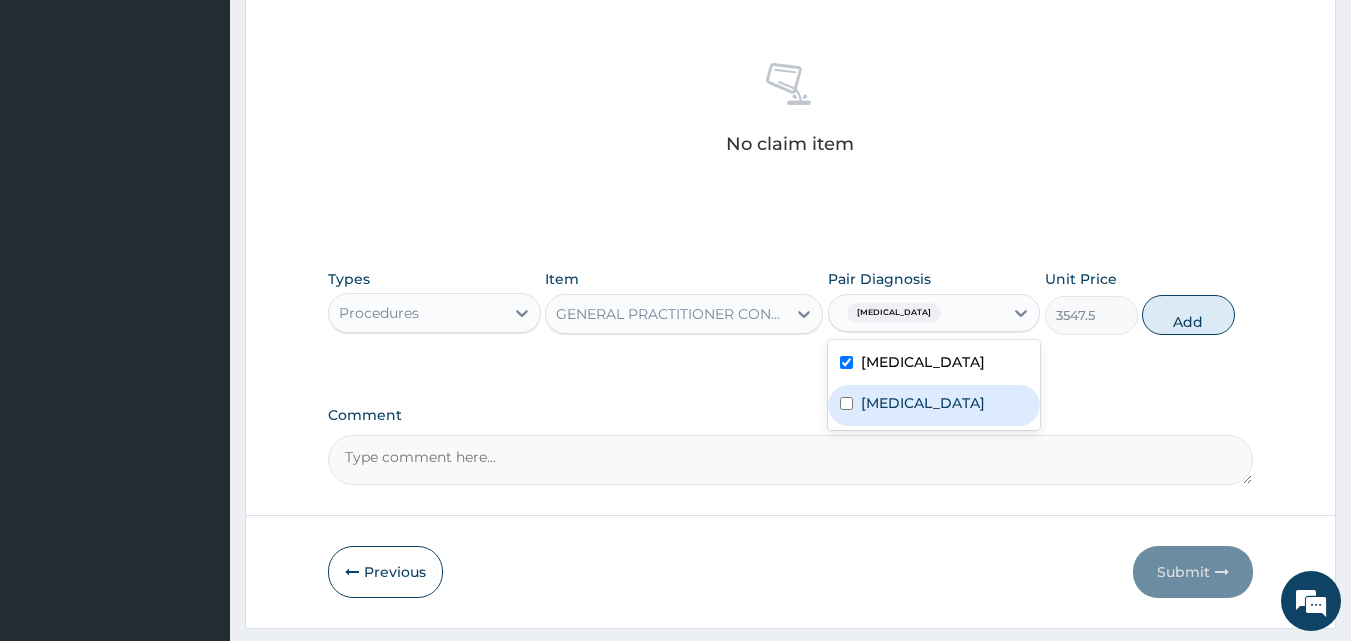 click on "Acute bronchitis" at bounding box center (934, 405) 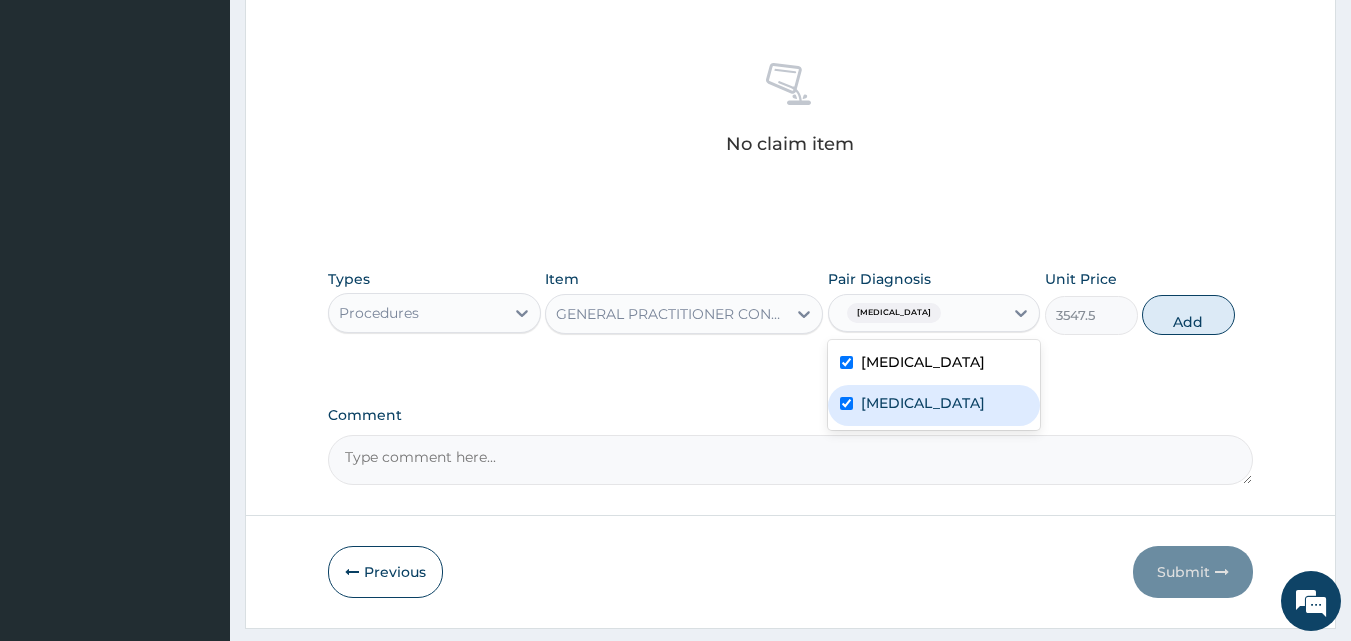 checkbox on "true" 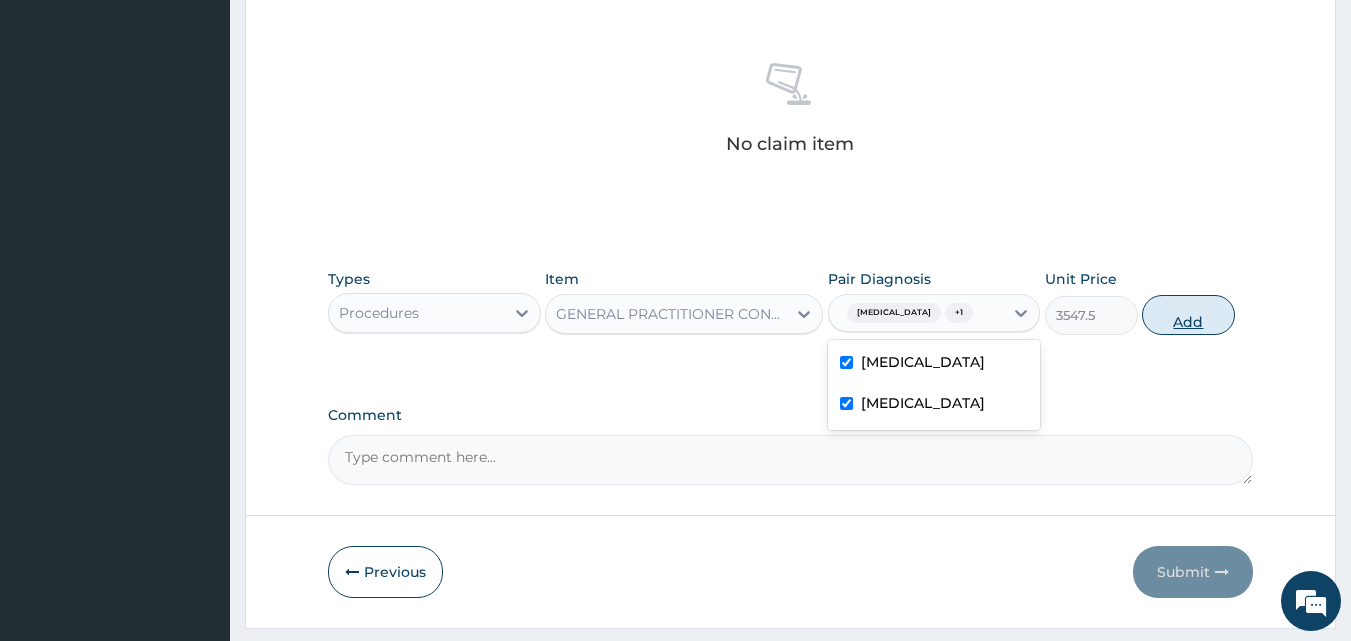 click on "Add" at bounding box center (1188, 315) 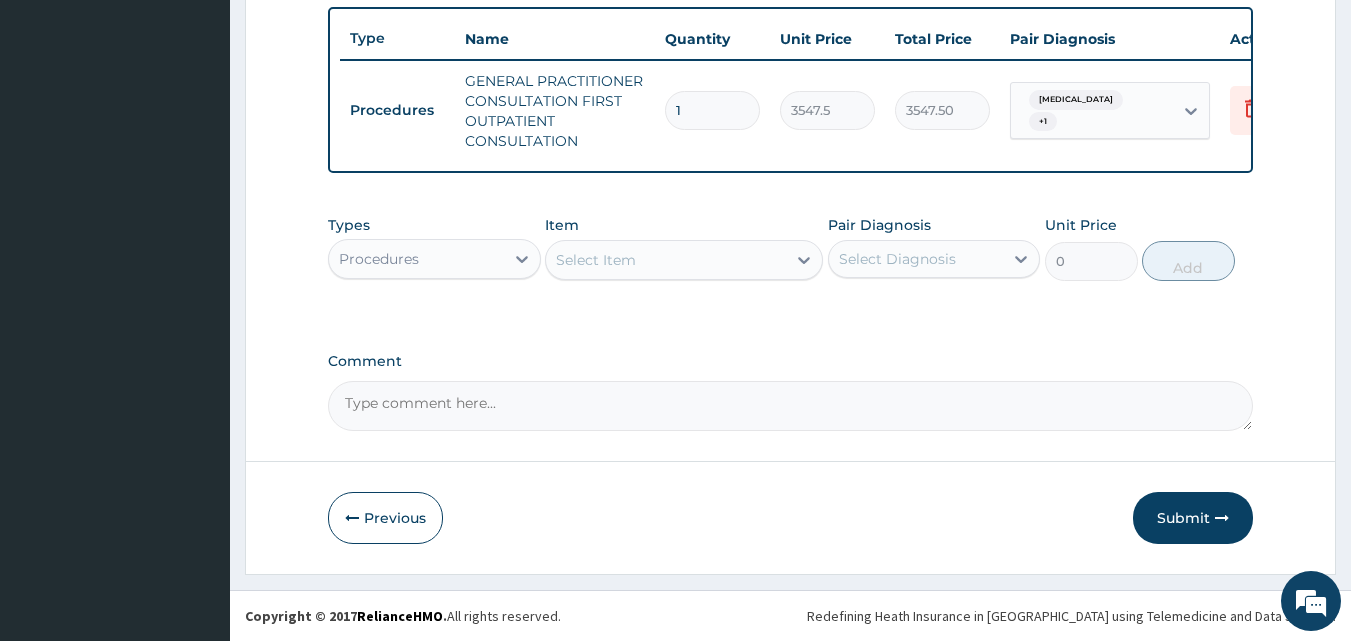 click on "Procedures" at bounding box center [416, 259] 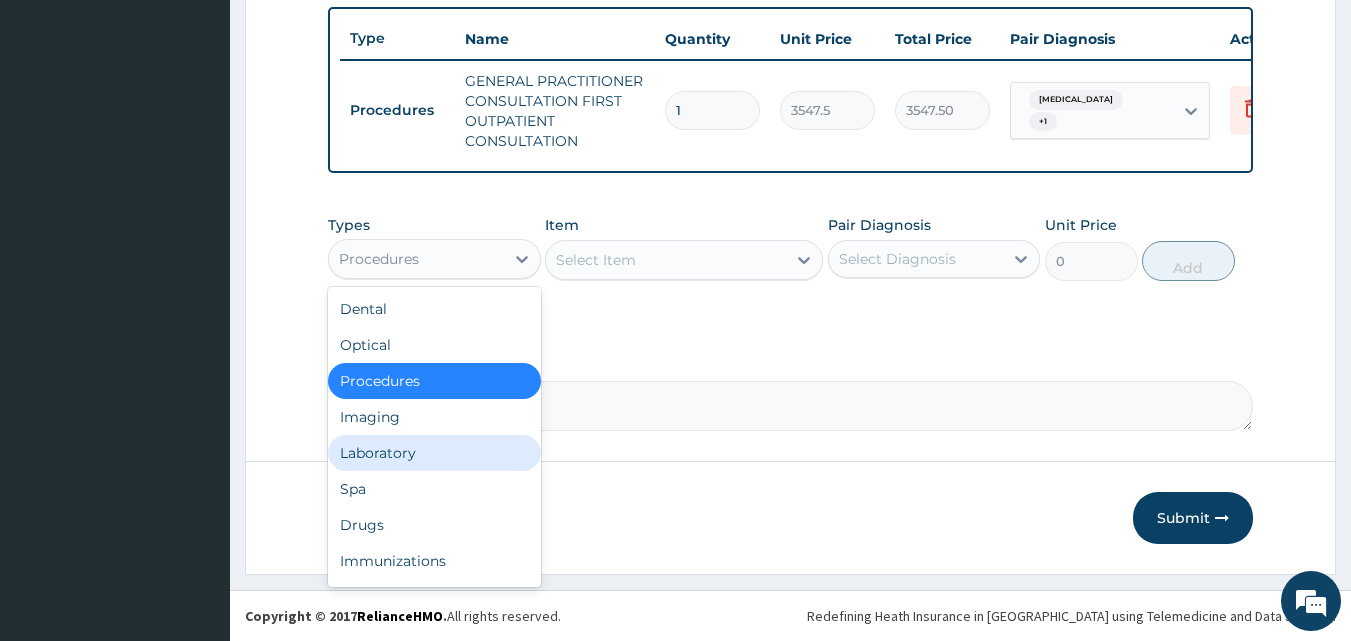 click on "Laboratory" at bounding box center [434, 453] 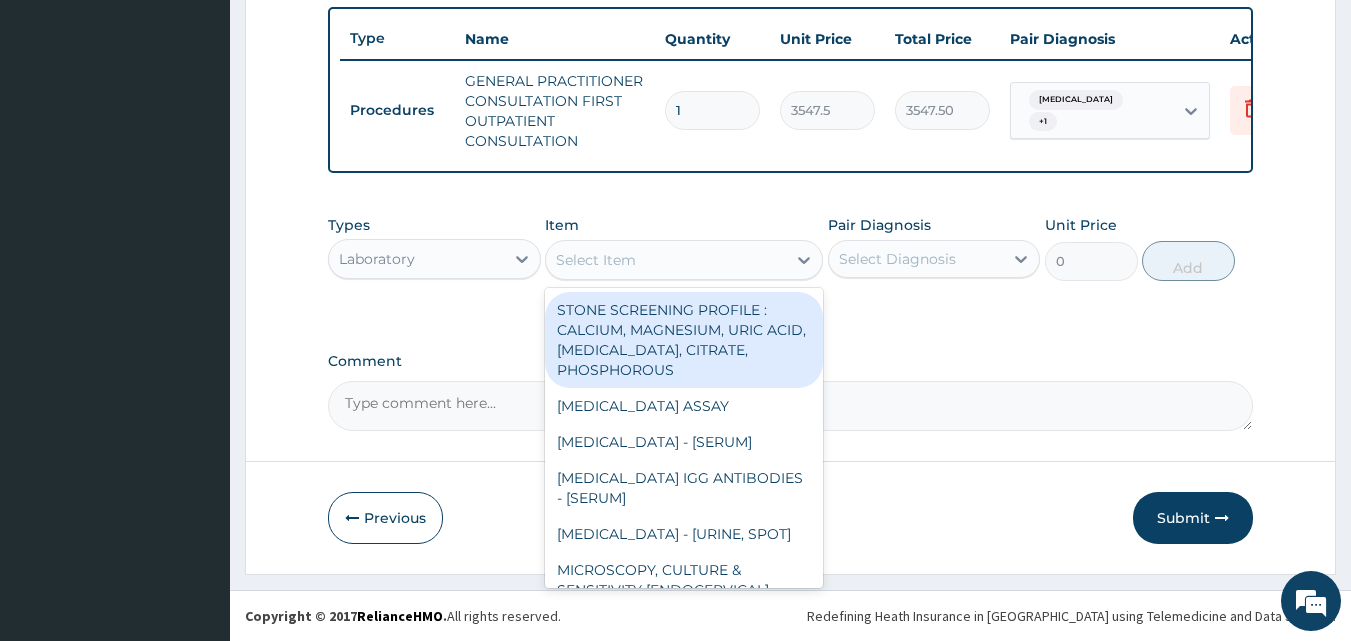 click on "Select Item" at bounding box center (666, 260) 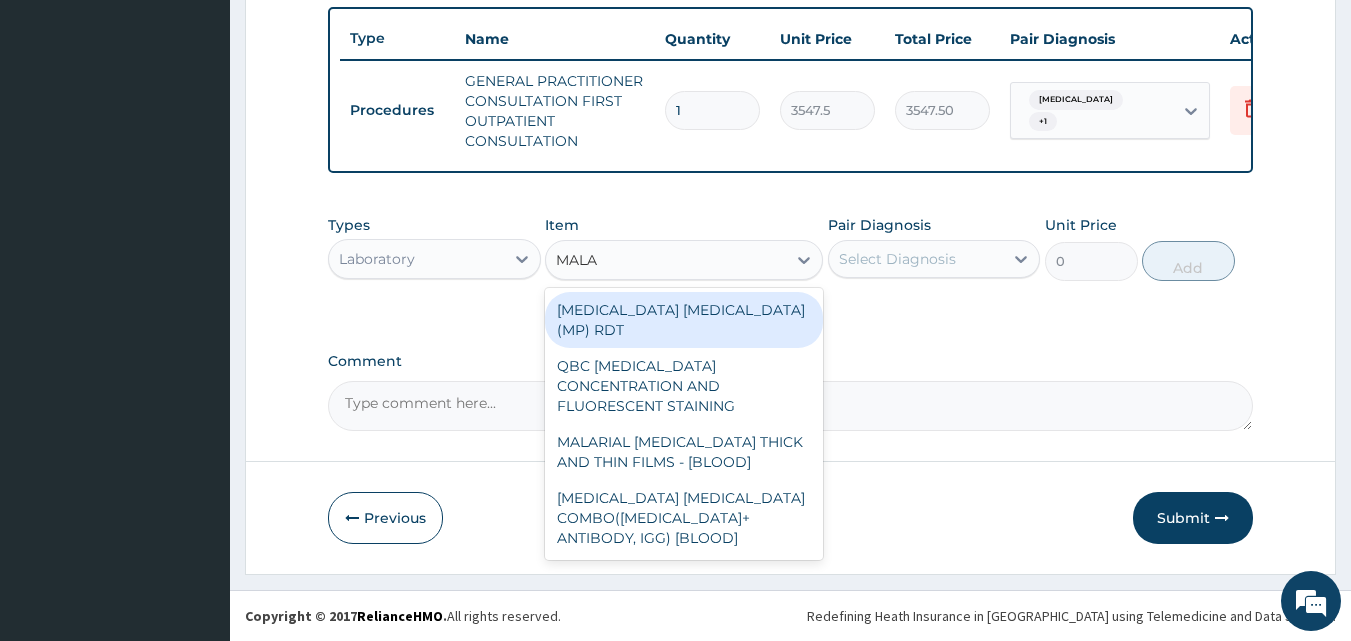 type on "MALAR" 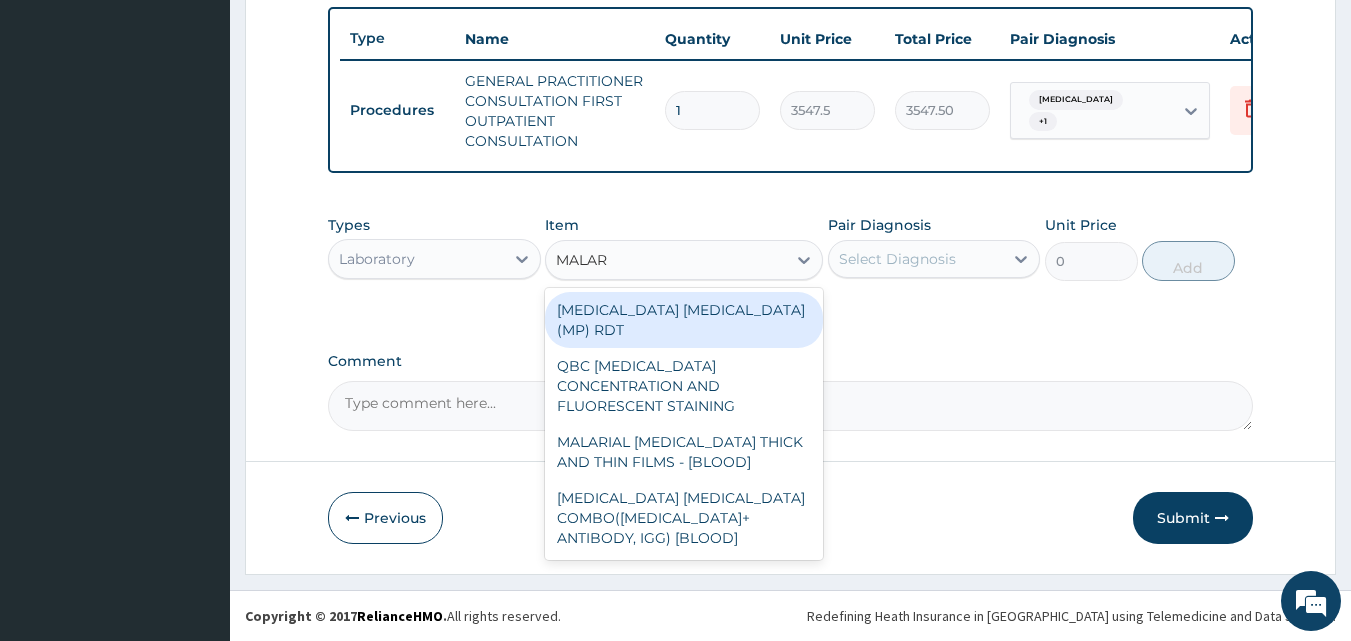 click on "MALARIA PARASITE (MP) RDT" at bounding box center [684, 320] 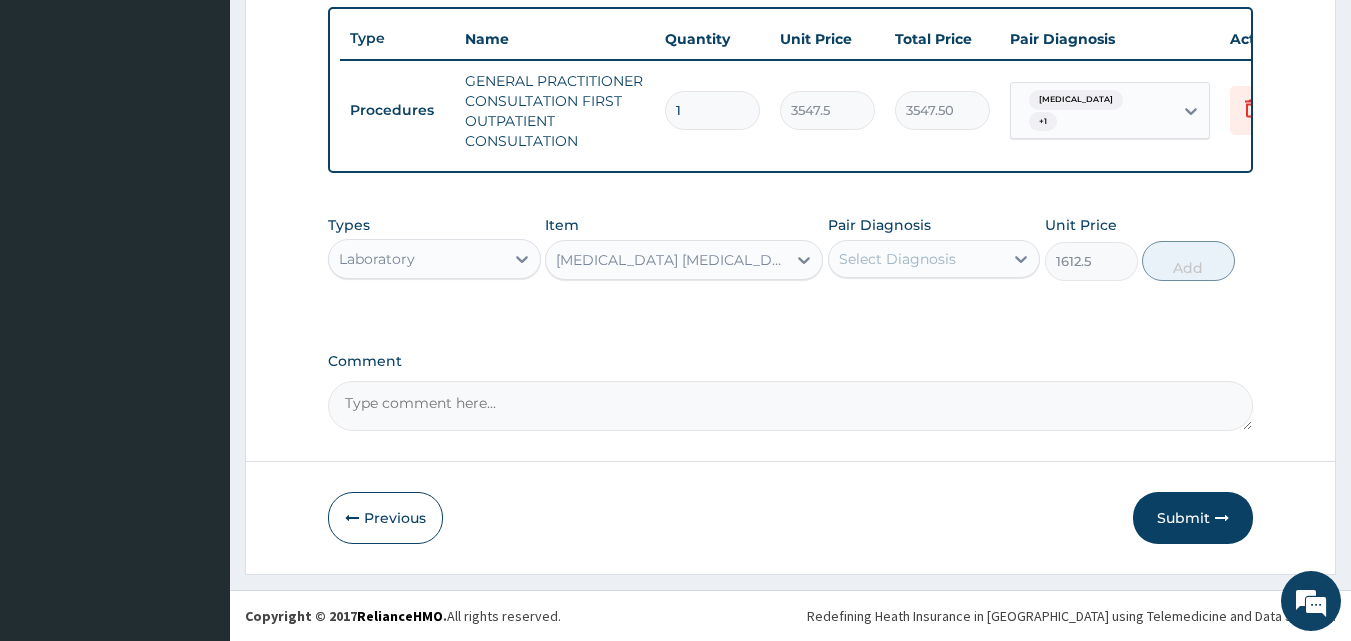 click on "Select Diagnosis" at bounding box center (897, 259) 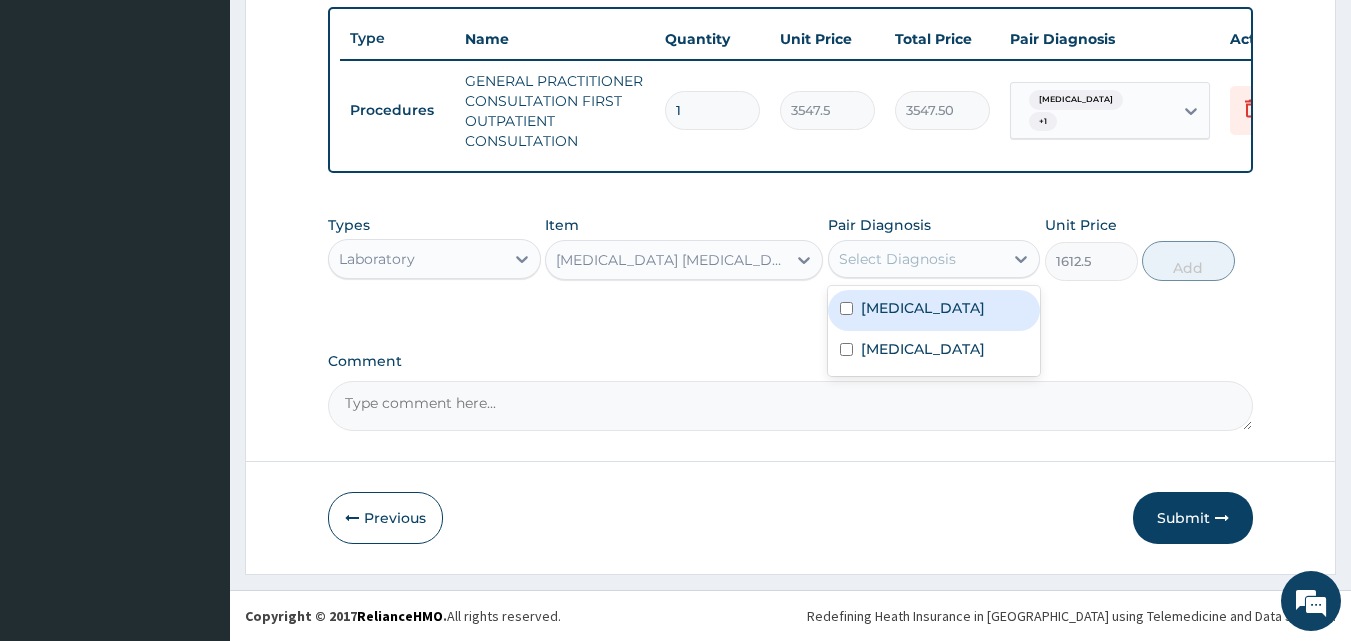 click on "Malaria" at bounding box center (934, 310) 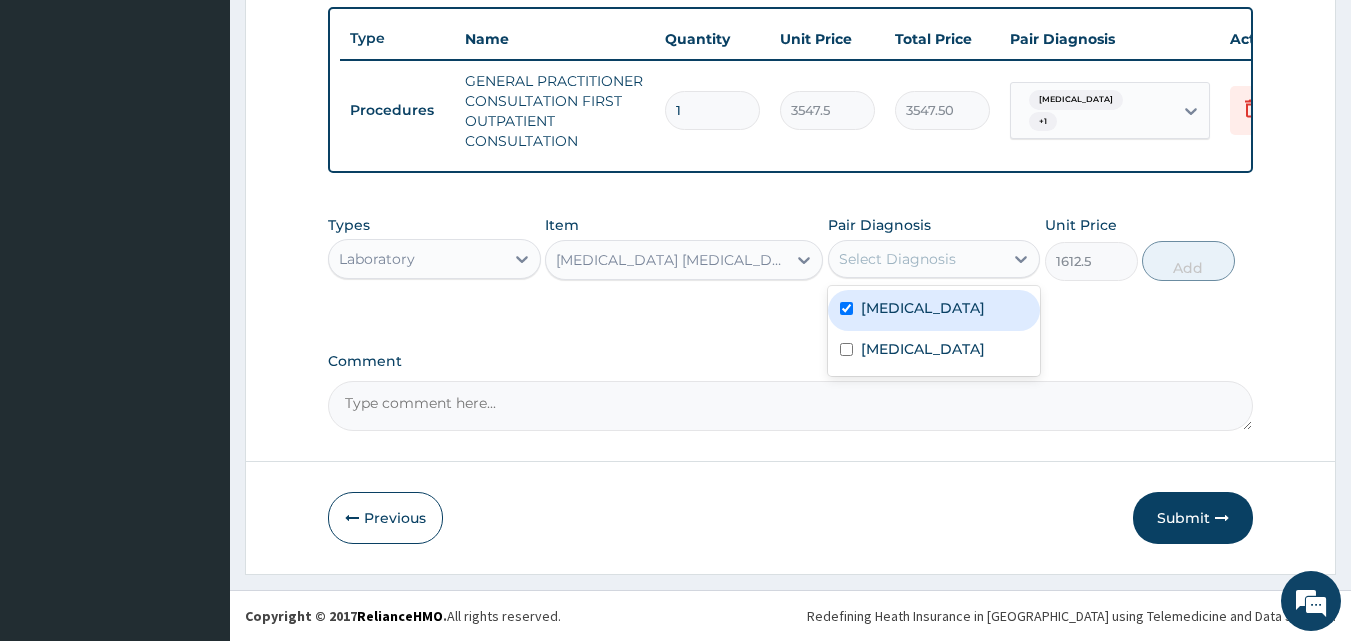 checkbox on "true" 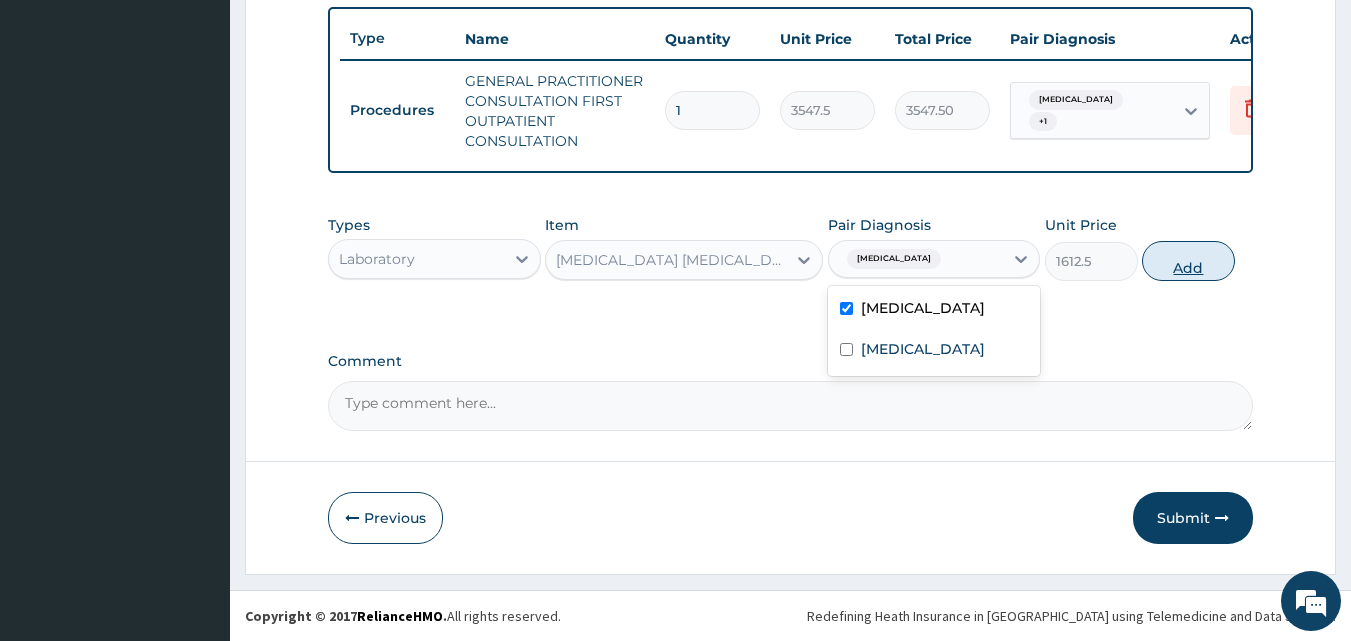 click on "Add" at bounding box center [1188, 261] 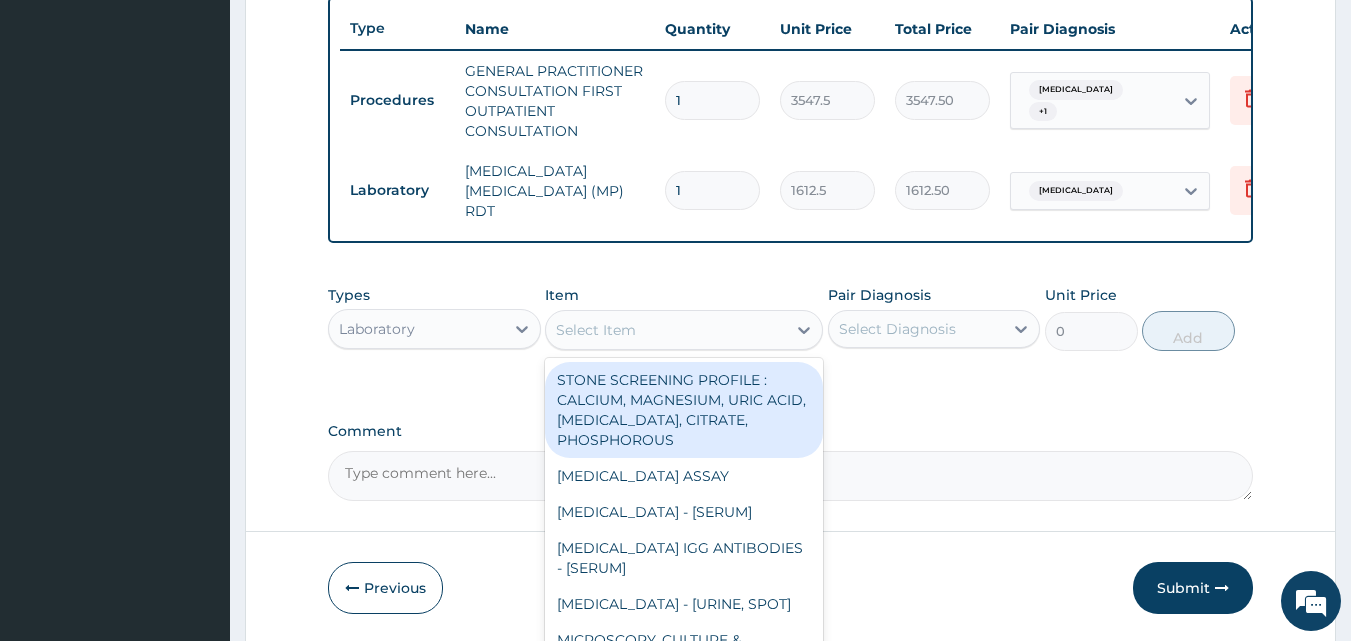 click on "Select Item" at bounding box center (666, 330) 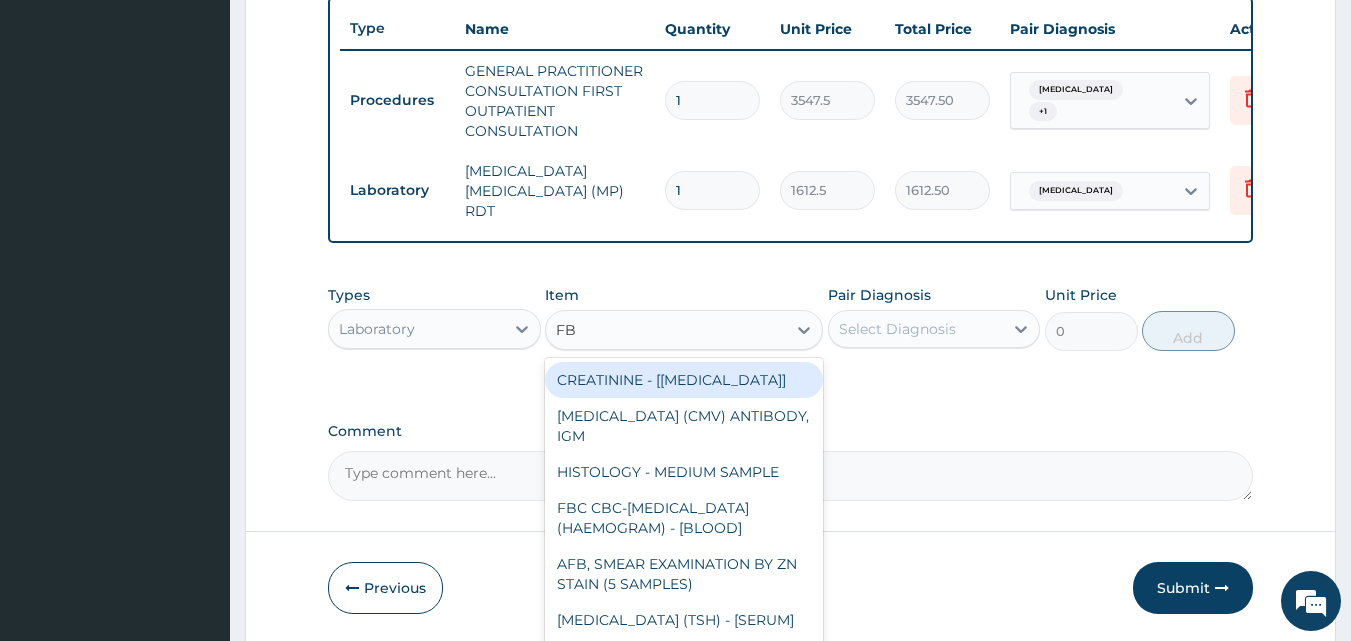type on "FBC" 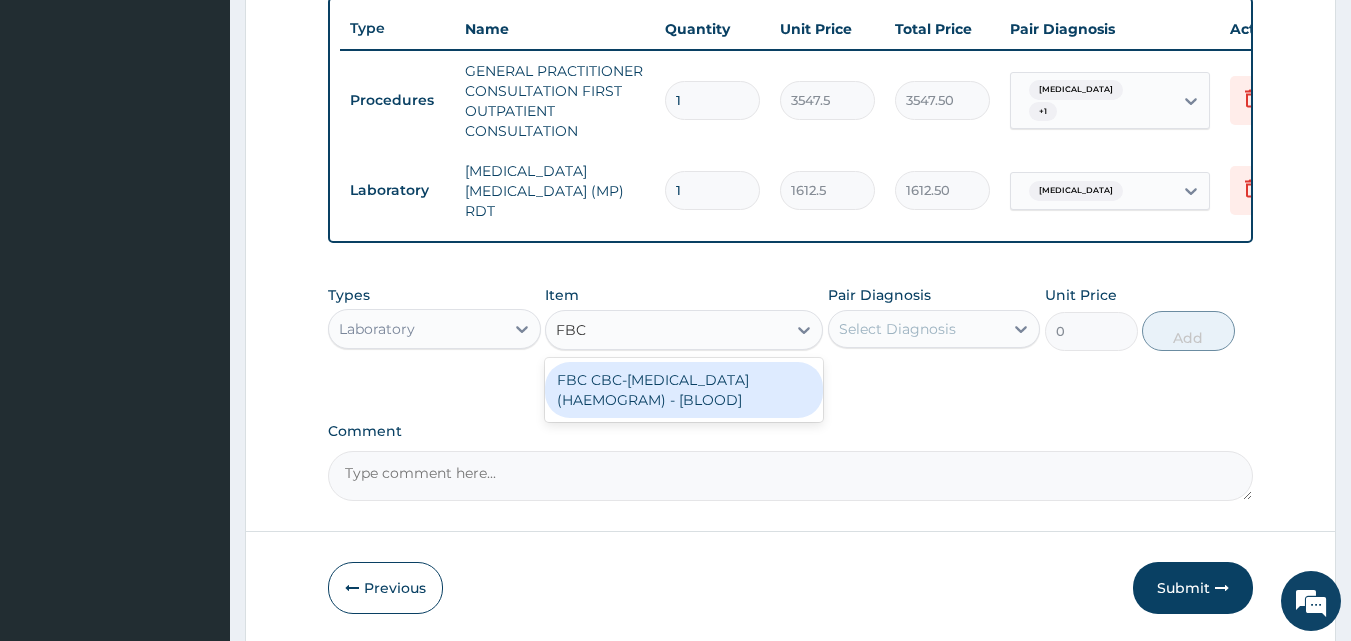 click on "FBC CBC-COMPLETE BLOOD COUNT (HAEMOGRAM) - [BLOOD]" at bounding box center (684, 390) 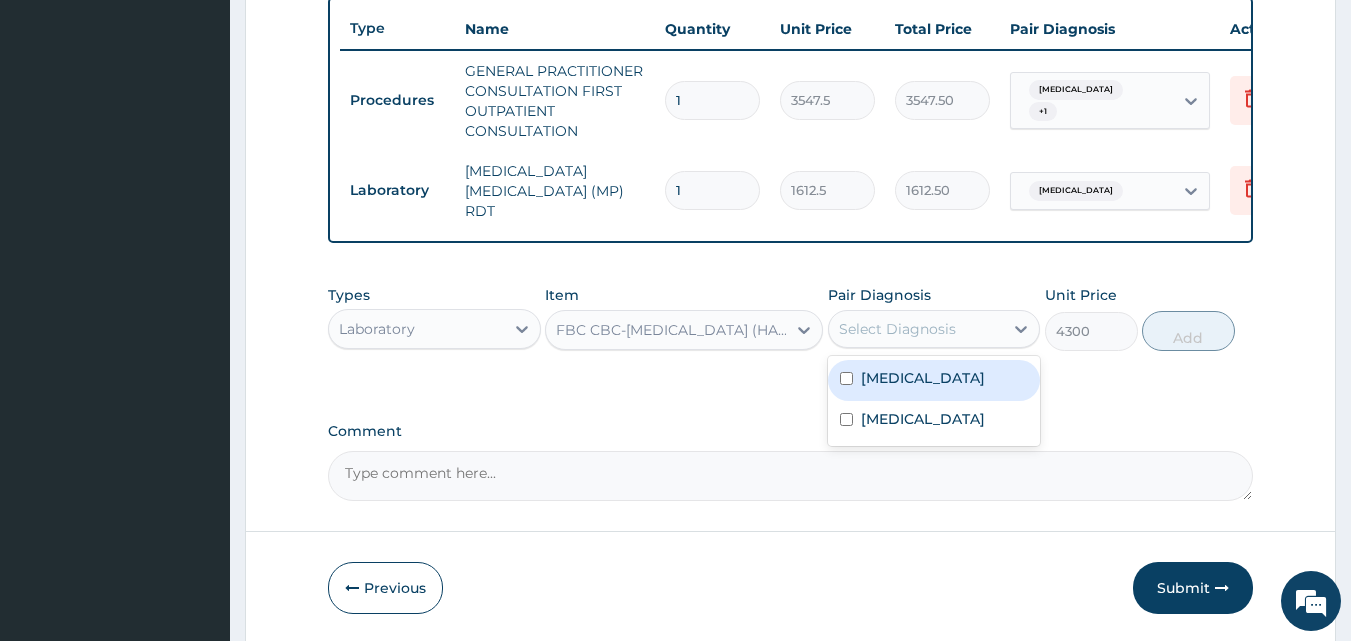 click on "Select Diagnosis" at bounding box center [897, 329] 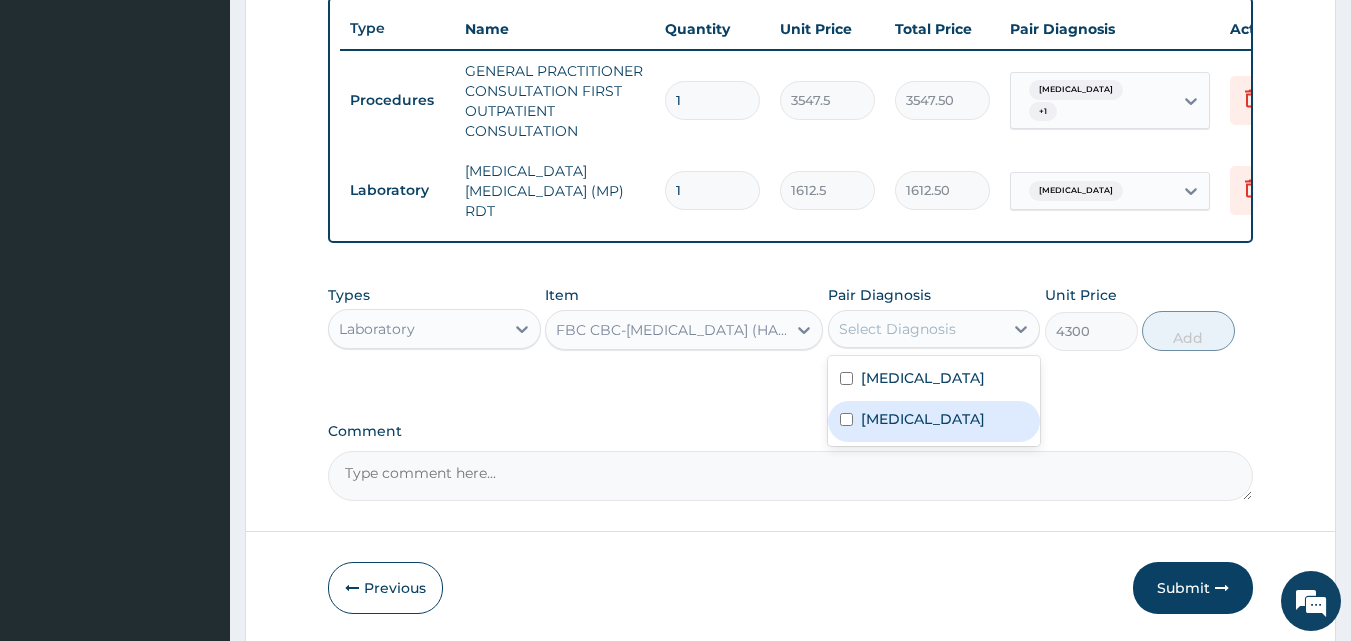click on "Acute bronchitis" at bounding box center (923, 419) 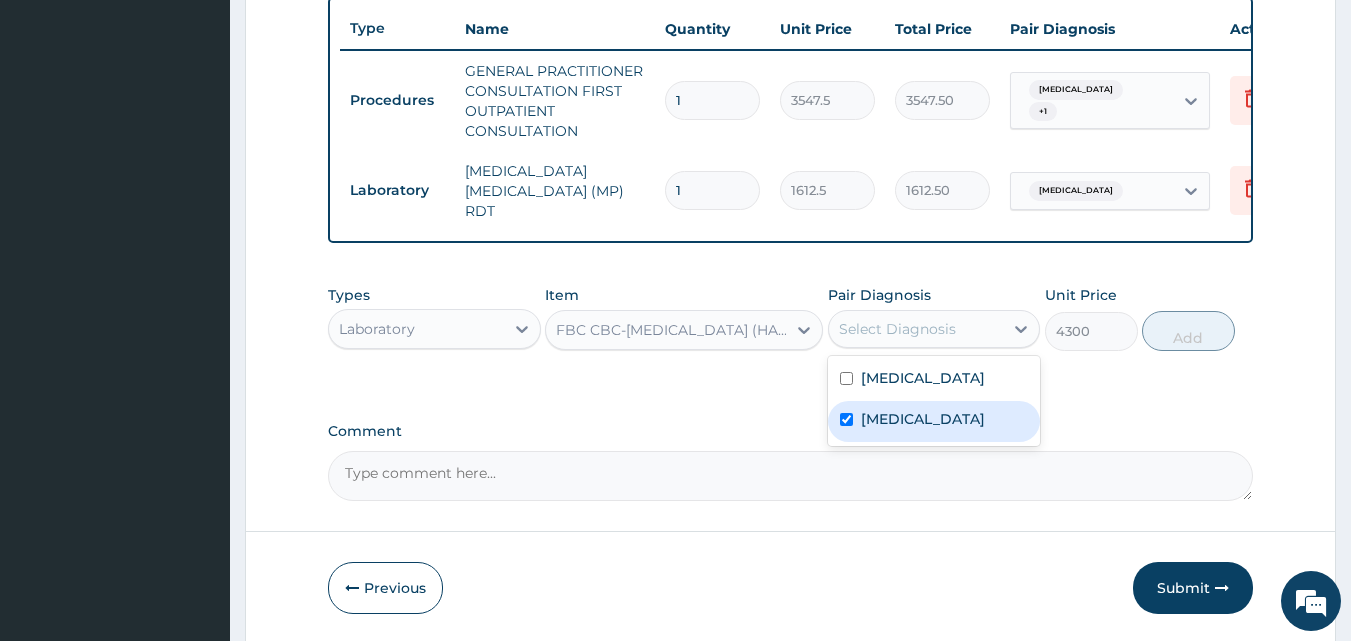 checkbox on "true" 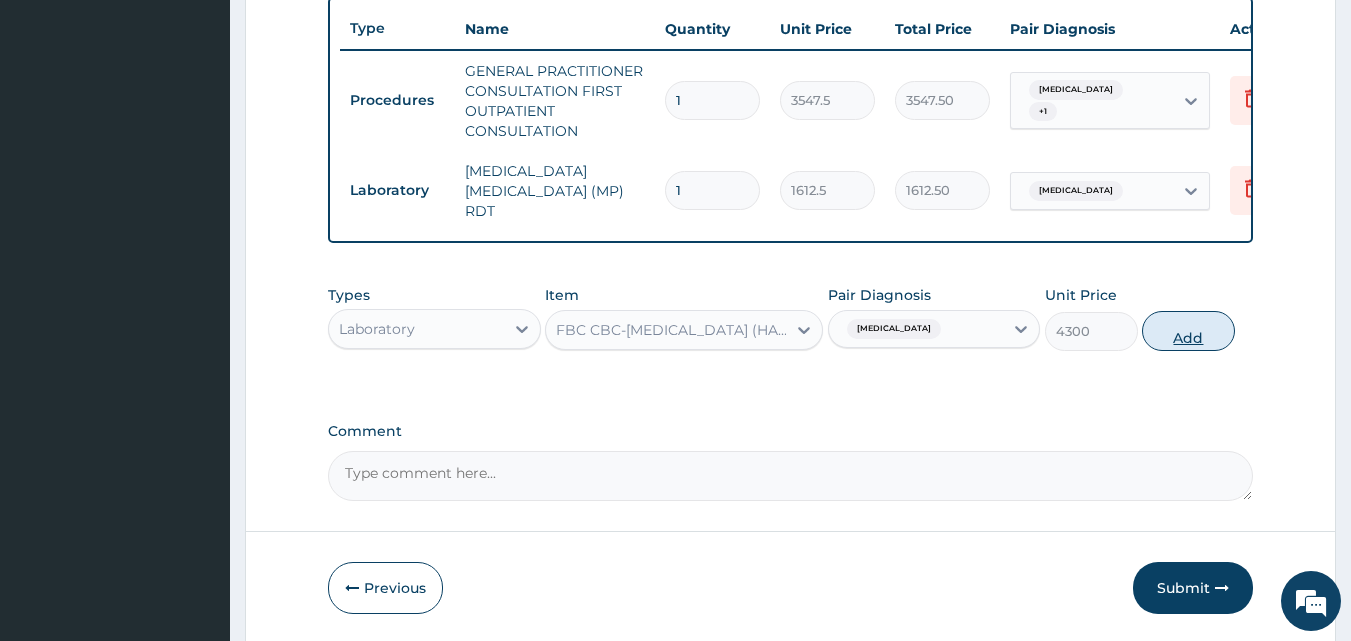 click on "Add" at bounding box center [1188, 331] 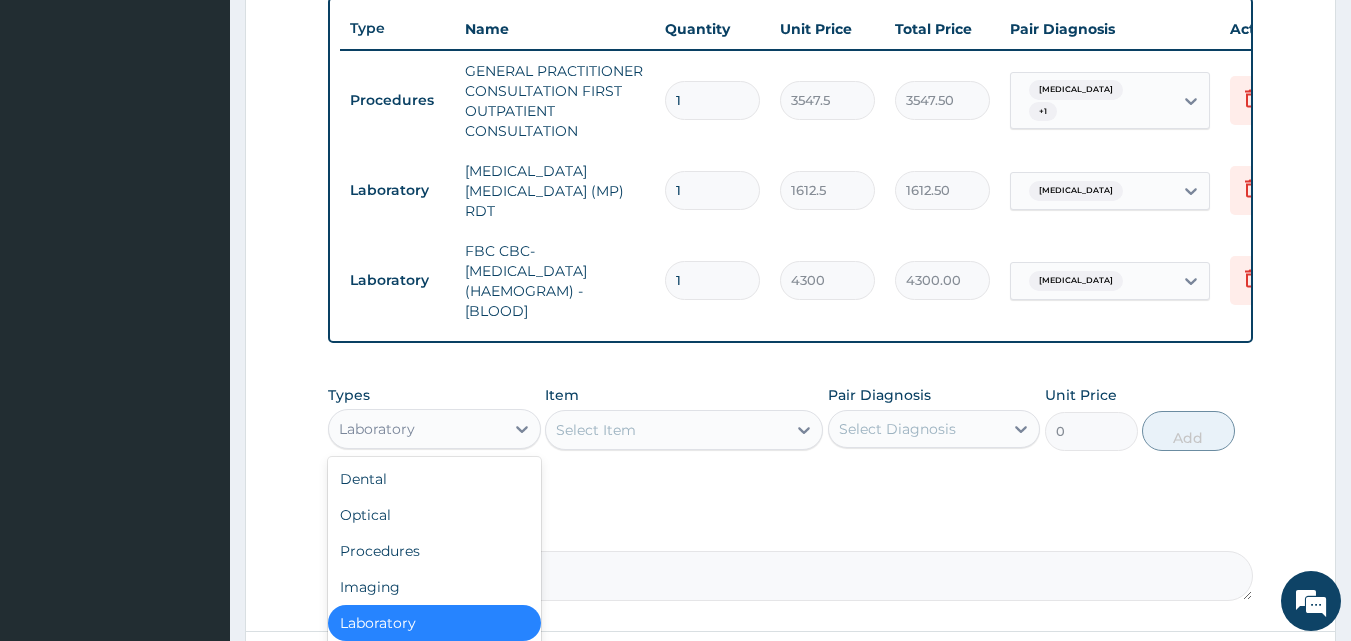 click on "Laboratory" at bounding box center [416, 429] 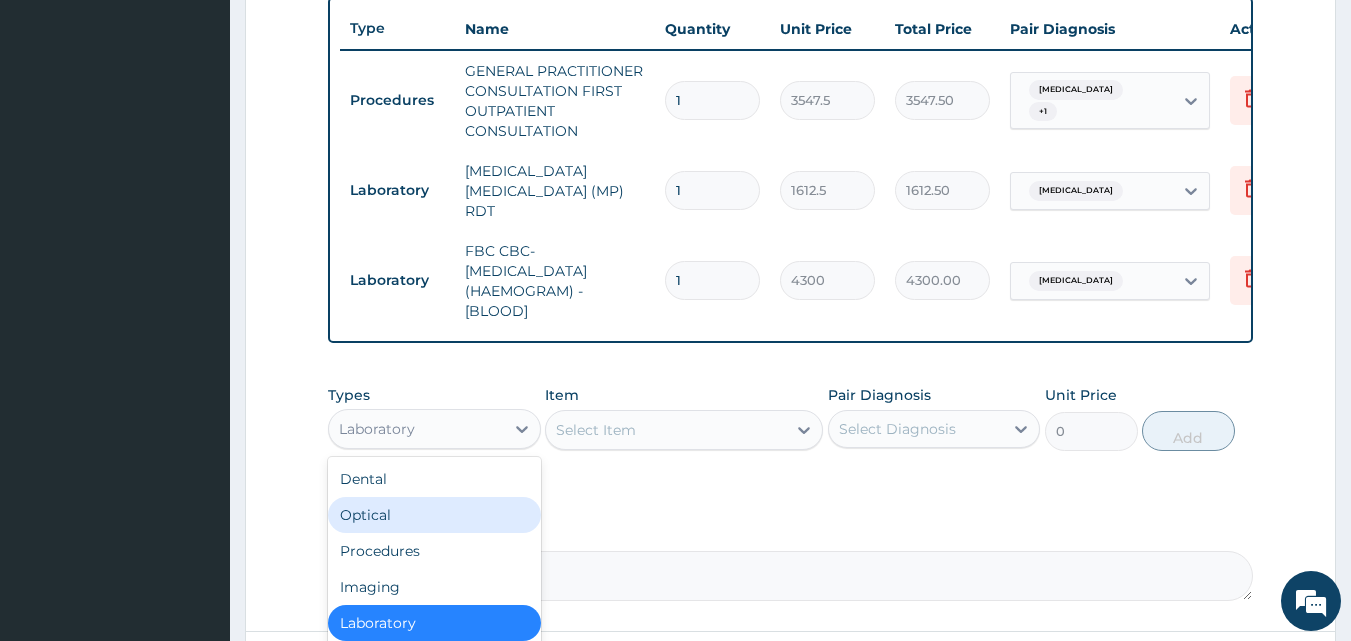 click on "PA Code / Prescription Code Enter Code(Secondary Care Only) Encounter Date 02-07-2025 Important Notice Please enter PA codes before entering items that are not attached to a PA code   All diagnoses entered must be linked to a claim item. Diagnosis & Claim Items that are visible but inactive cannot be edited because they were imported from an already approved PA code. Diagnosis Malaria Confirmed Acute bronchitis Confirmed NB: All diagnosis must be linked to a claim item Claim Items Type Name Quantity Unit Price Total Price Pair Diagnosis Actions Procedures GENERAL PRACTITIONER CONSULTATION FIRST OUTPATIENT CONSULTATION 1 3547.5 3547.50 Malaria  + 1 Delete Laboratory MALARIA PARASITE (MP) RDT 1 1612.5 1612.50 Malaria Delete Laboratory FBC CBC-COMPLETE BLOOD COUNT (HAEMOGRAM) - [BLOOD] 1 4300 4300.00 Acute bronchitis Delete Types option Laboratory, selected. Laboratory Dental Optical Procedures Imaging Laboratory Spa Drugs Immunizations Others Gym Item Select Item Pair Diagnosis Select Diagnosis Unit Price 0 Add" at bounding box center (791, 22) 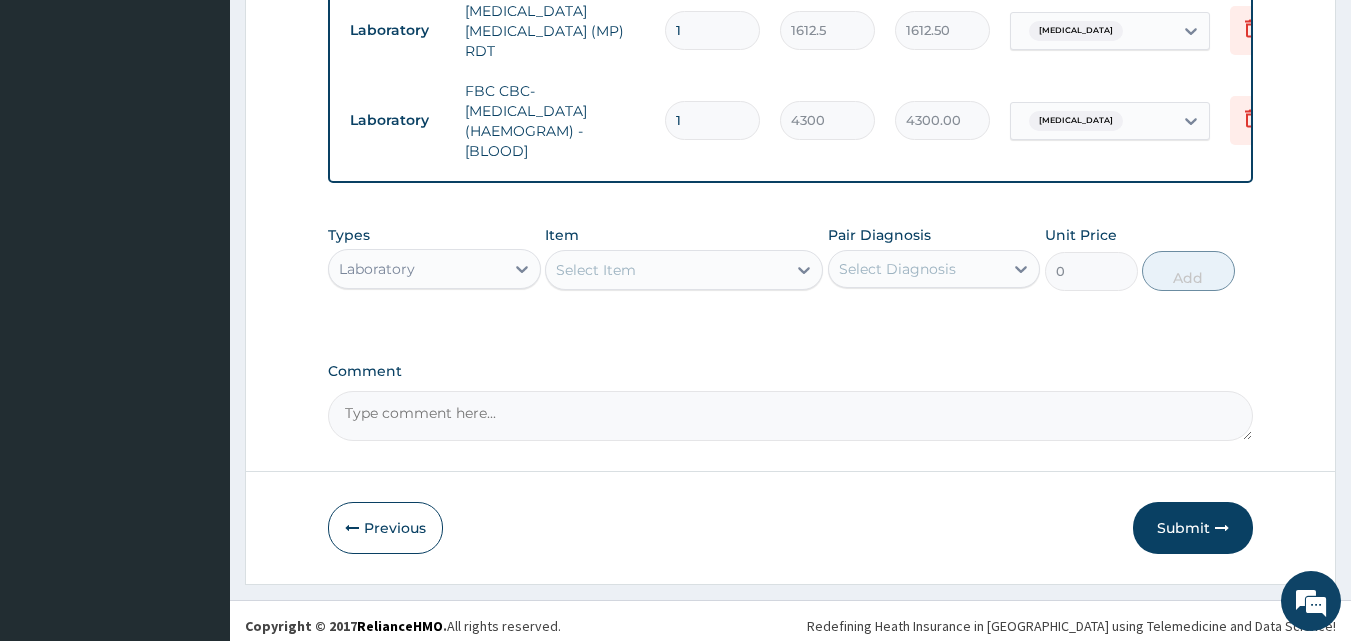 scroll, scrollTop: 921, scrollLeft: 0, axis: vertical 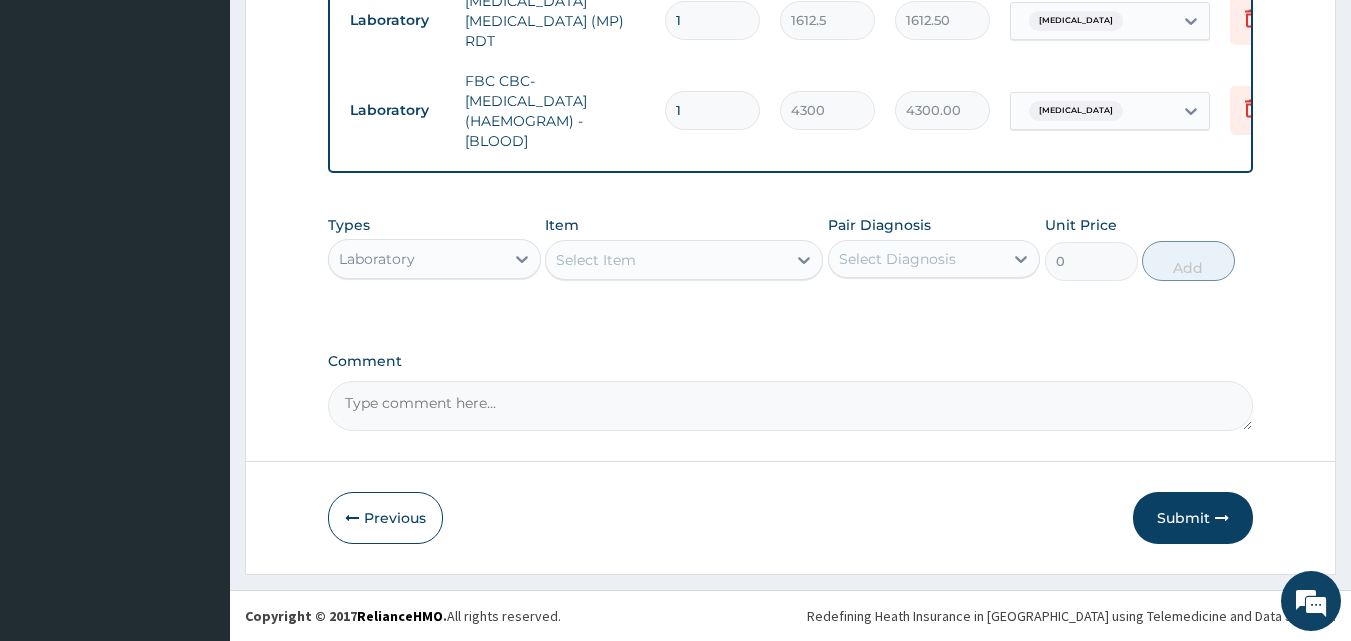 click on "Laboratory" at bounding box center [416, 259] 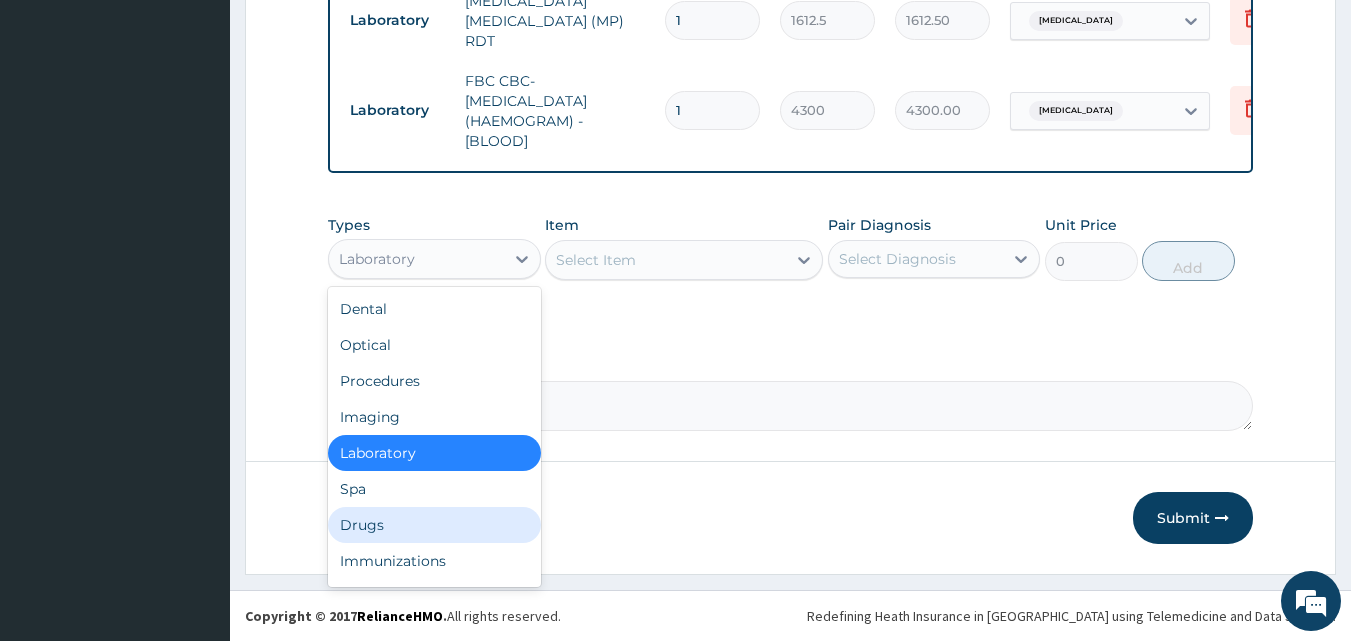 click on "Drugs" at bounding box center [434, 525] 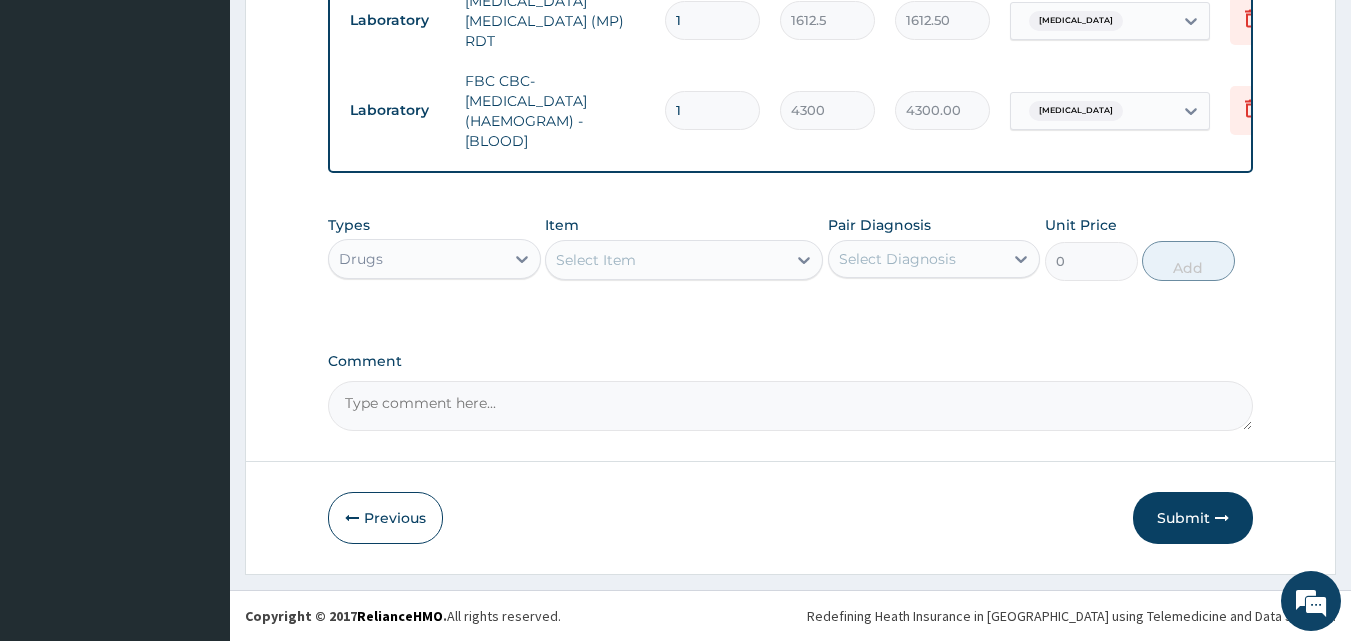 click on "Select Item" at bounding box center [666, 260] 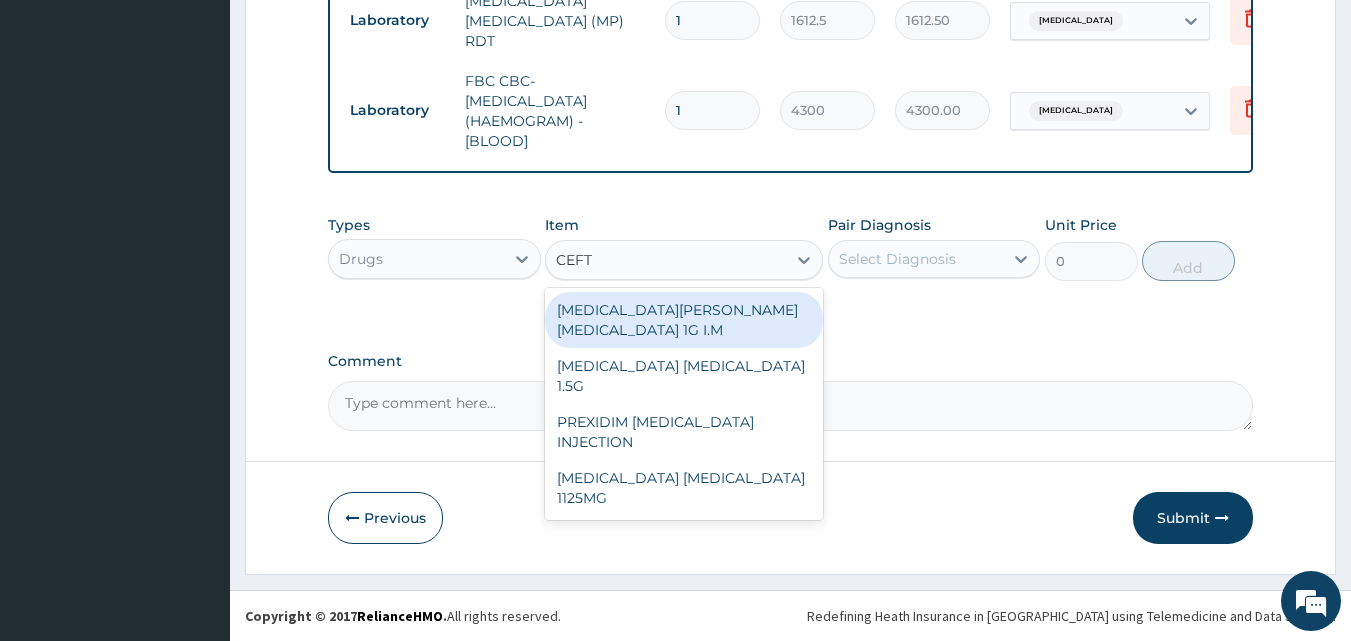 type on "CEFTR" 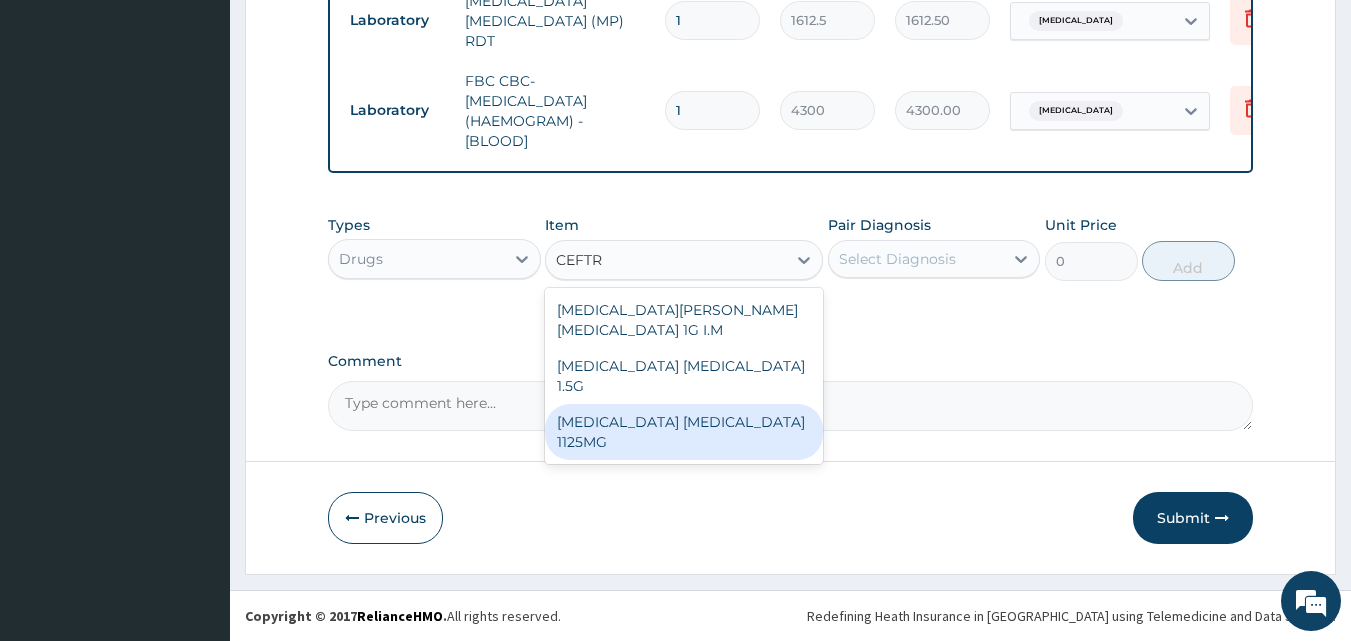 click on "CEFTRIAXONE TAZOBACTAM 1125MG" at bounding box center [684, 432] 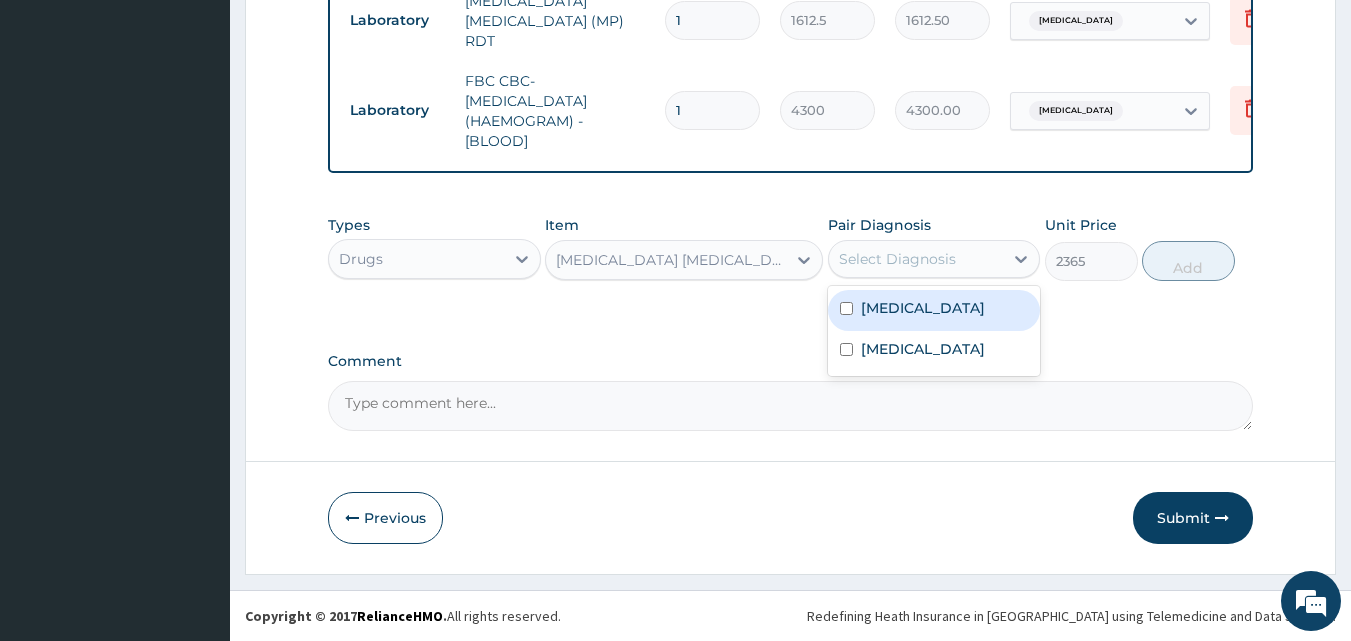click on "Select Diagnosis" at bounding box center (897, 259) 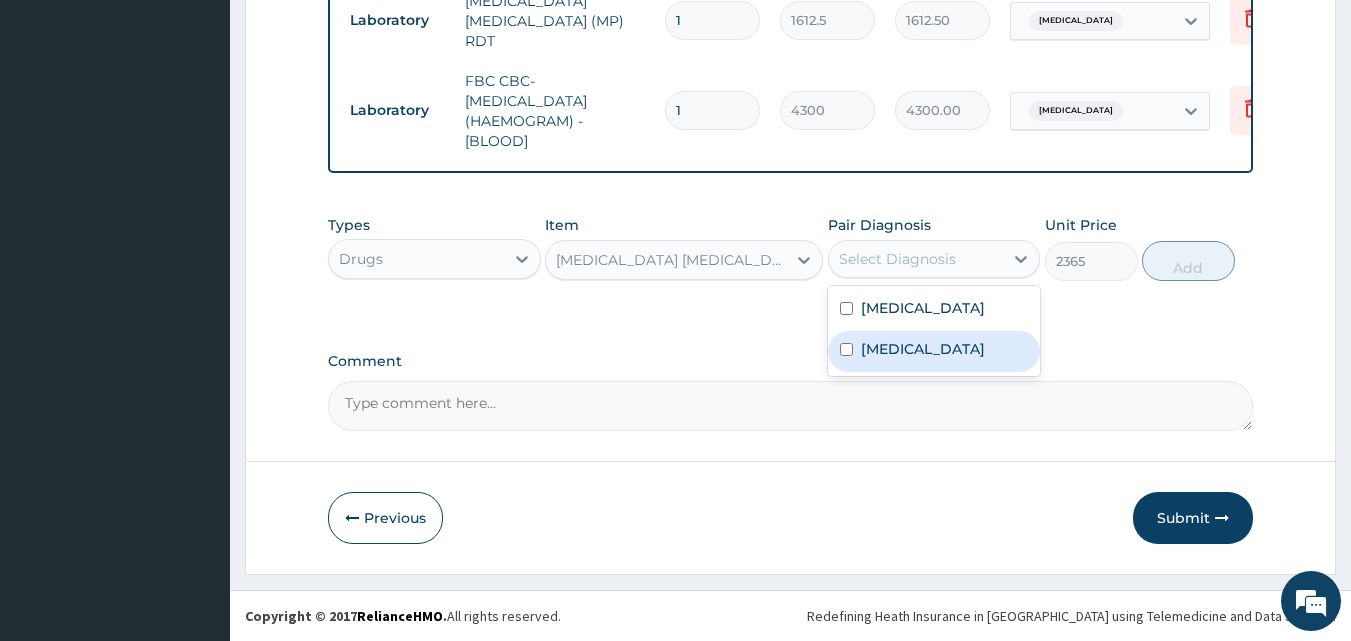 click on "Acute bronchitis" at bounding box center [923, 349] 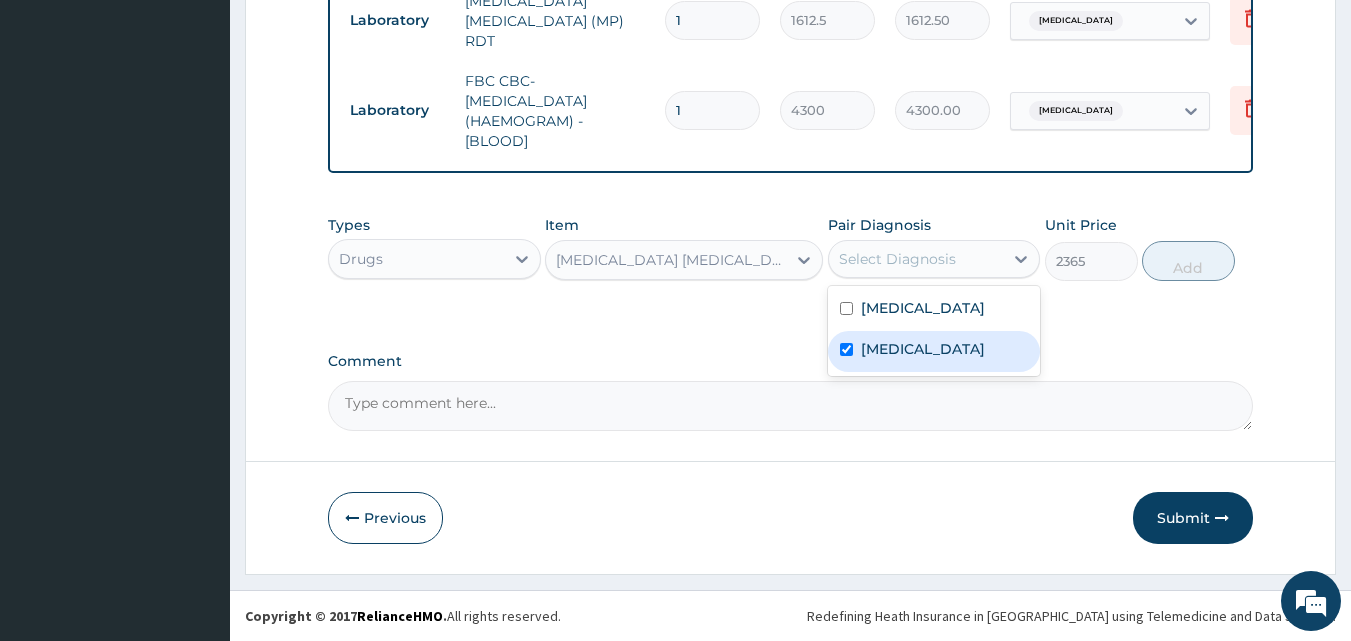 checkbox on "true" 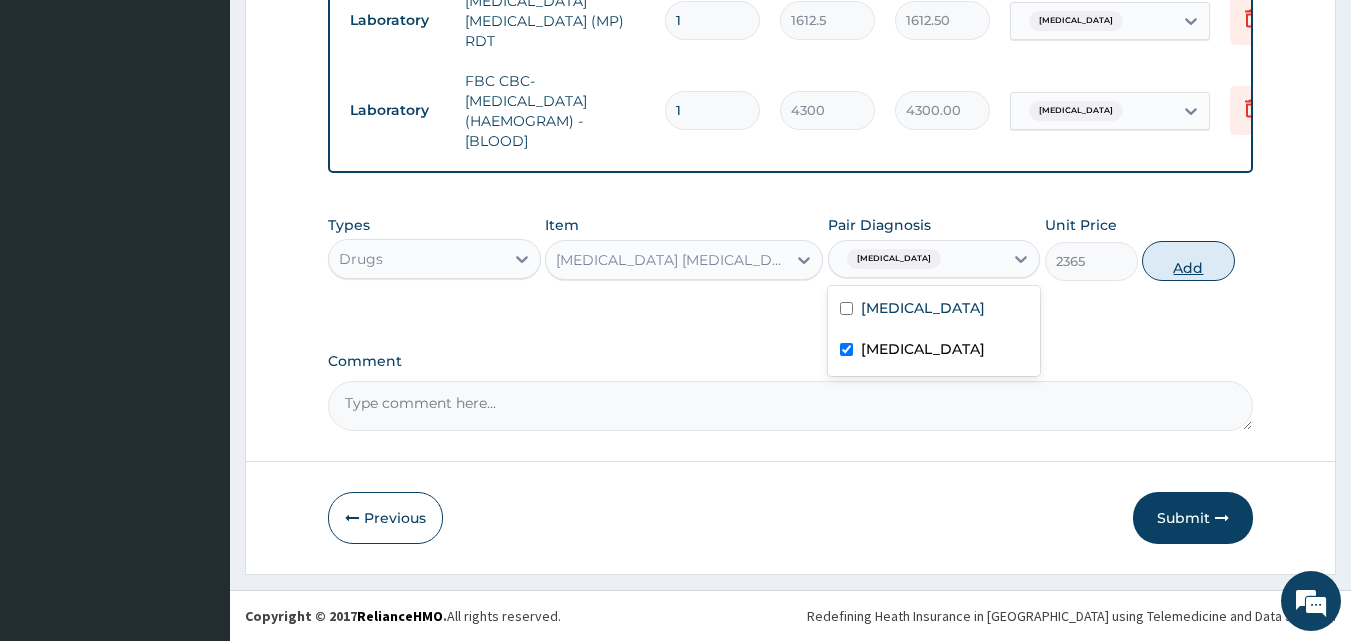 click on "Add" at bounding box center [1188, 261] 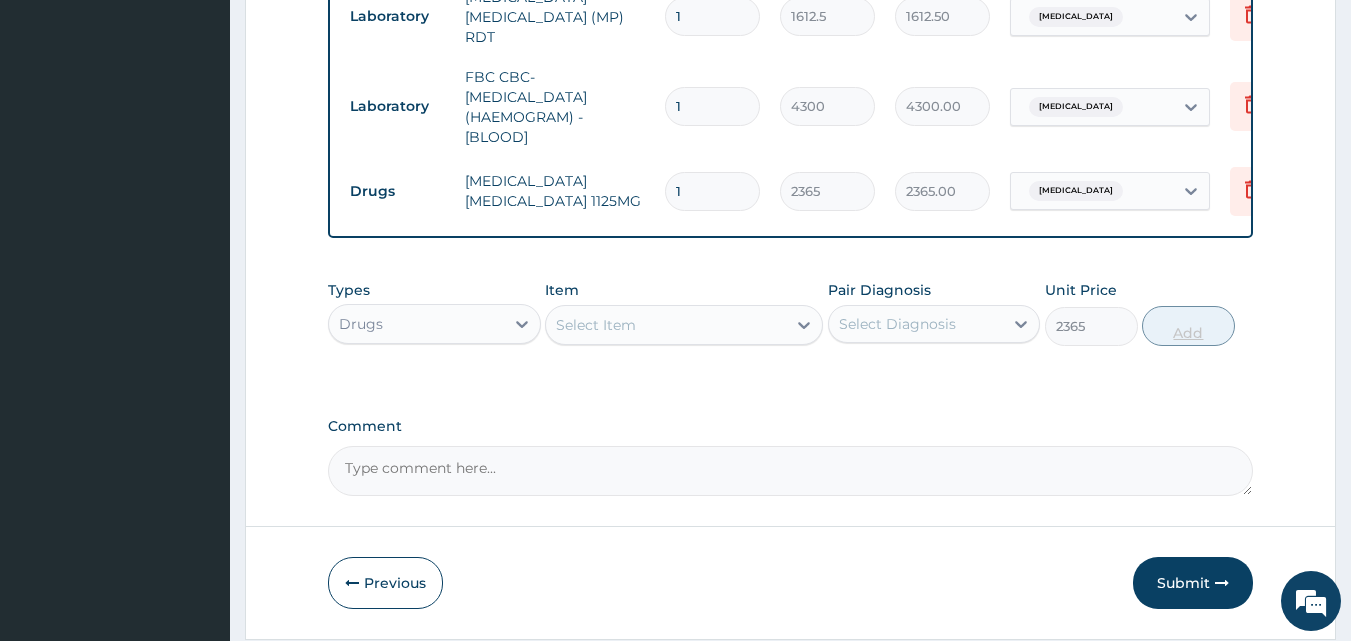 type on "0" 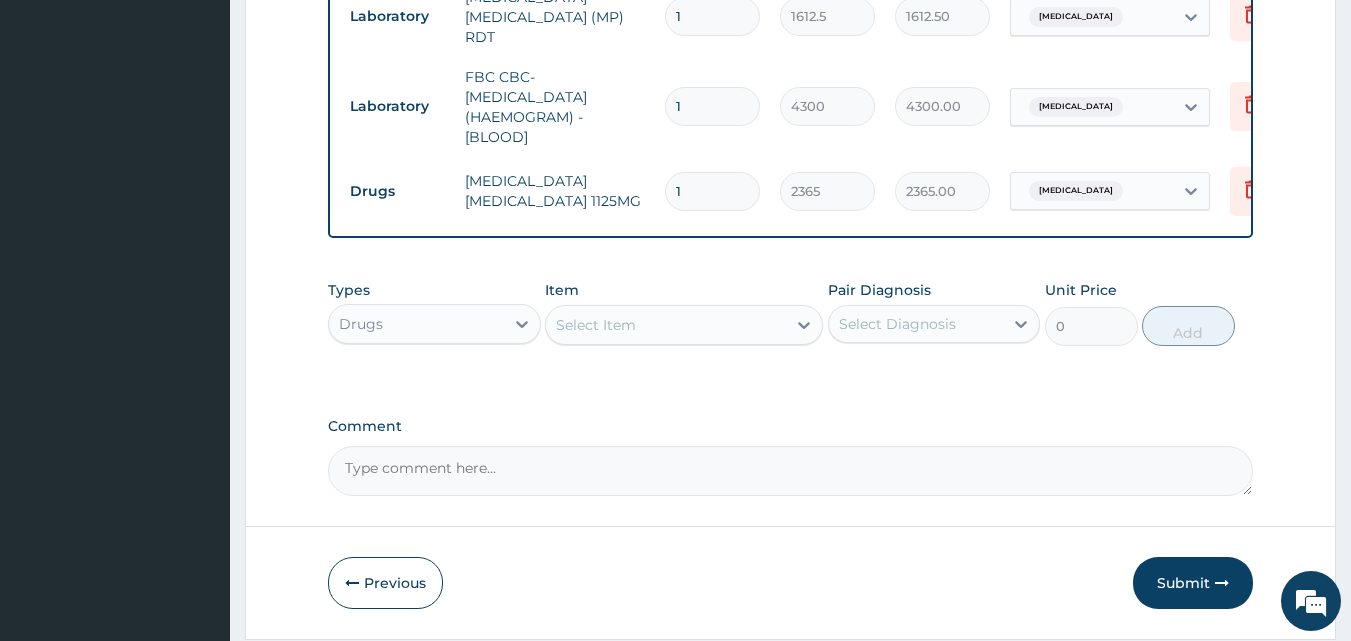 click on "Select Item" at bounding box center (666, 325) 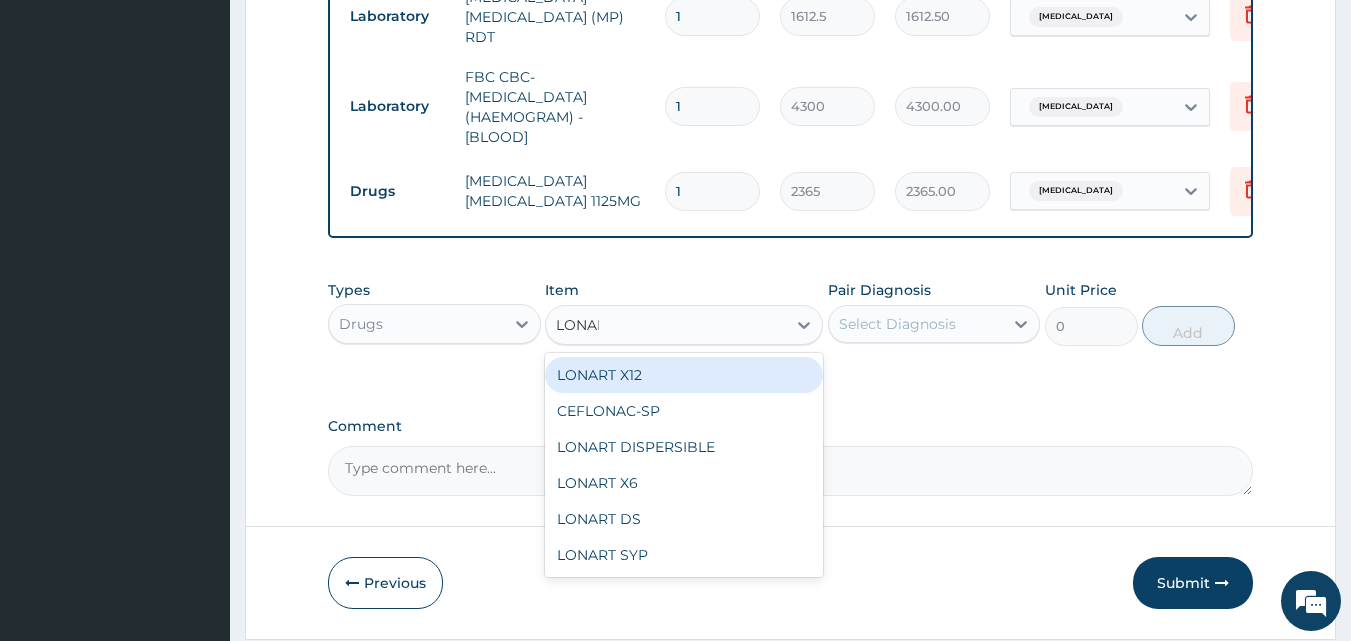 type on "LONART" 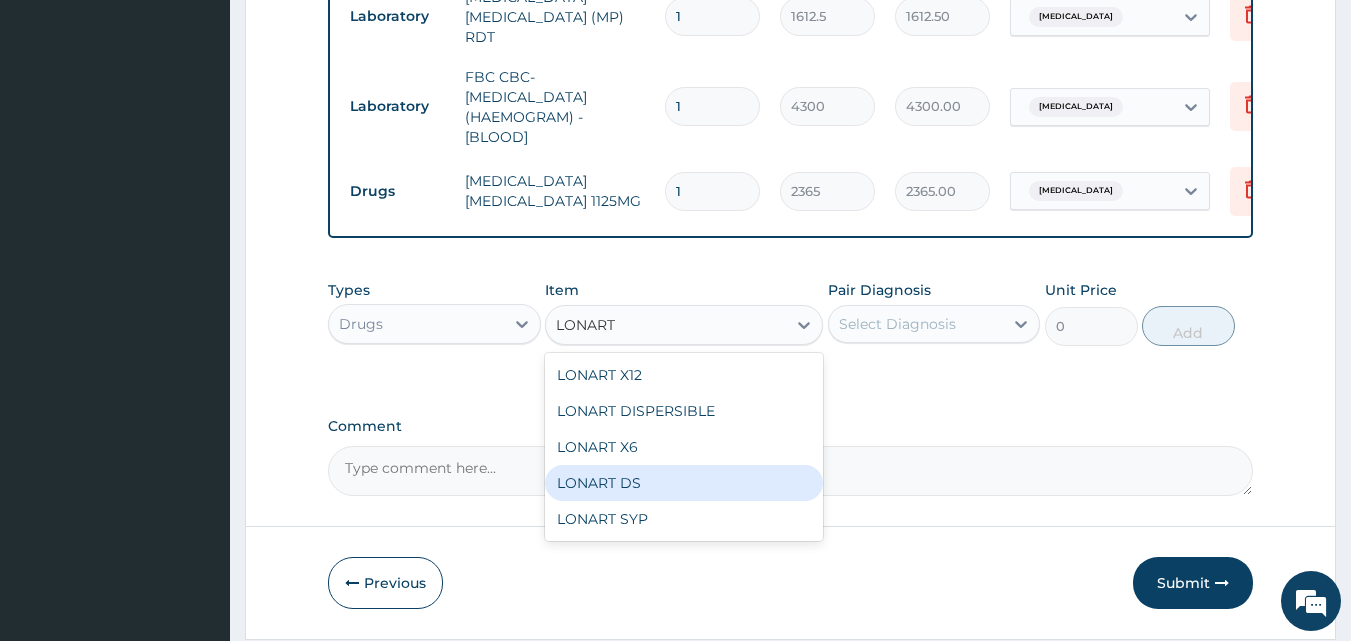 click on "LONART DS" at bounding box center (684, 483) 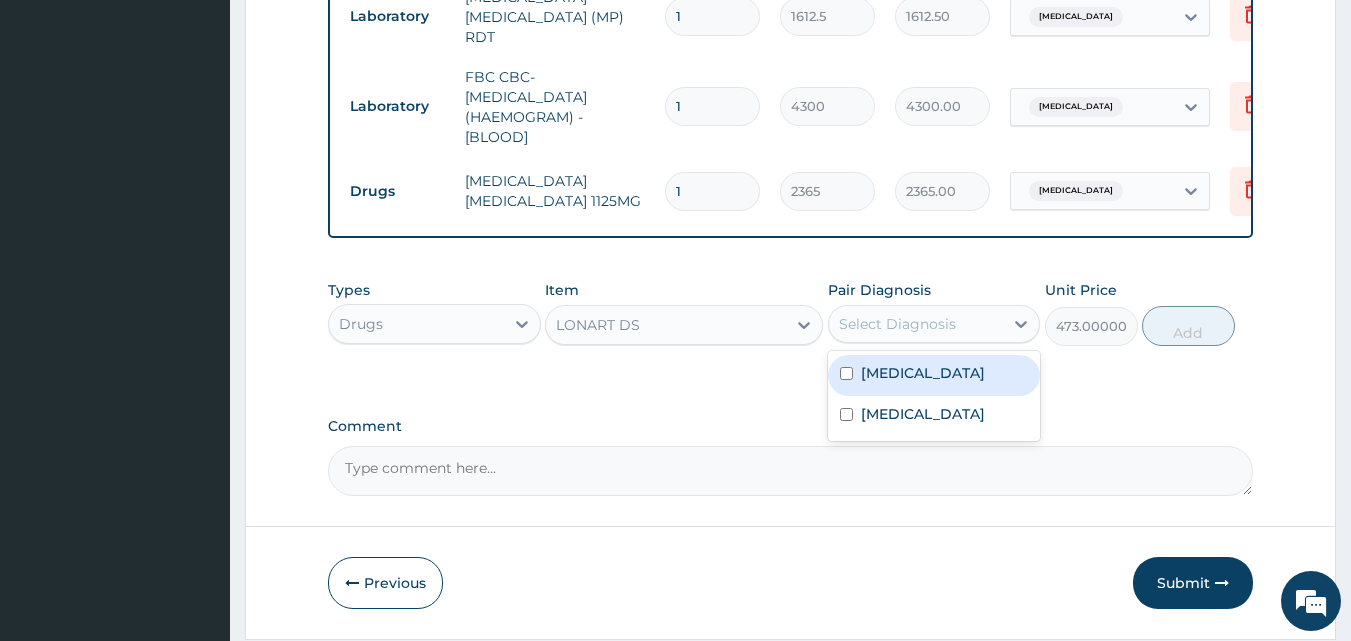 click on "Select Diagnosis" at bounding box center [897, 324] 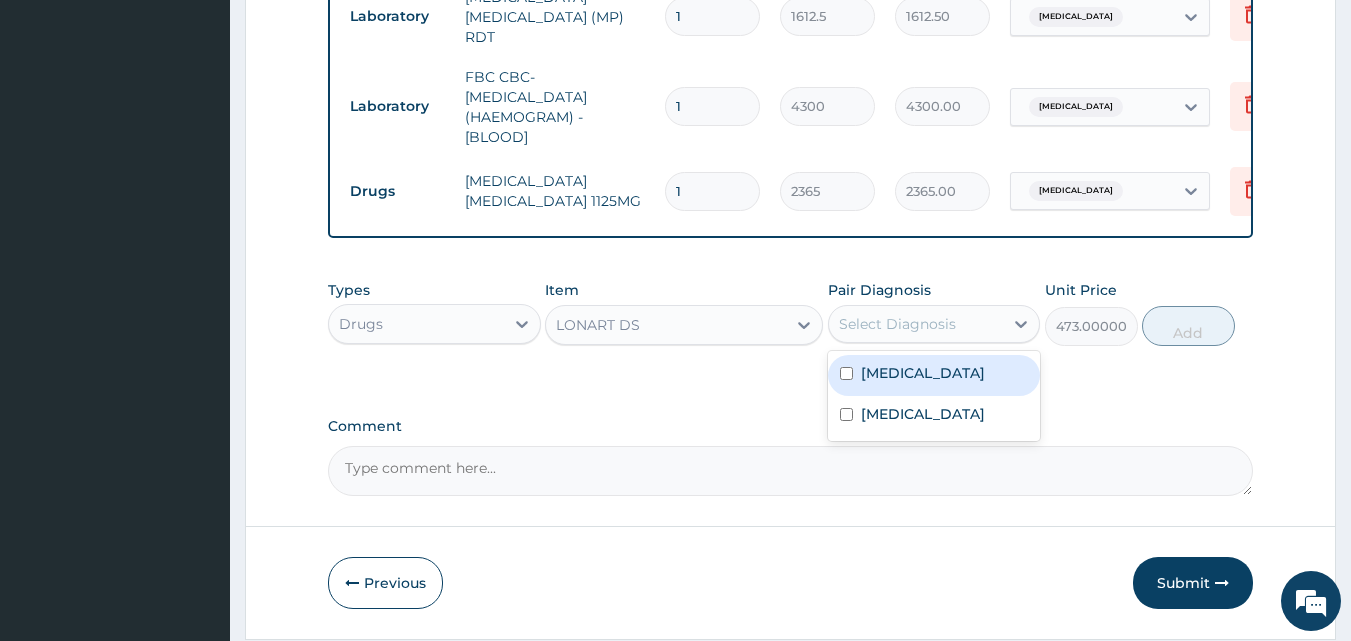 click on "Malaria" at bounding box center (923, 373) 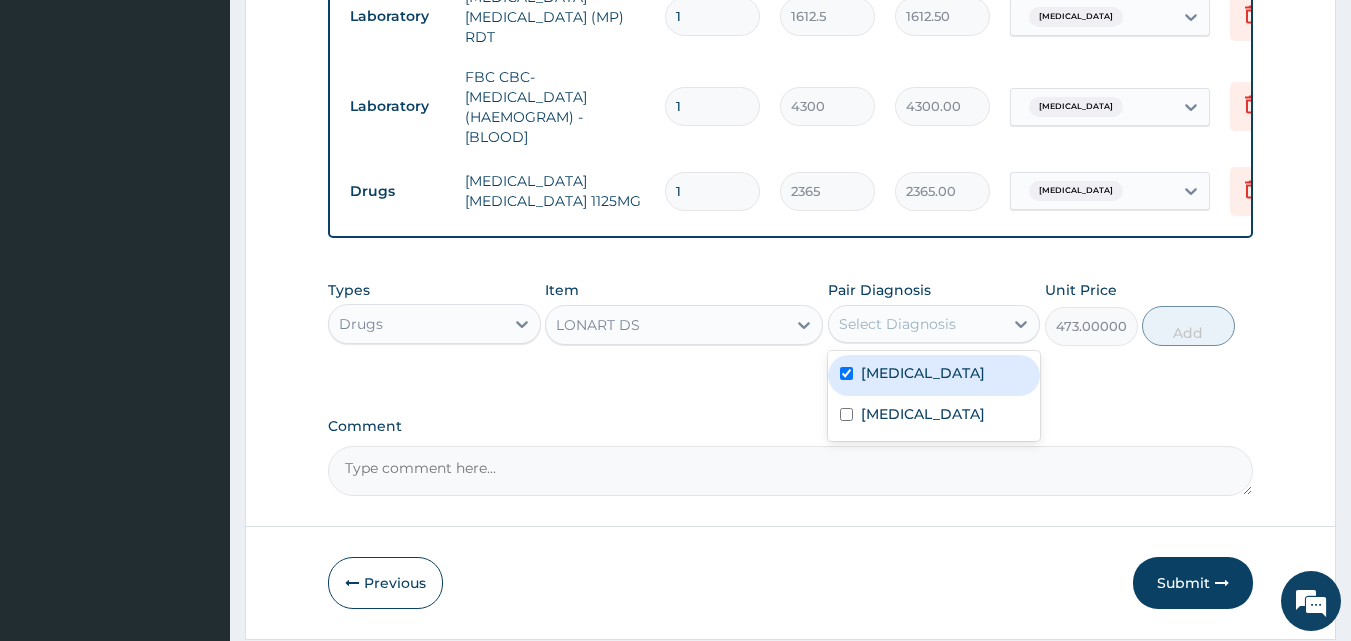 checkbox on "true" 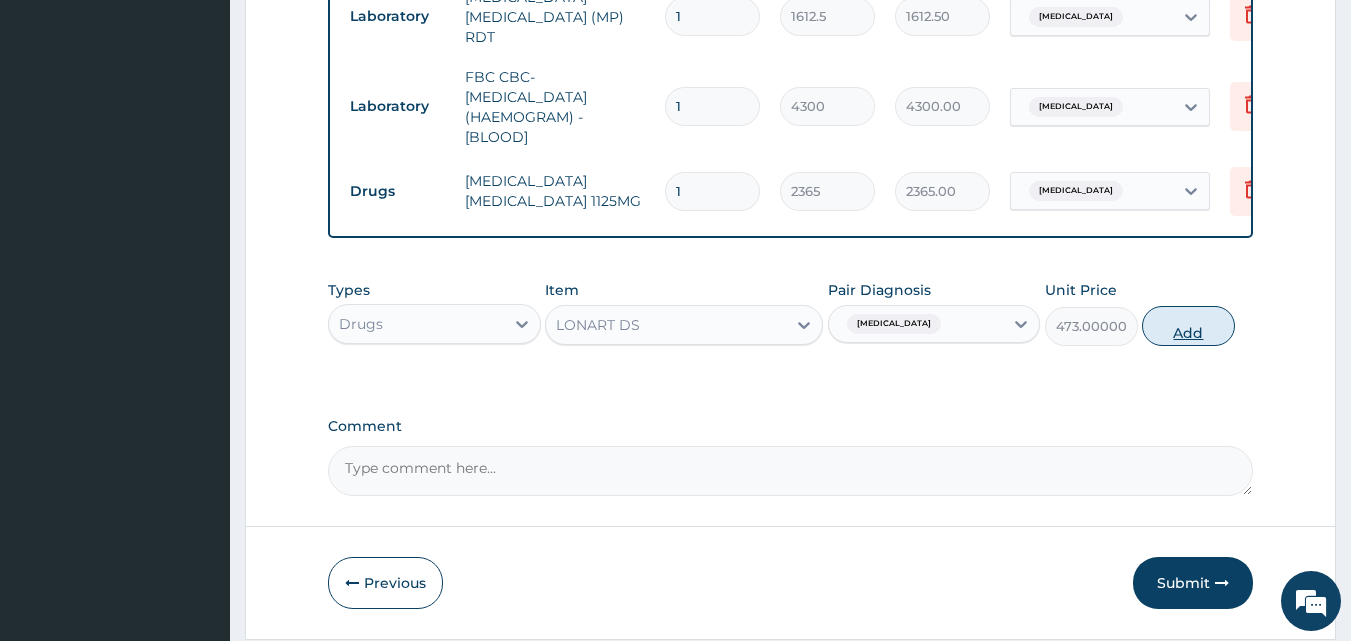click on "Add" at bounding box center [1188, 326] 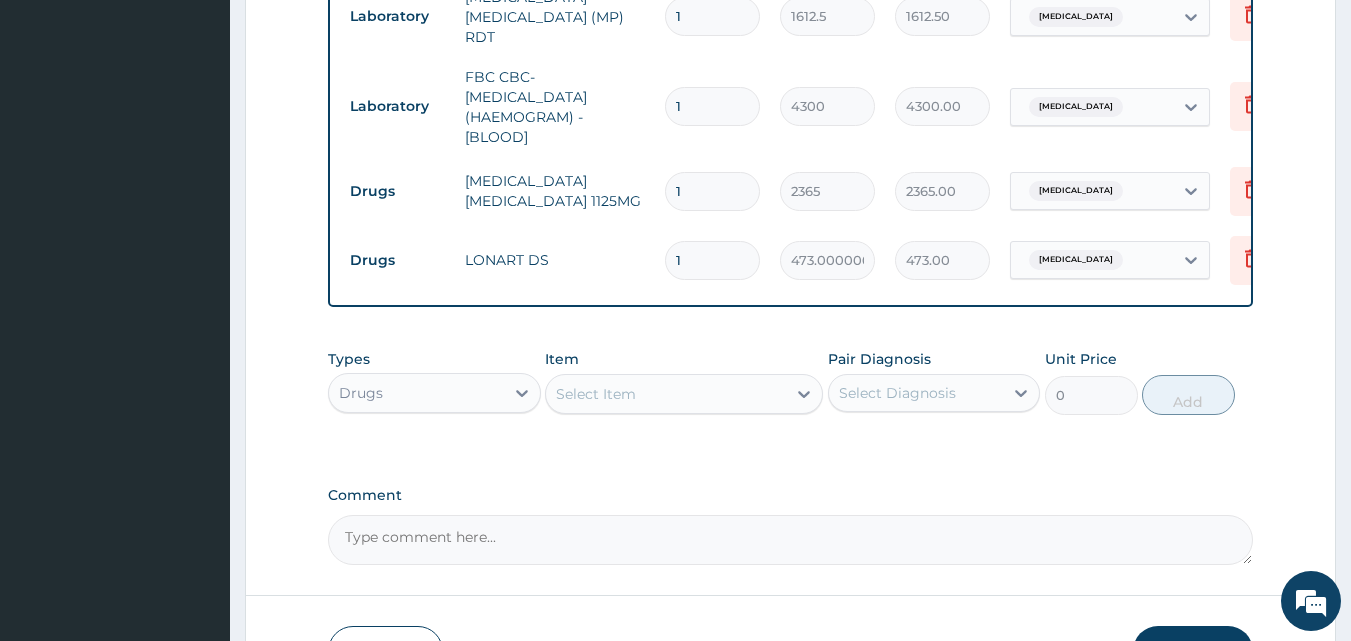 click on "Select Item" at bounding box center (666, 394) 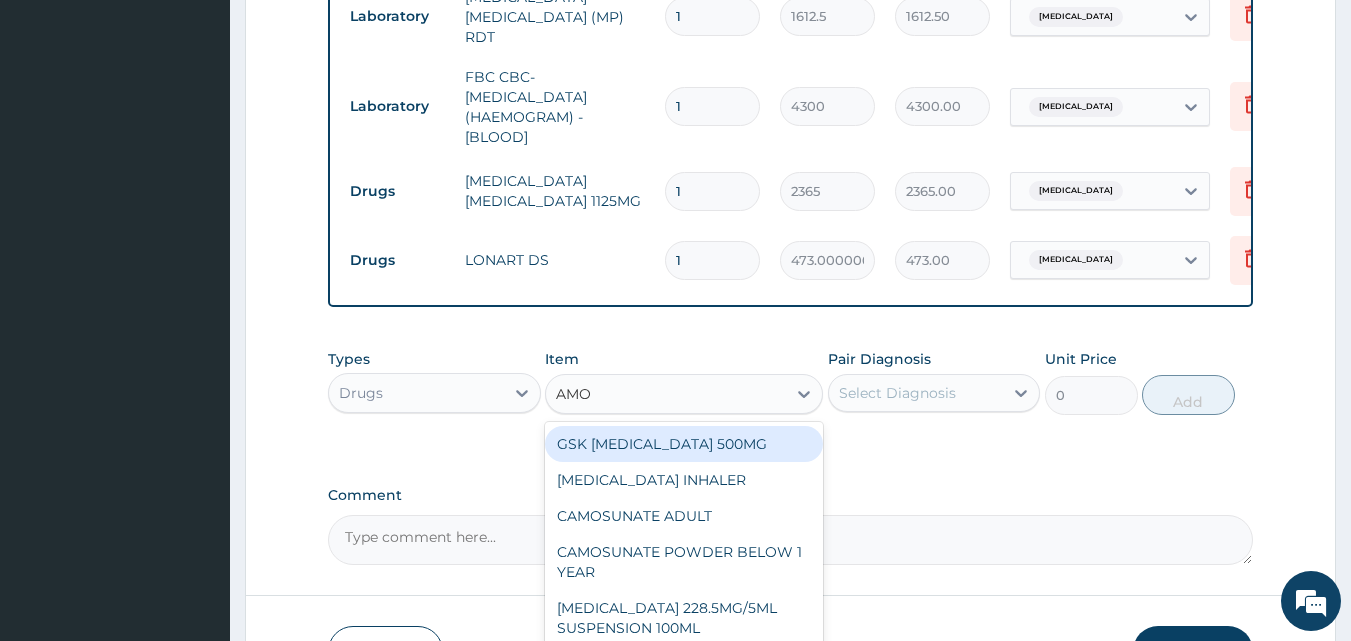 type on "AMOX" 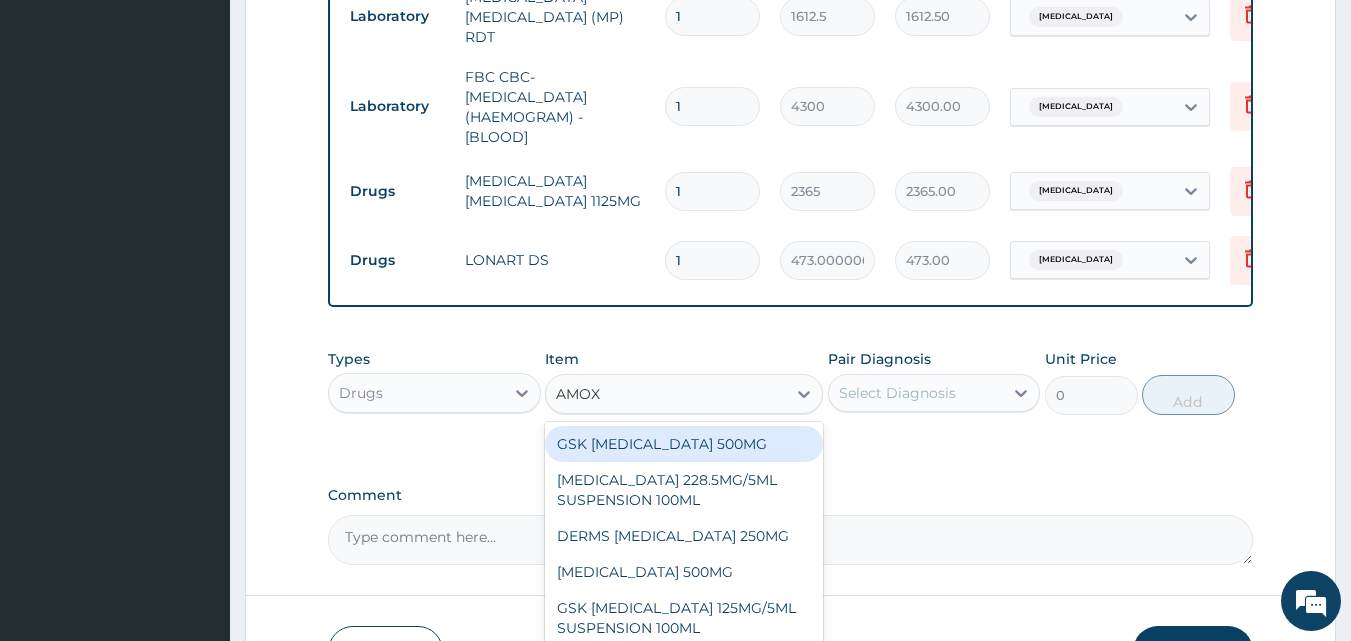 click on "GSK AMOXIL 500MG" at bounding box center [684, 444] 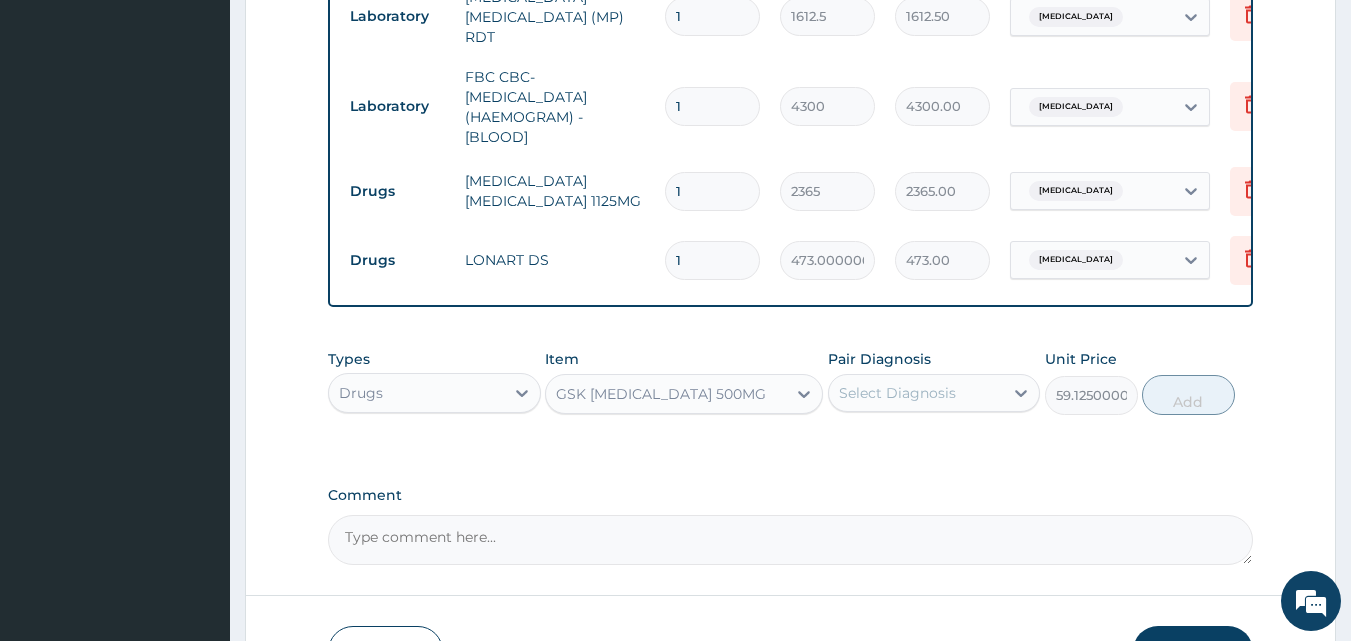 click on "Select Diagnosis" at bounding box center [897, 393] 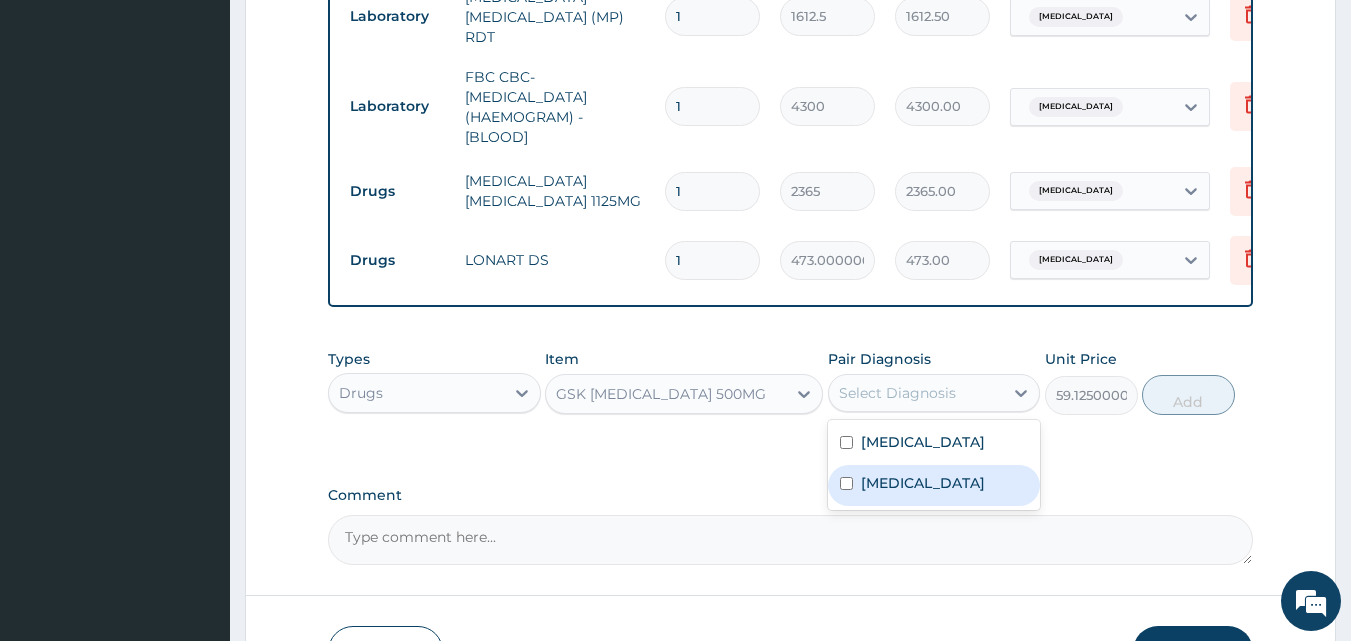 click on "Acute bronchitis" at bounding box center [934, 485] 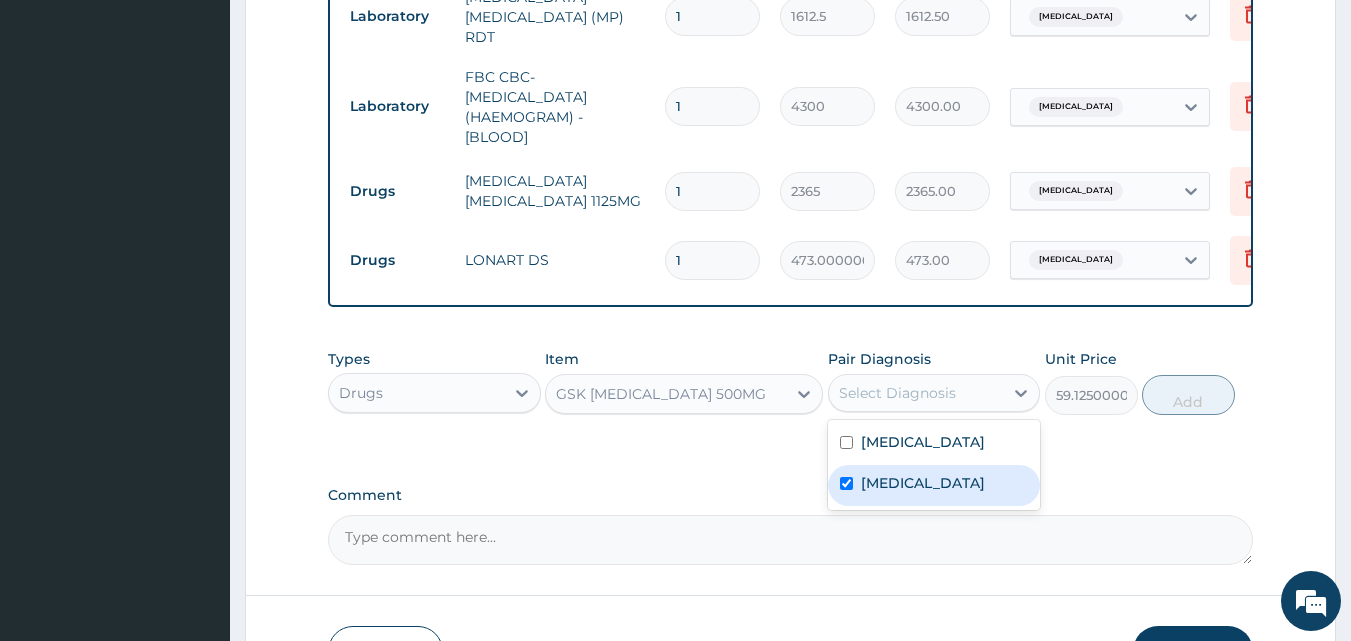 checkbox on "true" 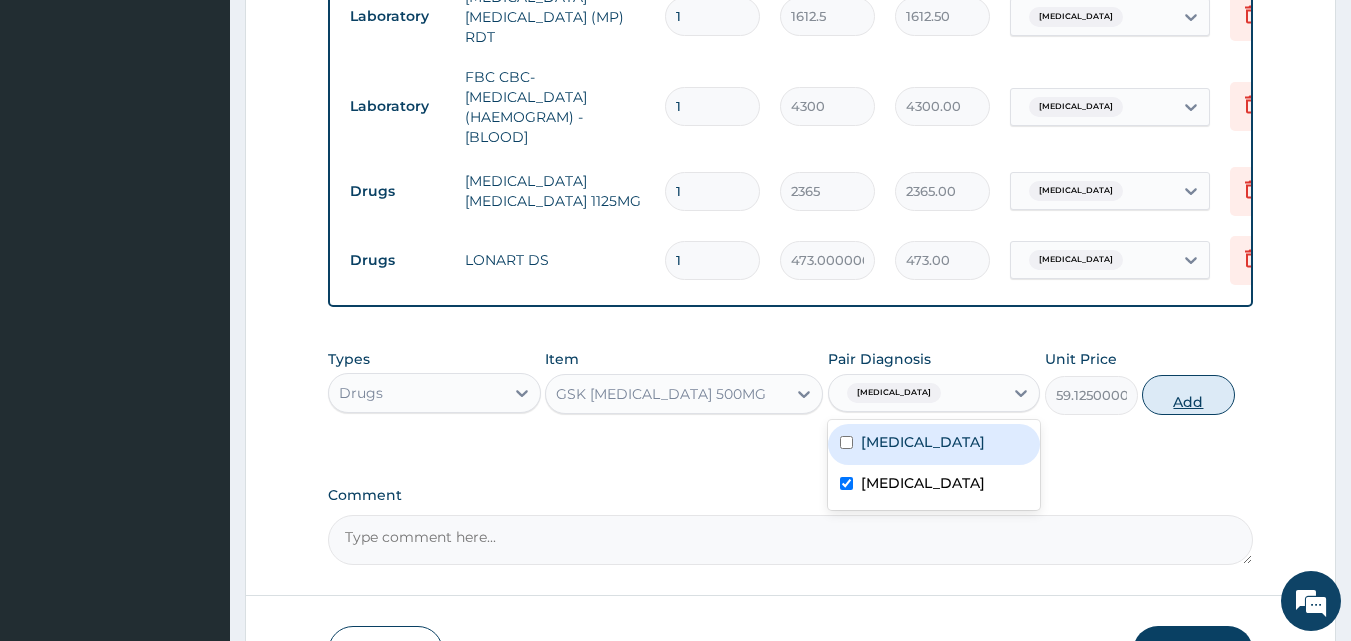 click on "Add" at bounding box center [1188, 395] 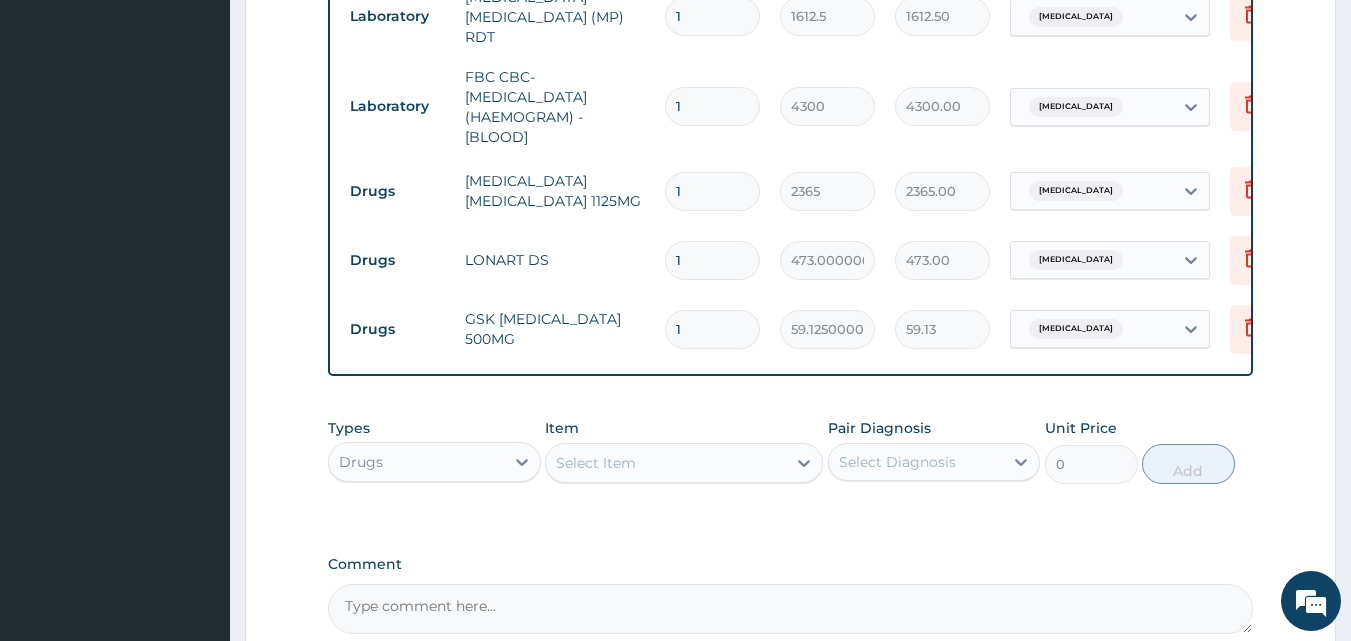 click on "Select Item" at bounding box center (666, 463) 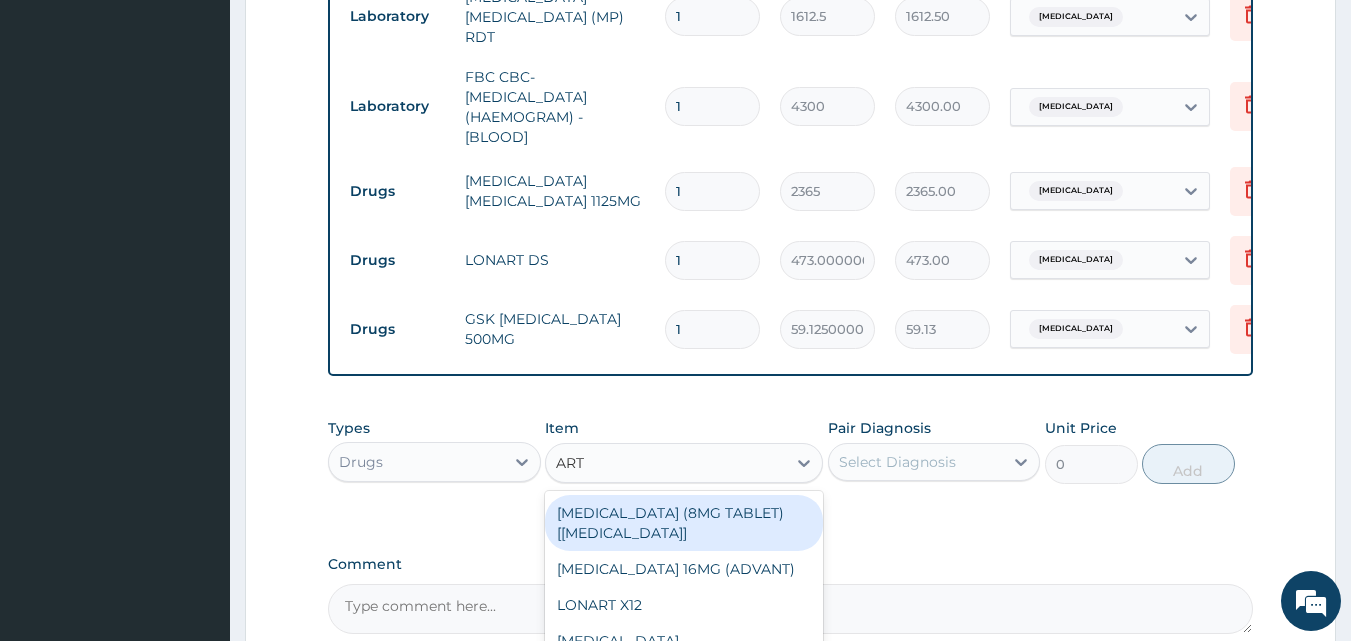type on "ARTE" 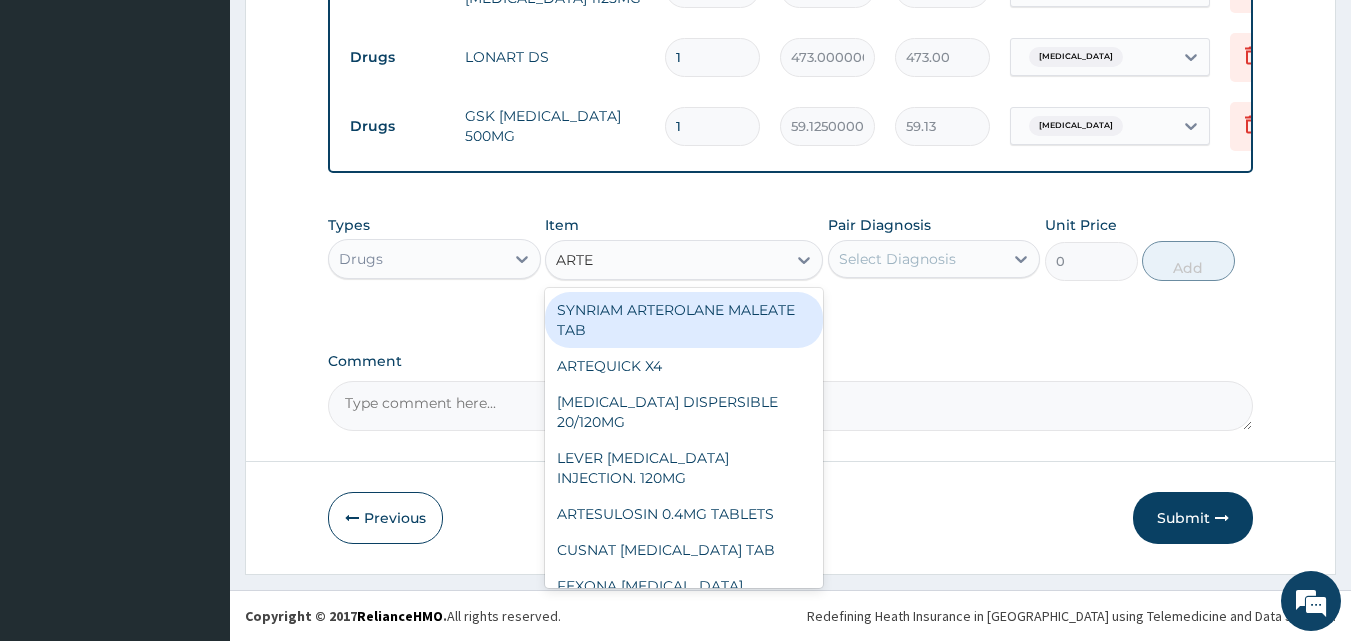 scroll, scrollTop: 1128, scrollLeft: 0, axis: vertical 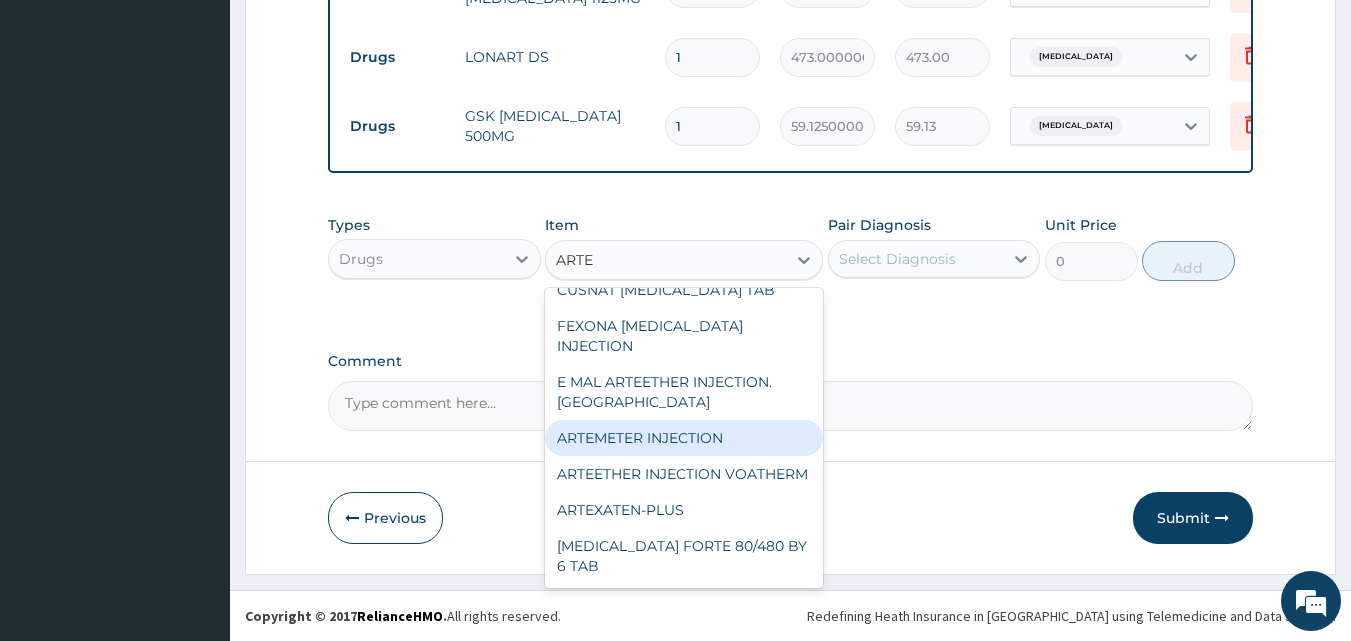 click on "ARTEMETER INJECTION" at bounding box center (684, 438) 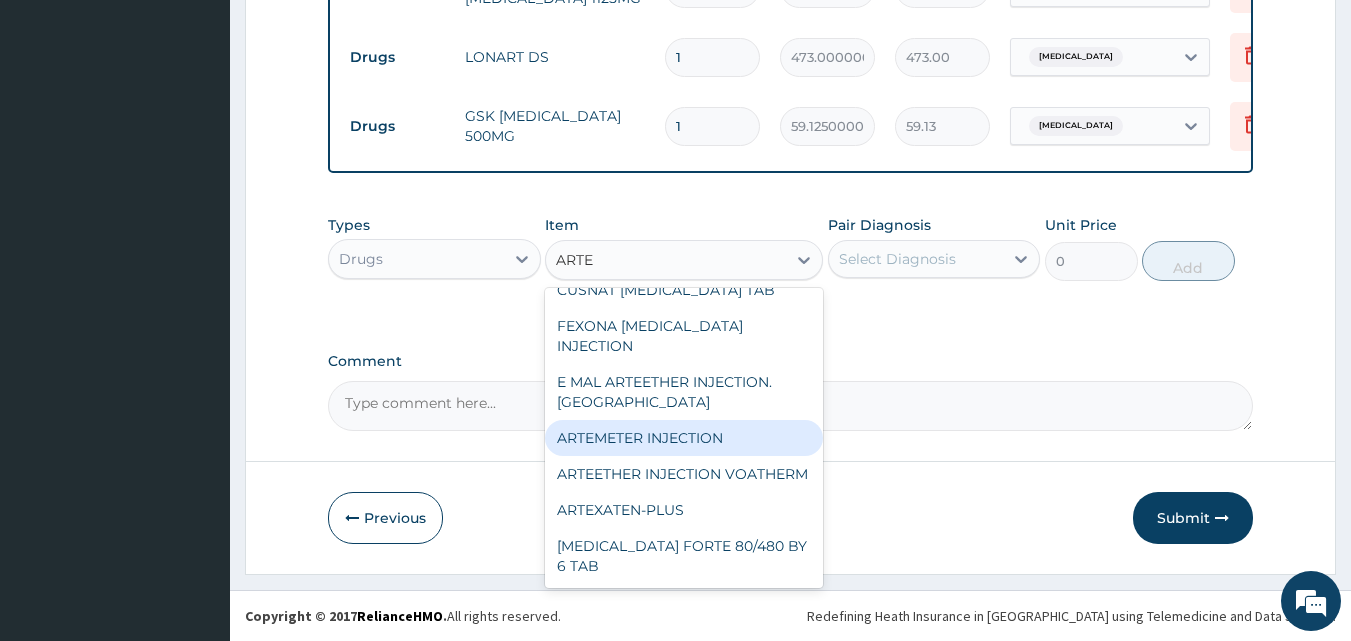 type 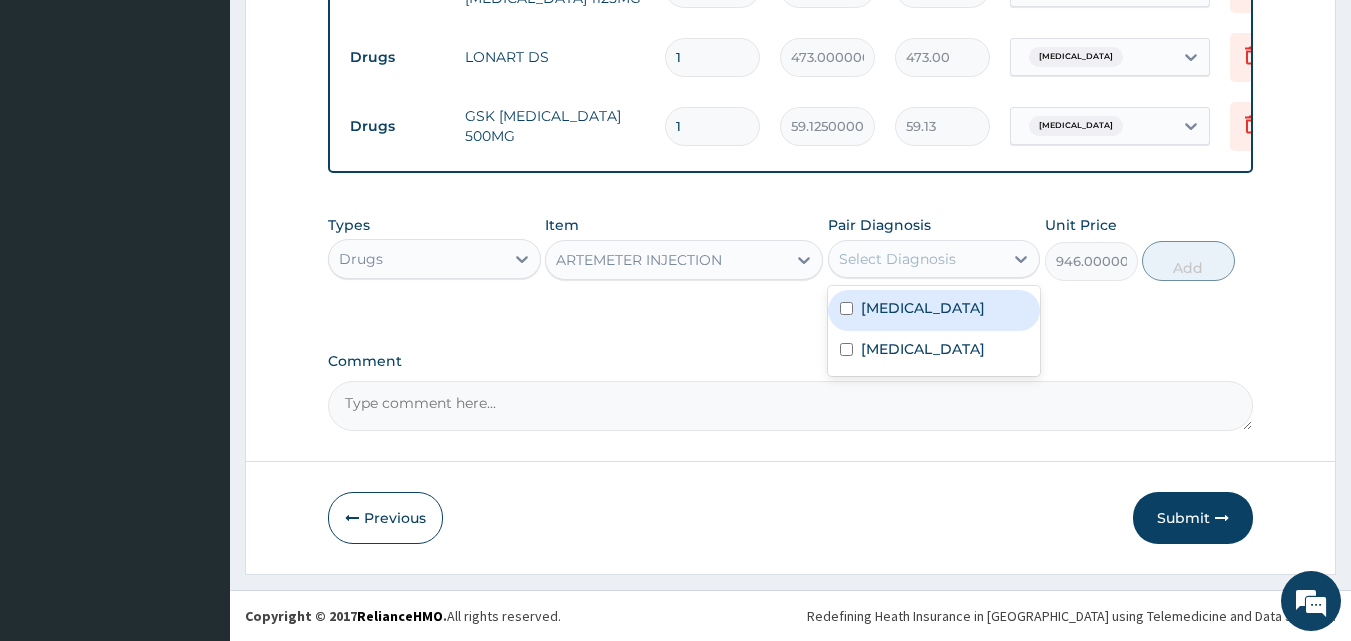 click on "Select Diagnosis" at bounding box center (897, 259) 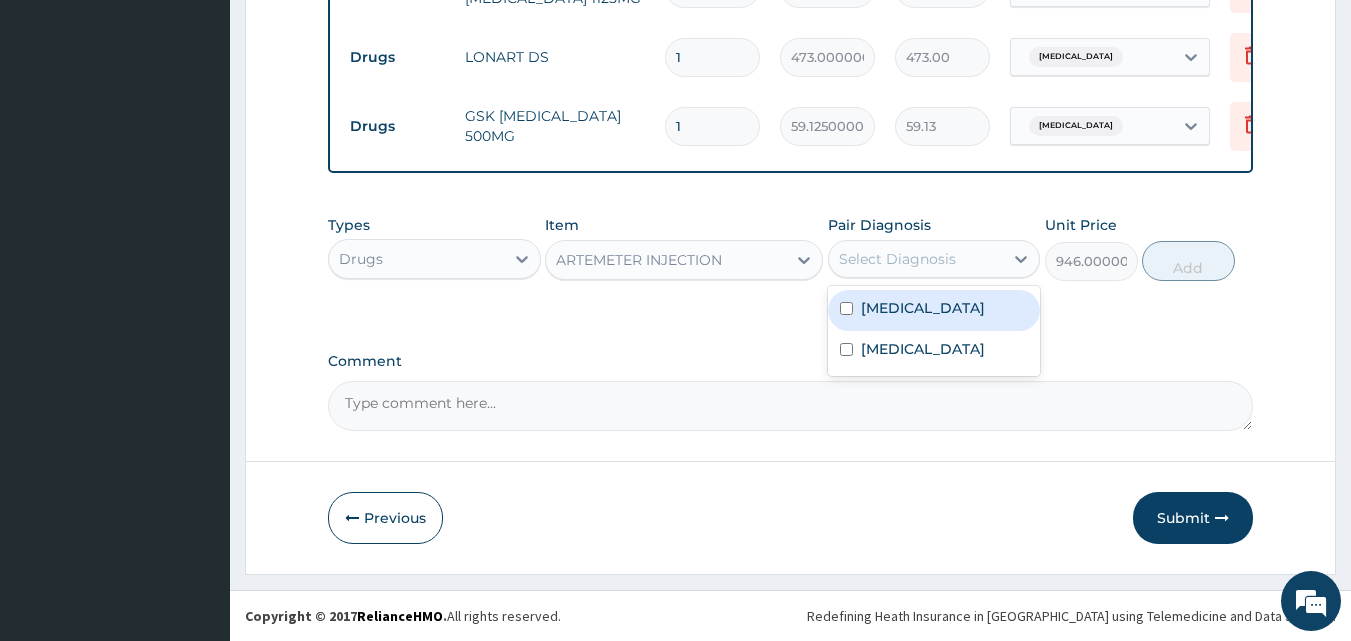 click on "Malaria" at bounding box center (923, 308) 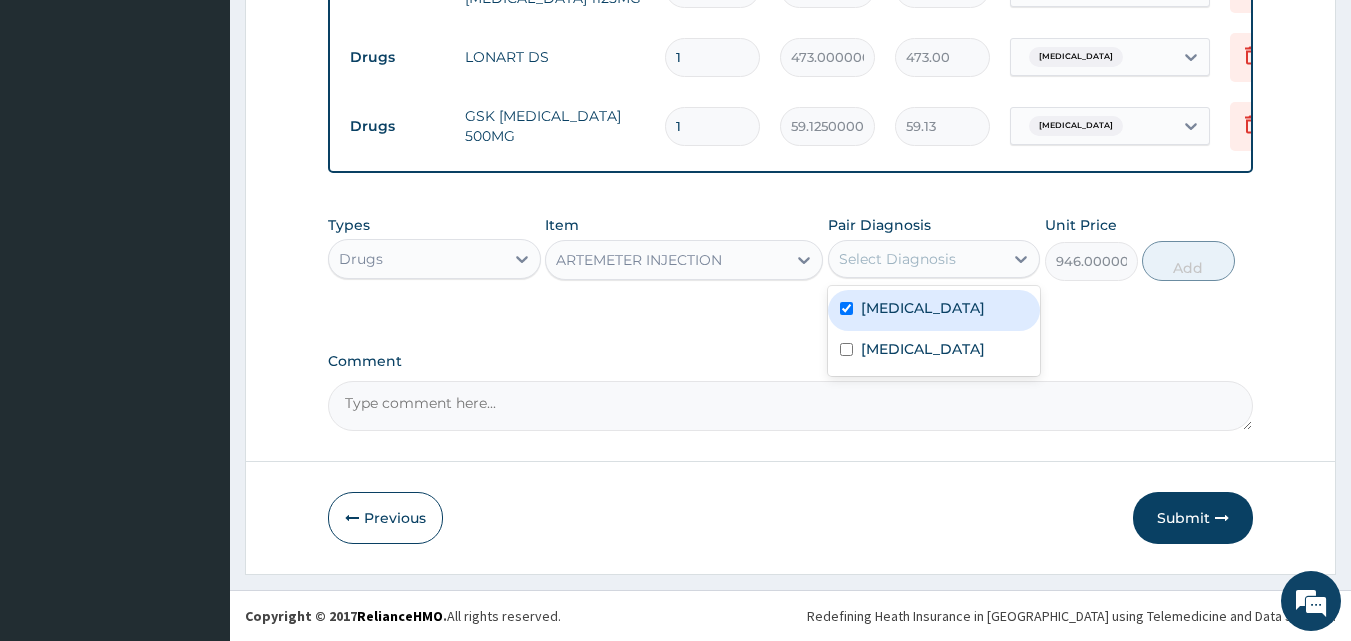 checkbox on "true" 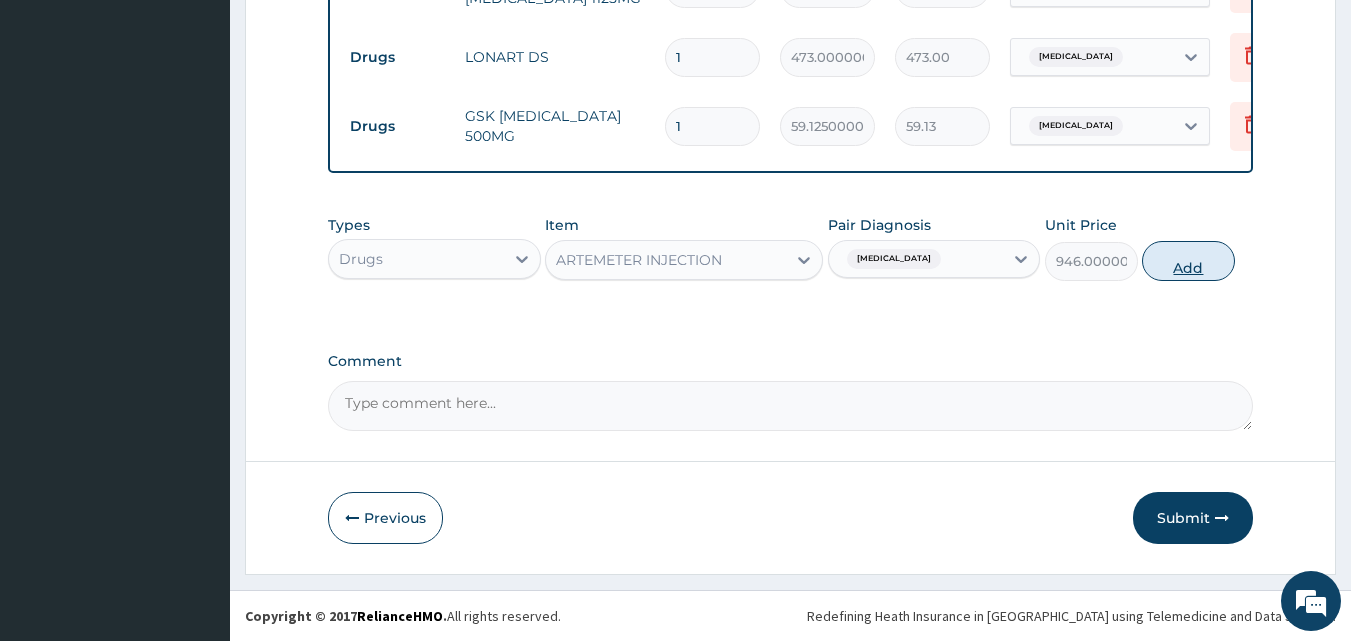 click on "Add" at bounding box center (1188, 261) 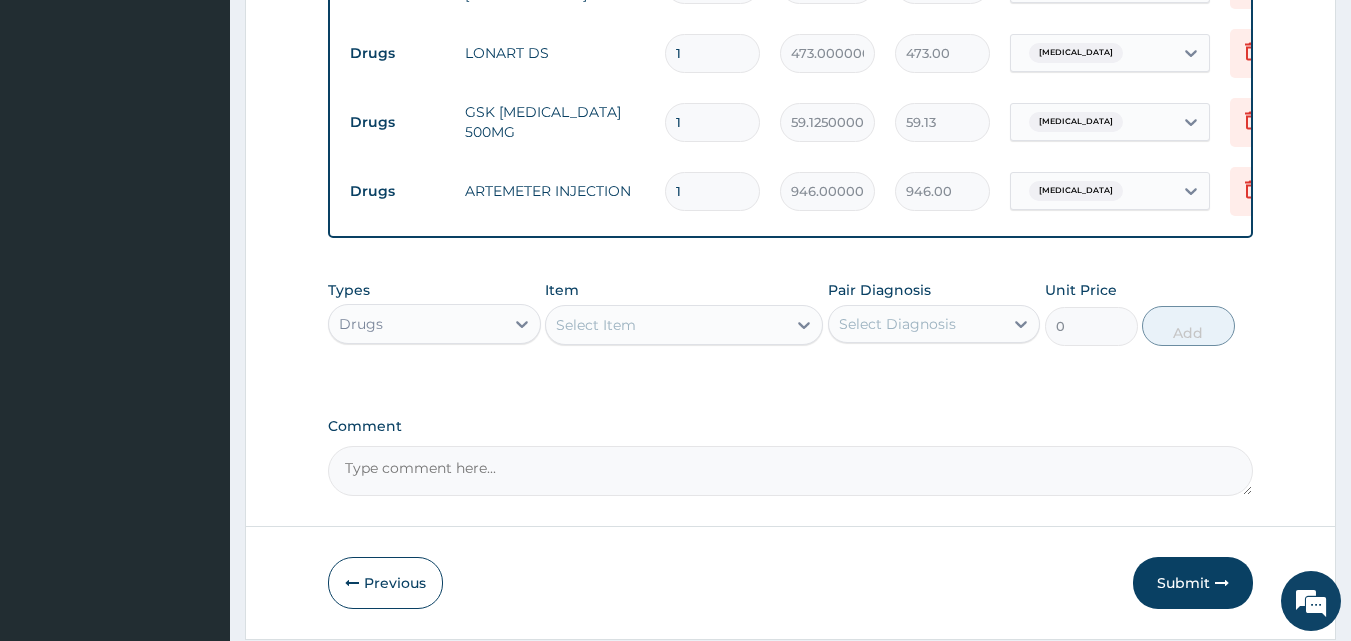 type 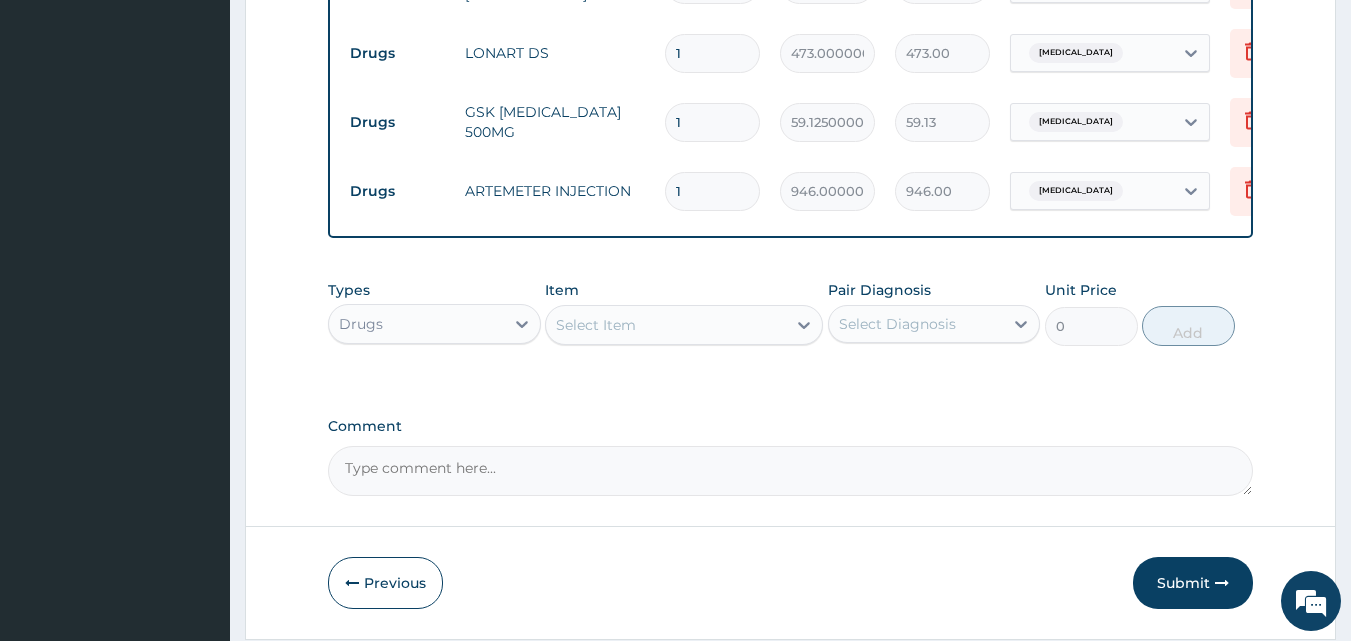 type on "0.00" 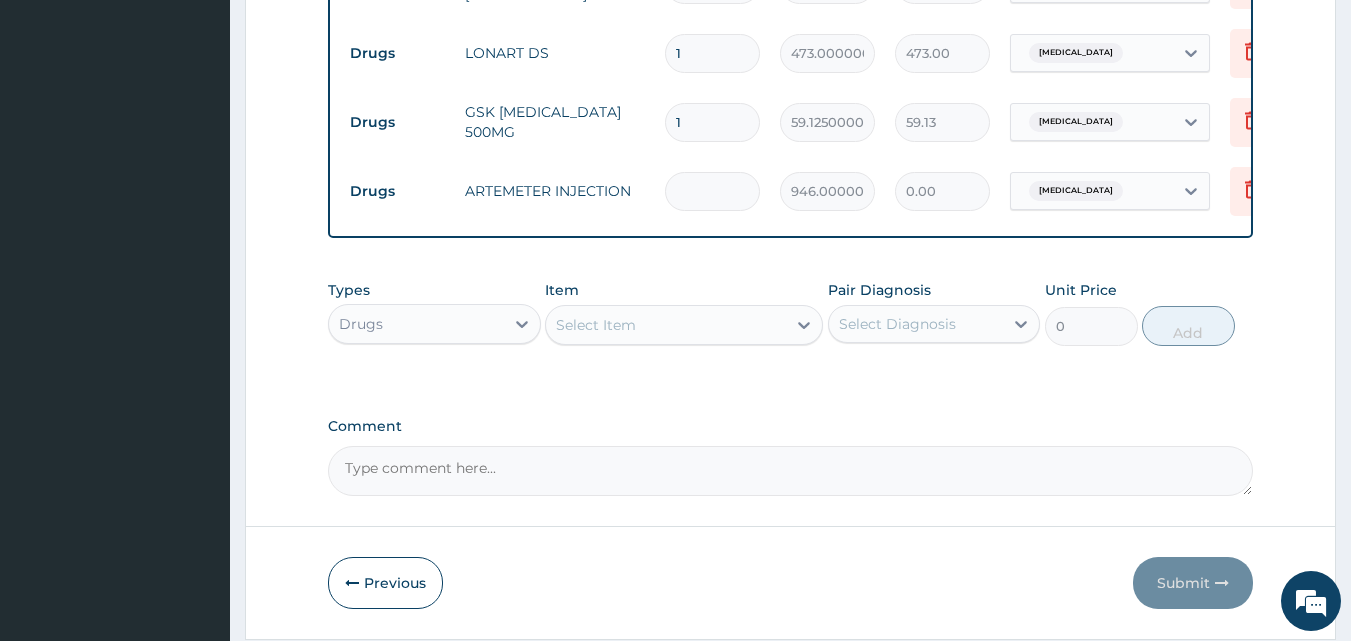 type on "6" 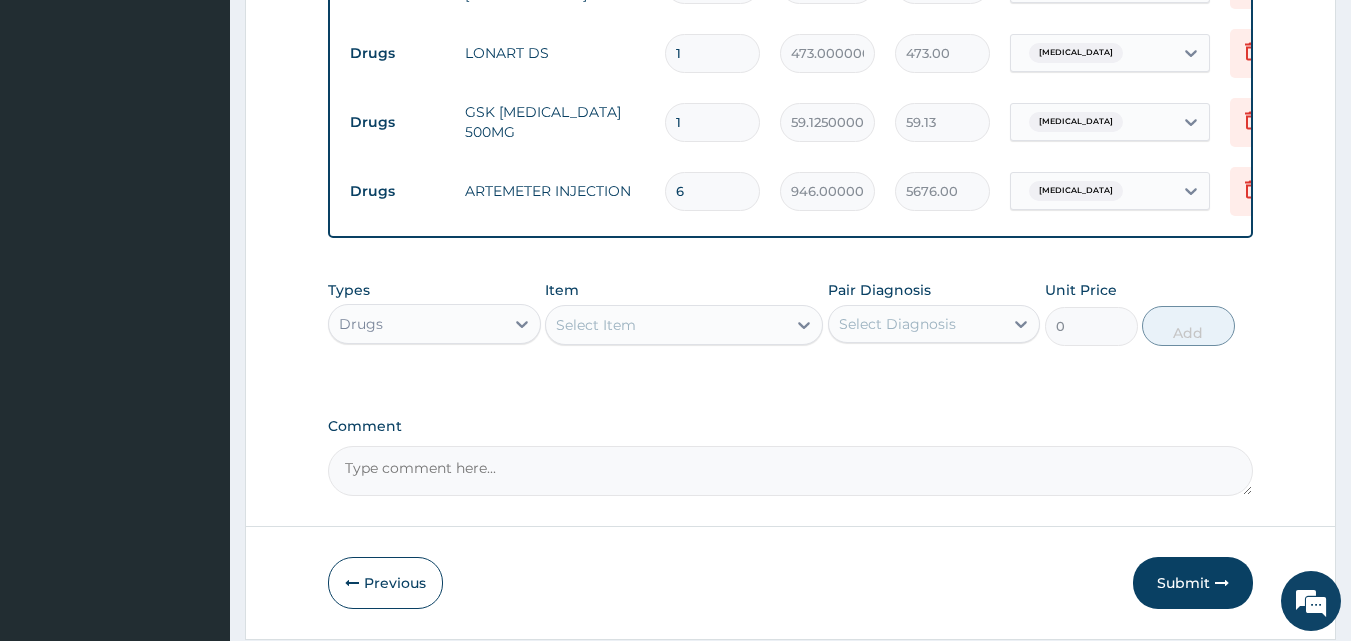 type on "6" 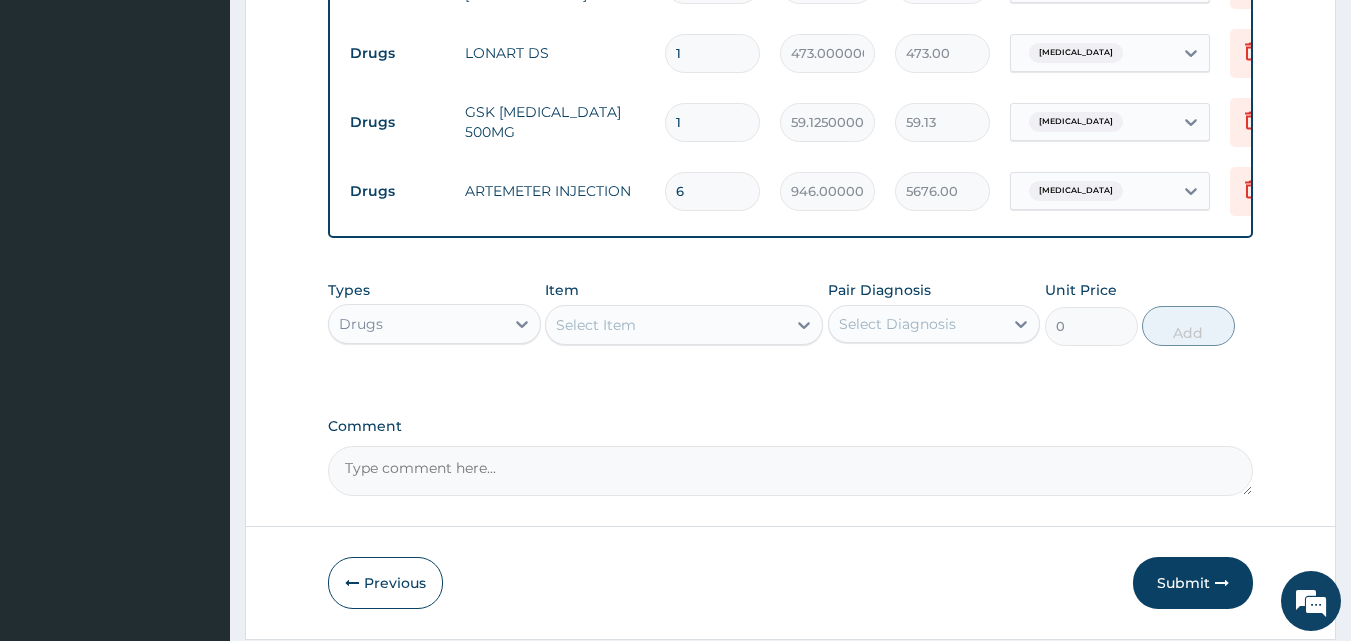 click on "1" at bounding box center [712, 122] 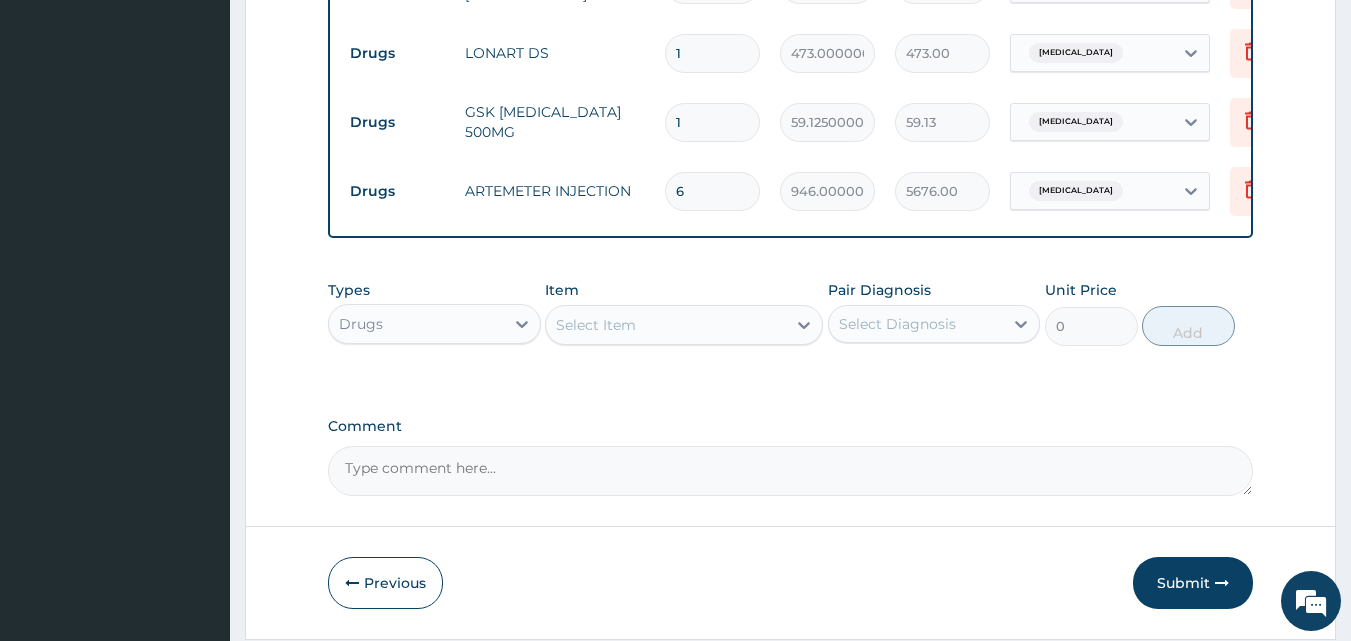 type on "21" 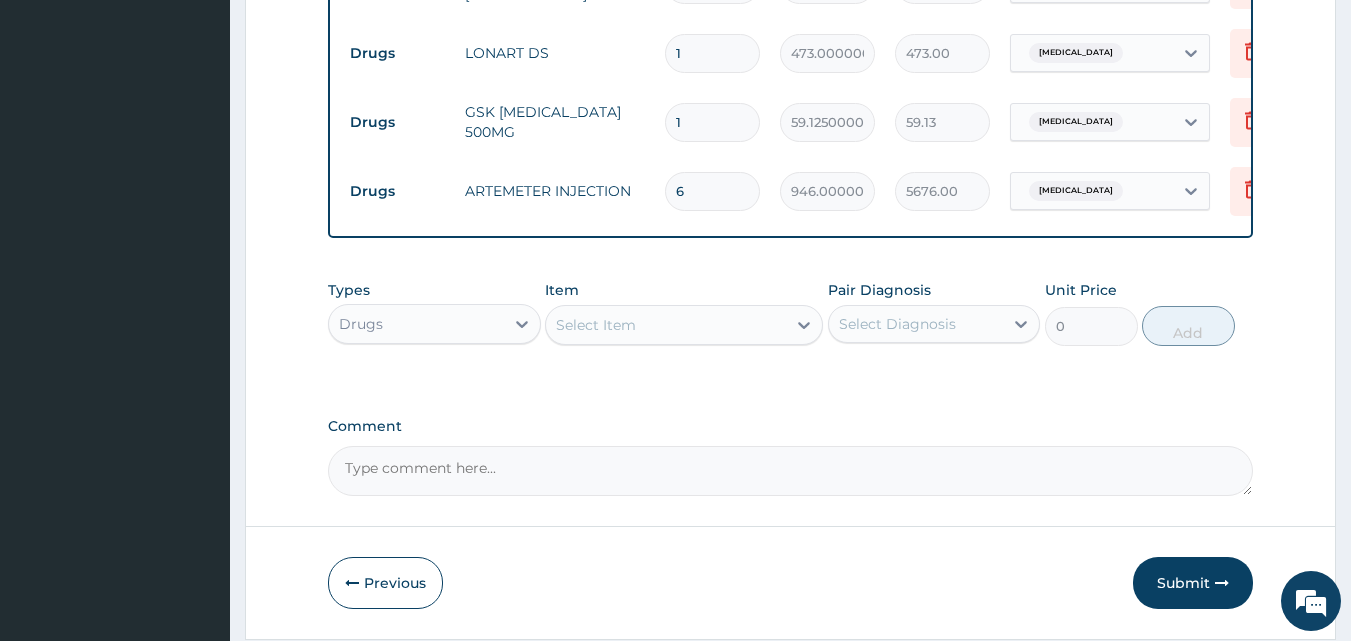type on "1241.63" 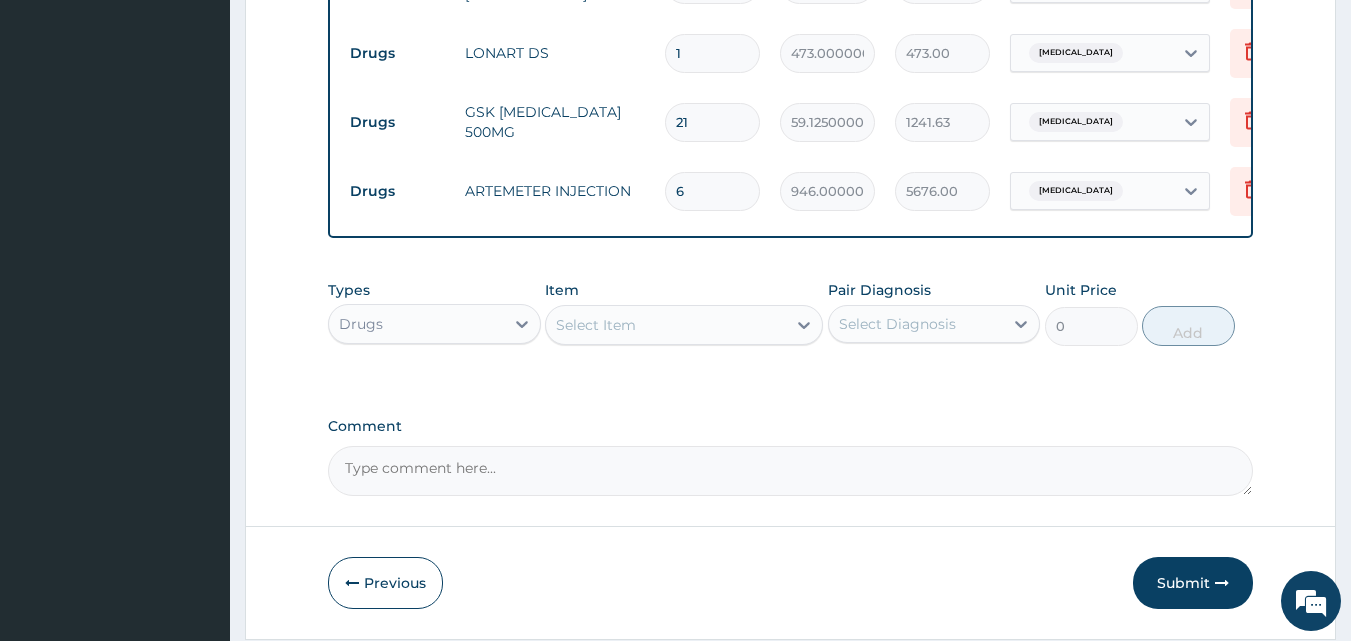 type on "21" 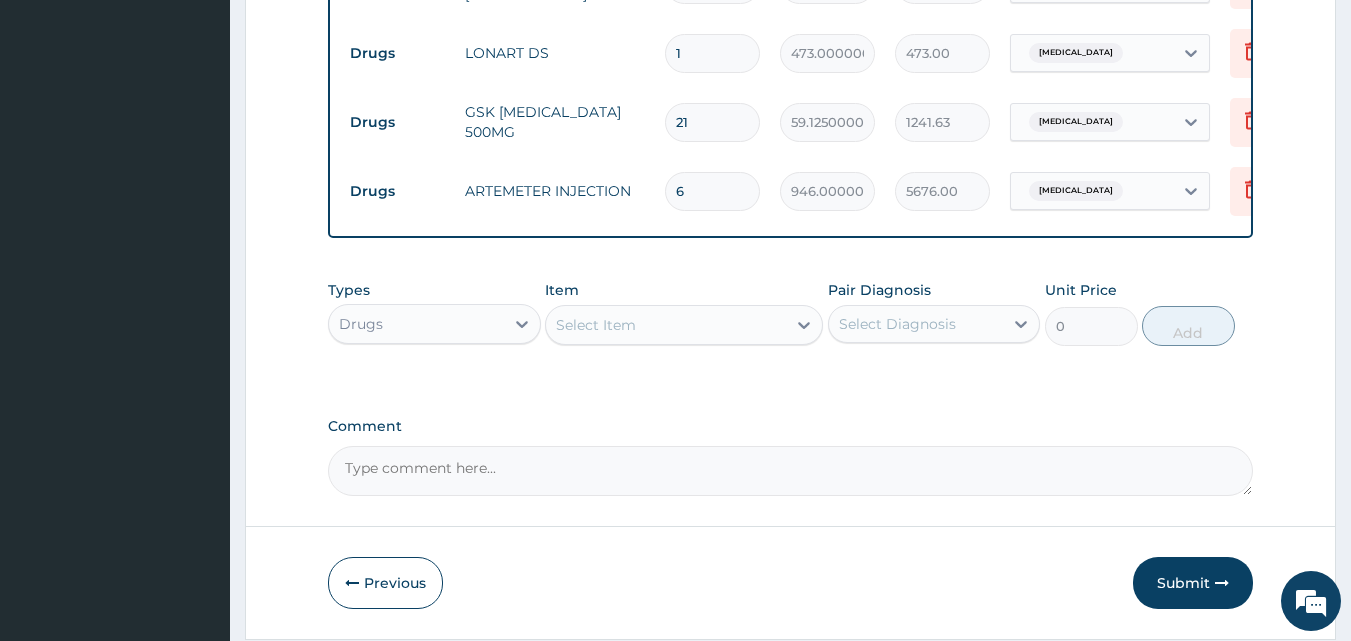 click on "1" at bounding box center [712, 53] 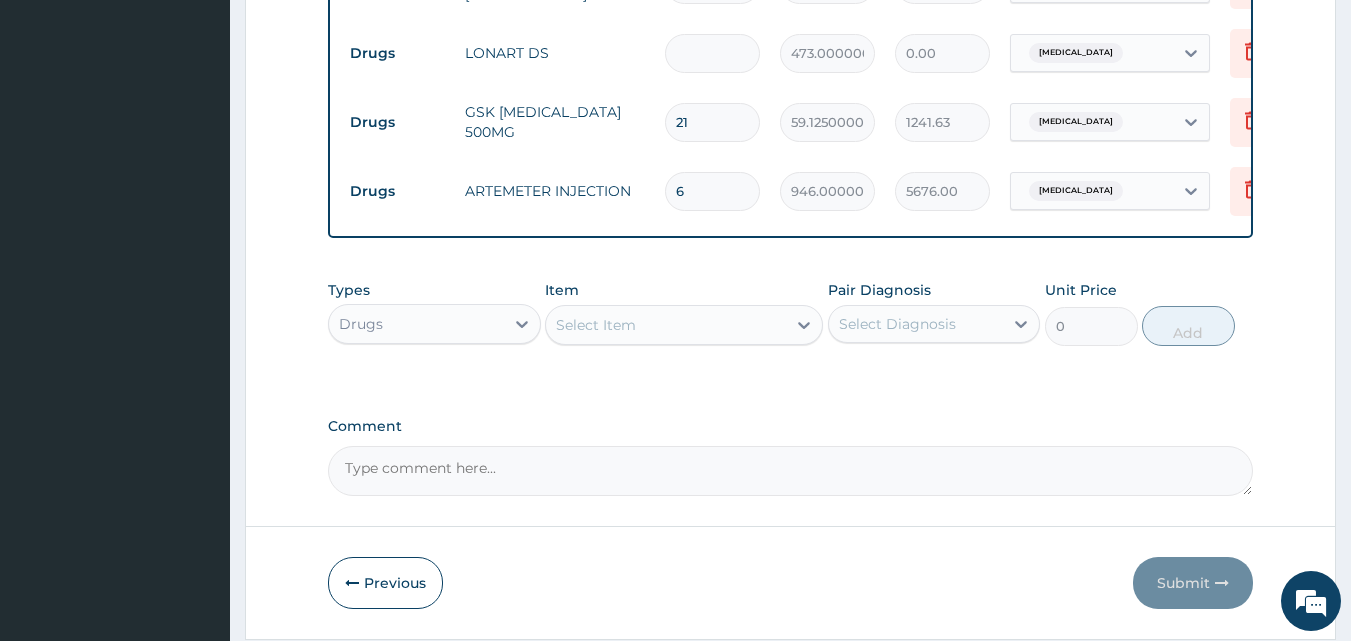 type on "6" 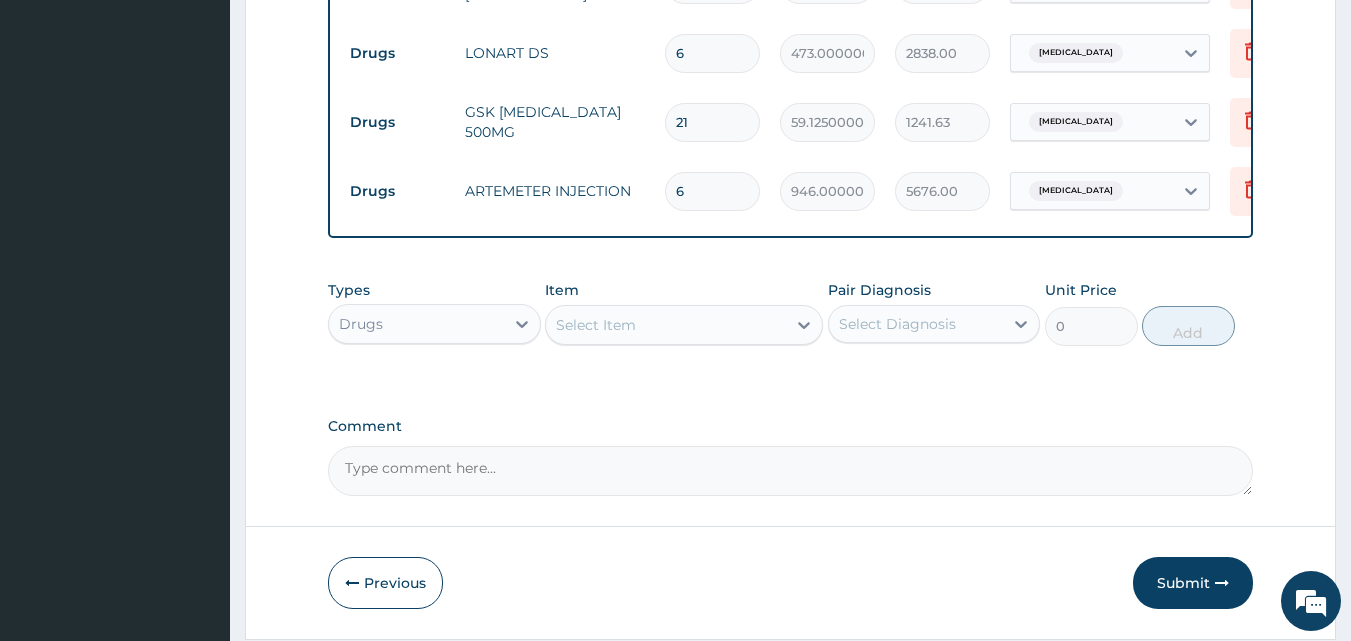 type on "6" 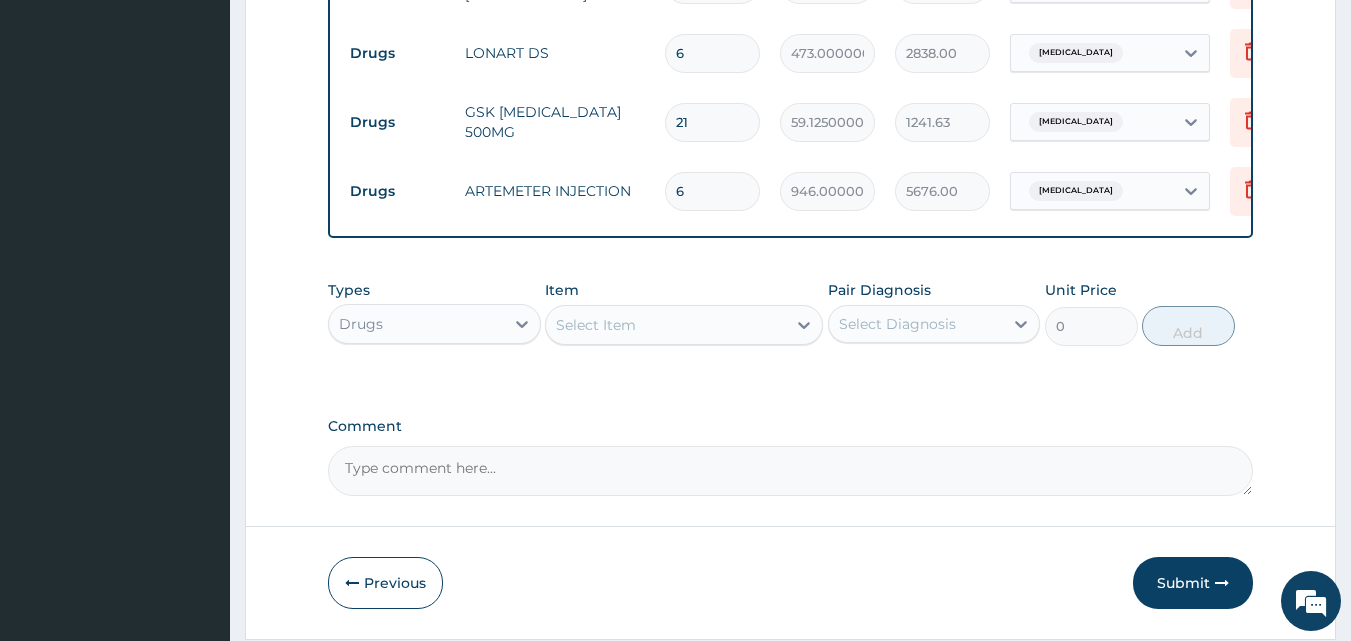 click on "LONART DS" at bounding box center (555, 53) 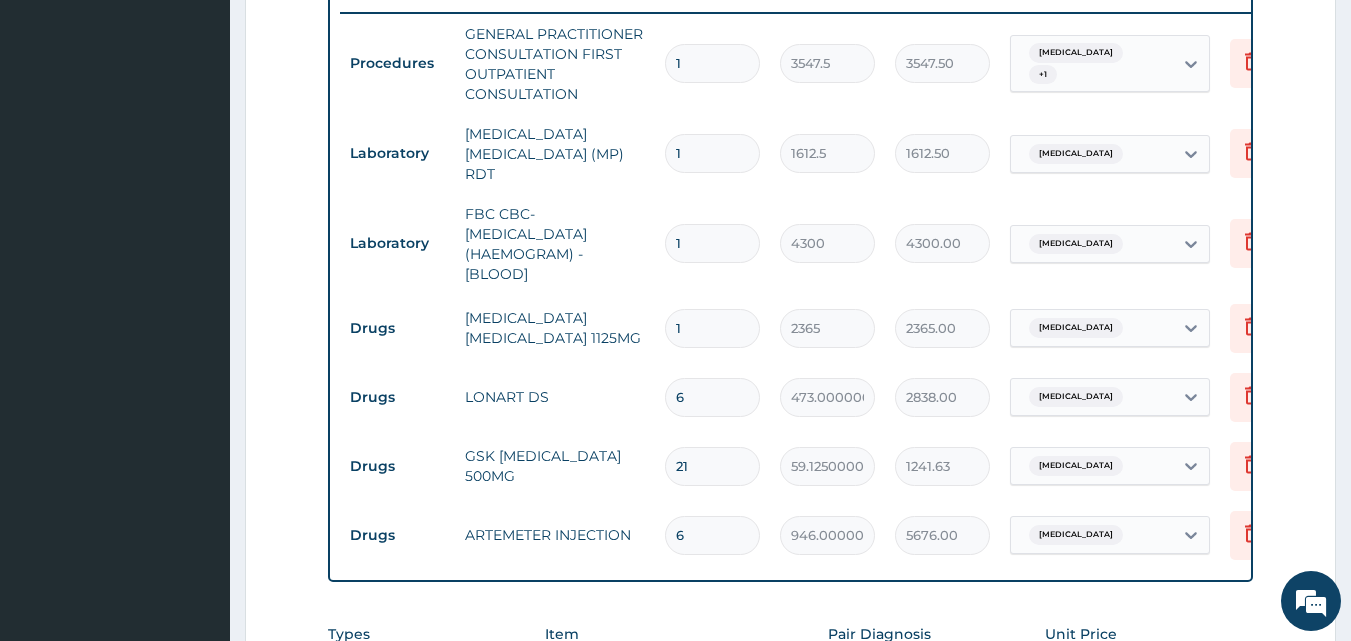 scroll, scrollTop: 768, scrollLeft: 0, axis: vertical 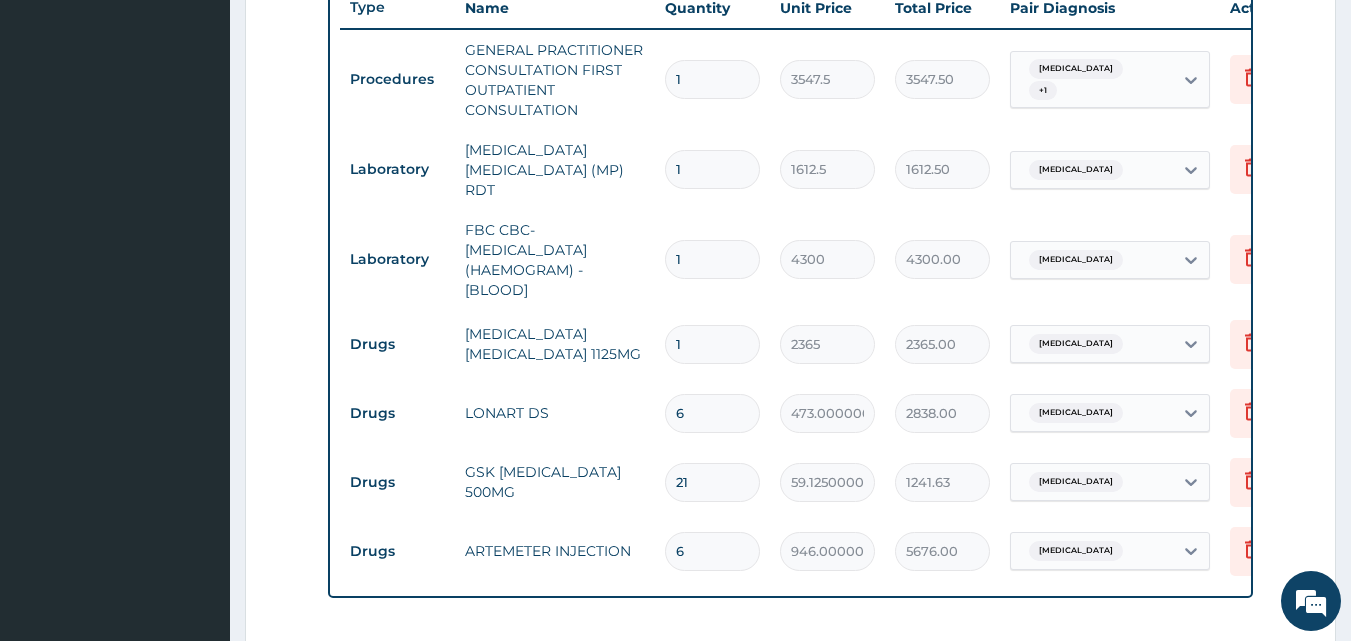 click on "1" at bounding box center [712, 344] 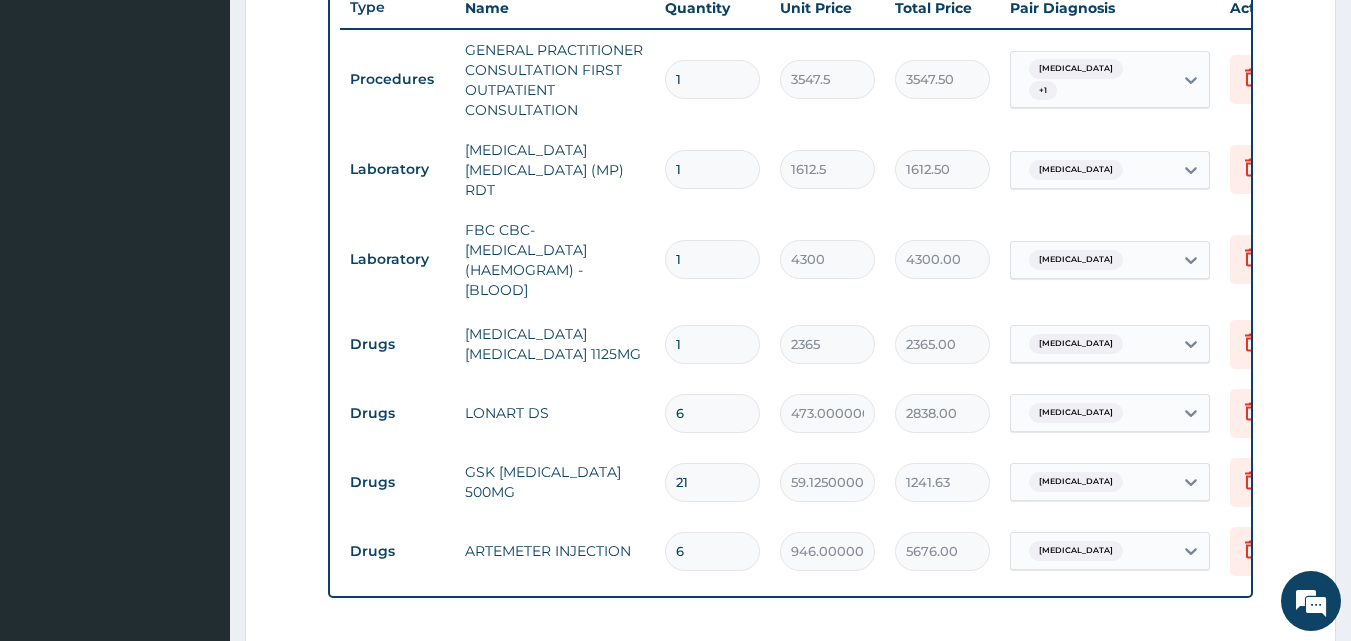 type 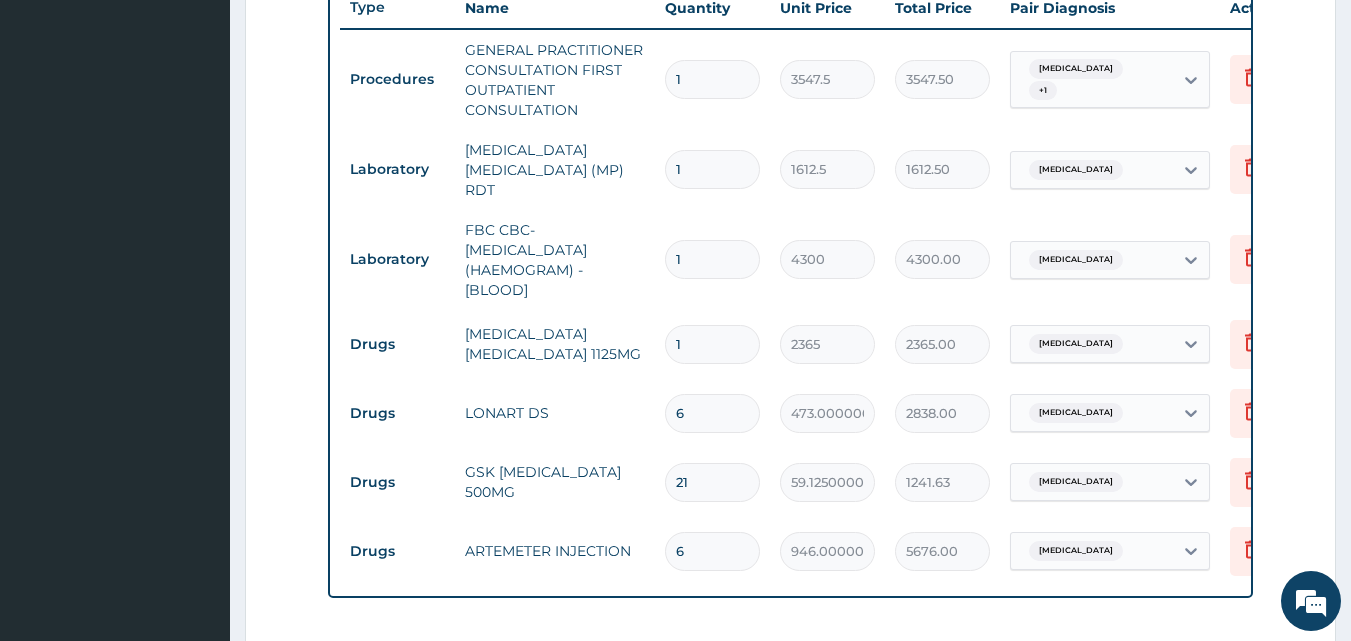 type on "0.00" 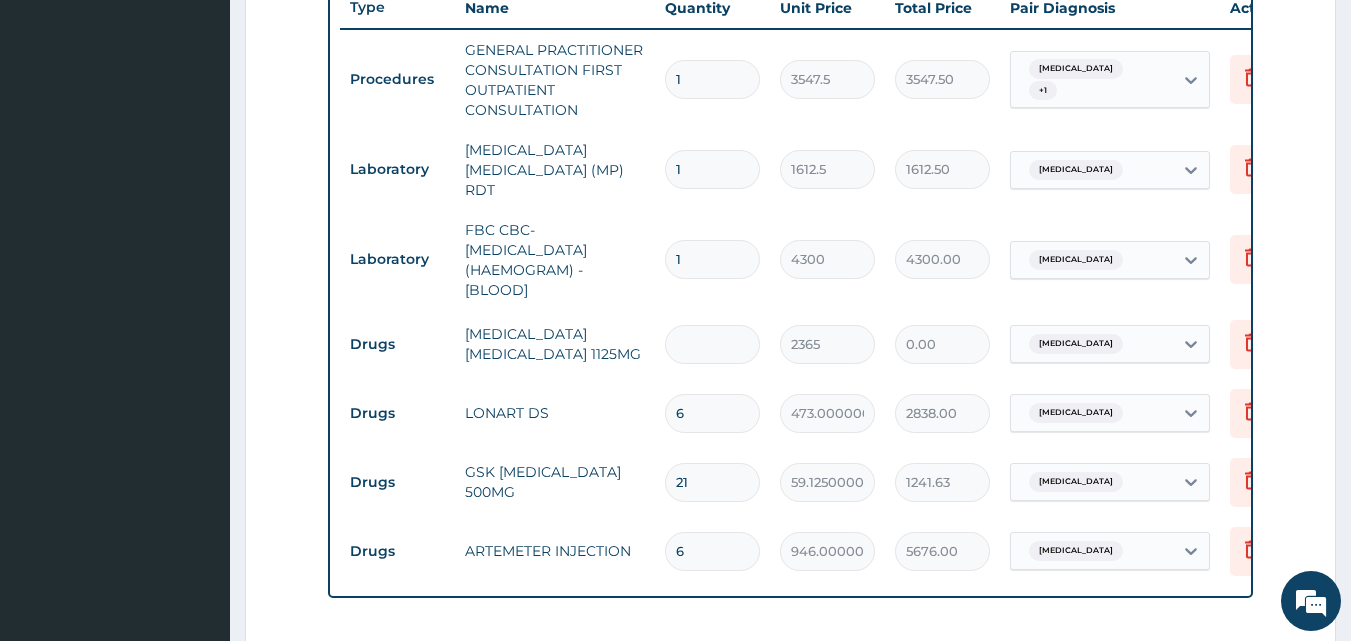 type on "6" 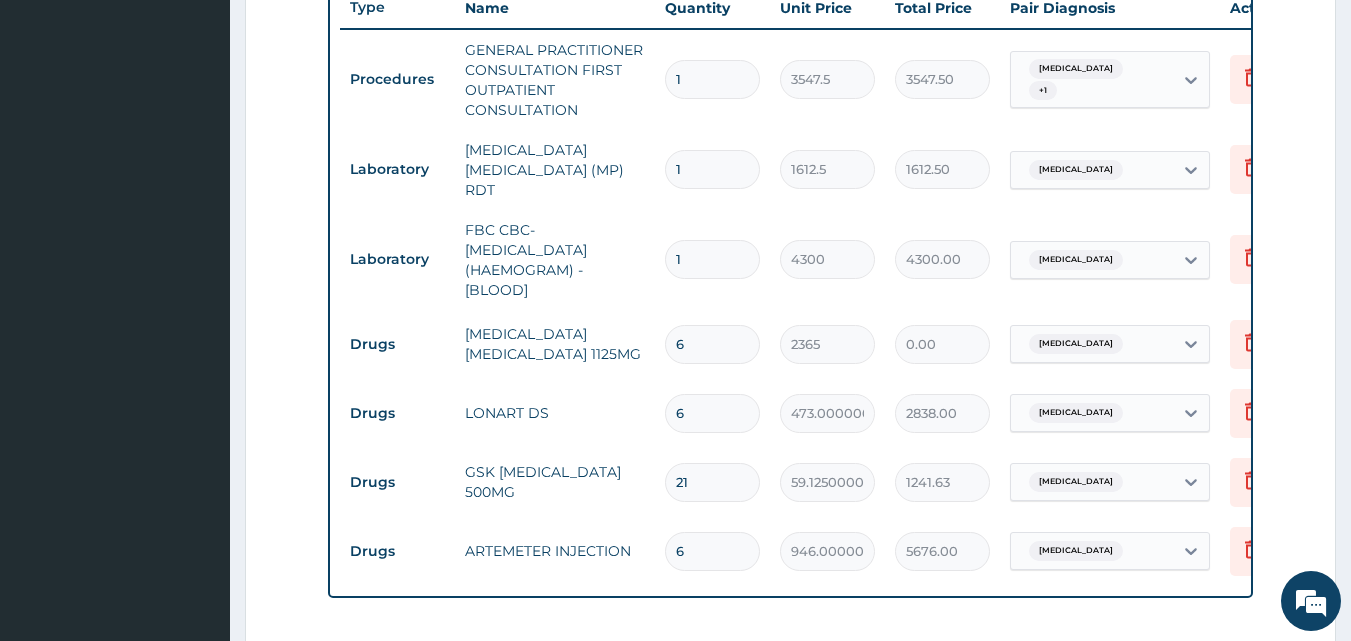 type on "14190.00" 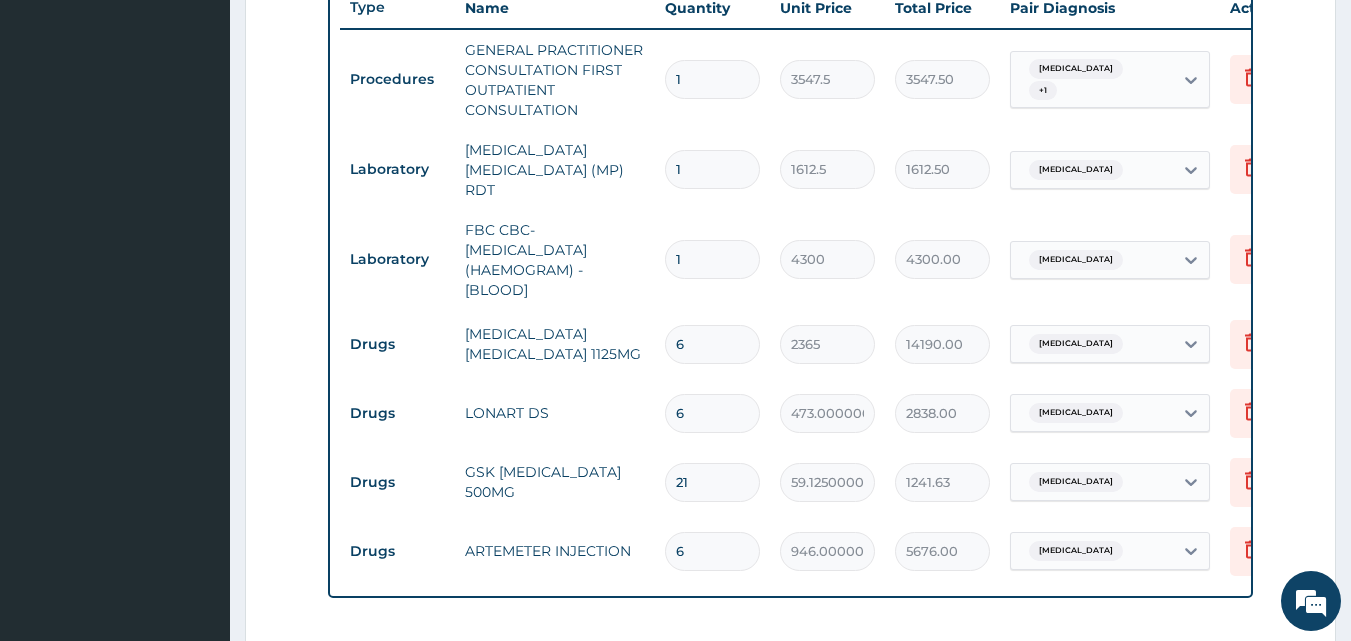 scroll, scrollTop: 1197, scrollLeft: 0, axis: vertical 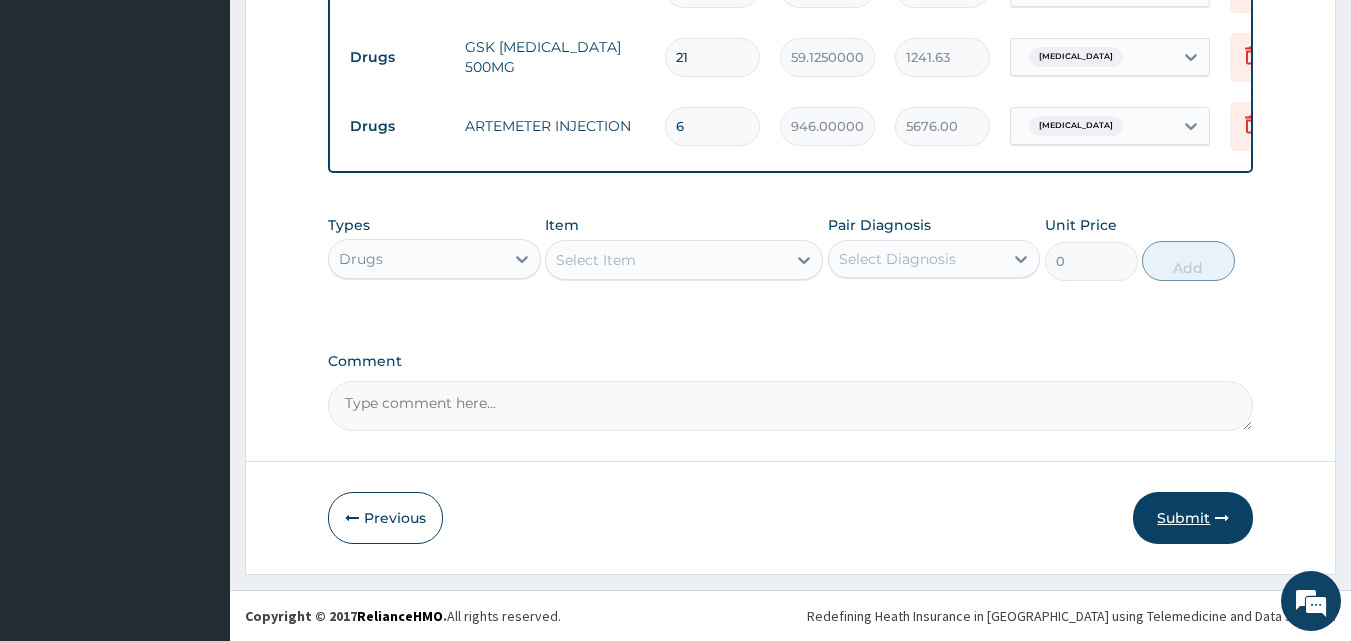 type on "6" 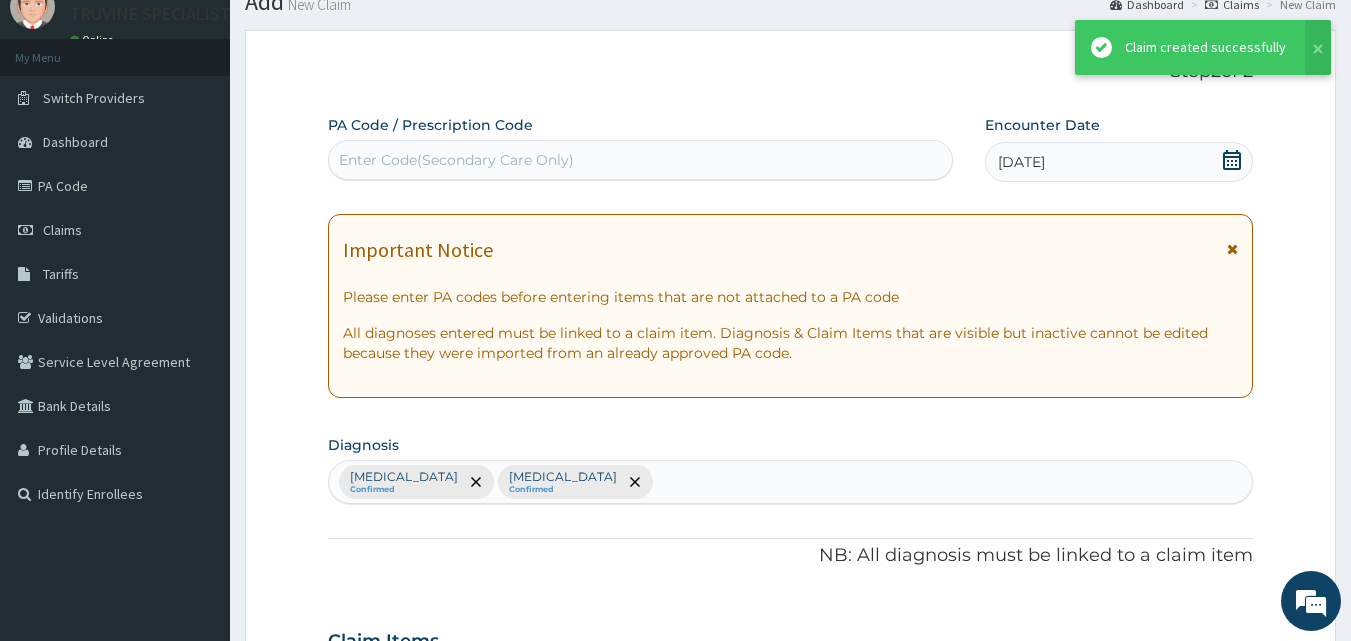 scroll, scrollTop: 1197, scrollLeft: 0, axis: vertical 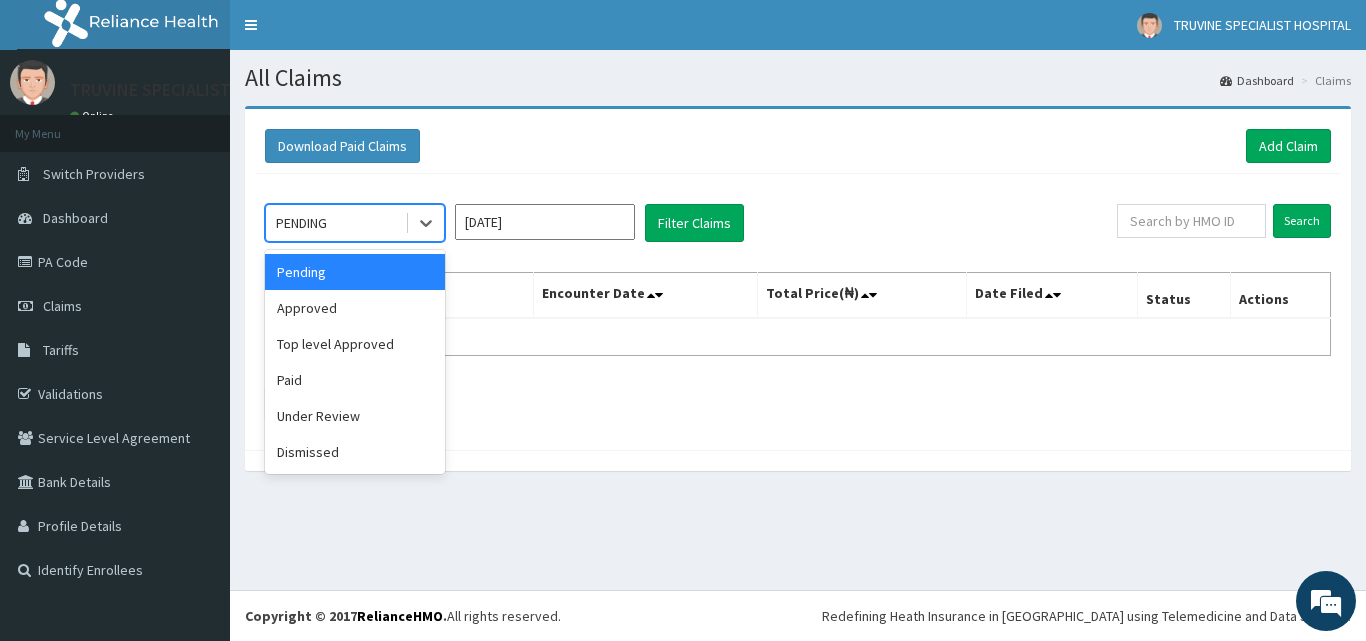 click on "PENDING" at bounding box center (335, 223) 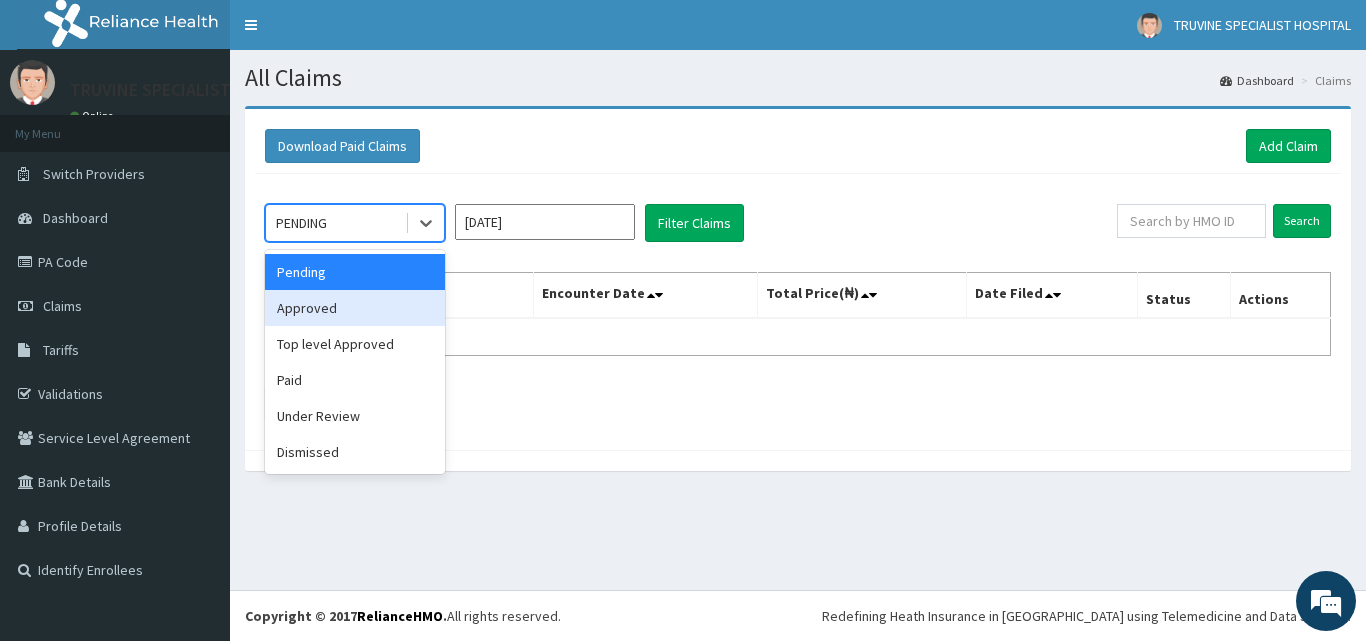 click on "Approved" at bounding box center [355, 308] 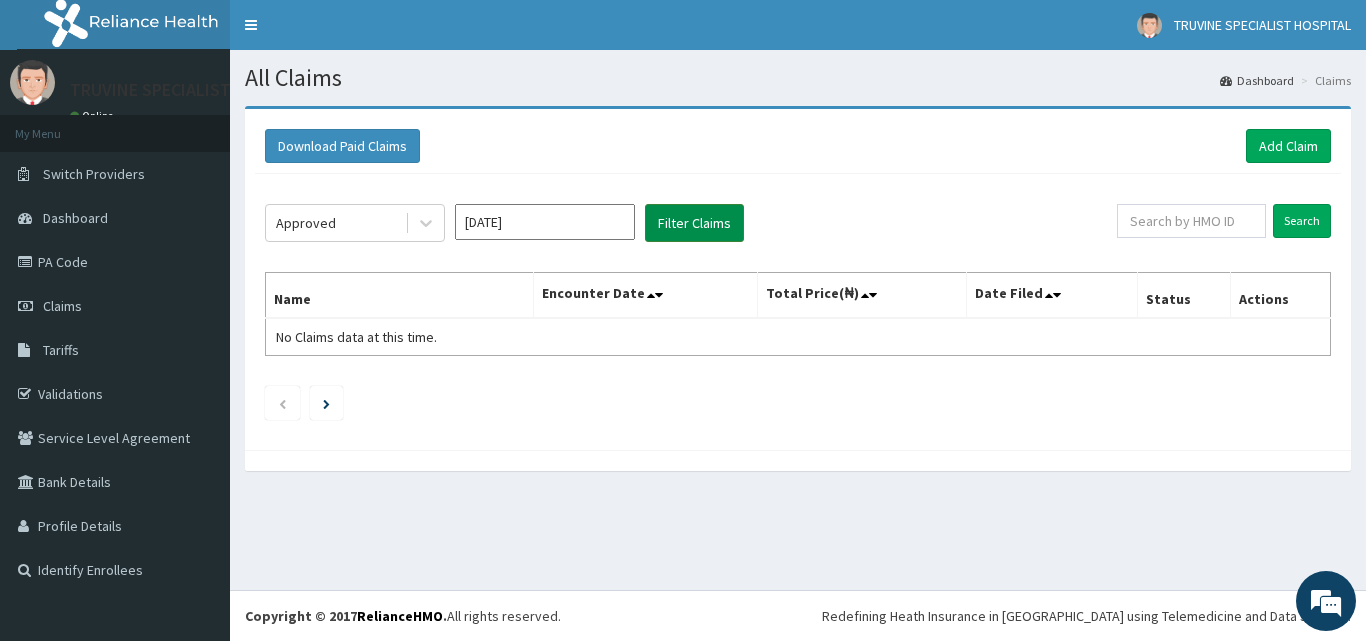 click on "Filter Claims" at bounding box center [694, 223] 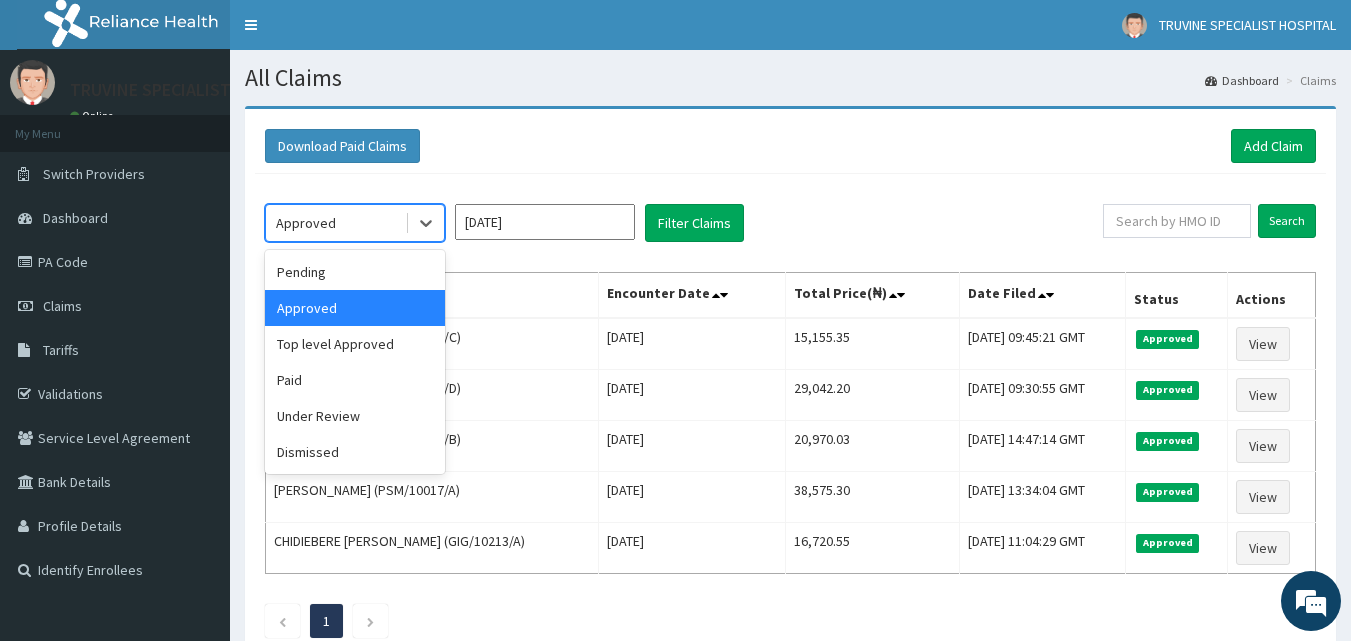 click on "Approved" at bounding box center [335, 223] 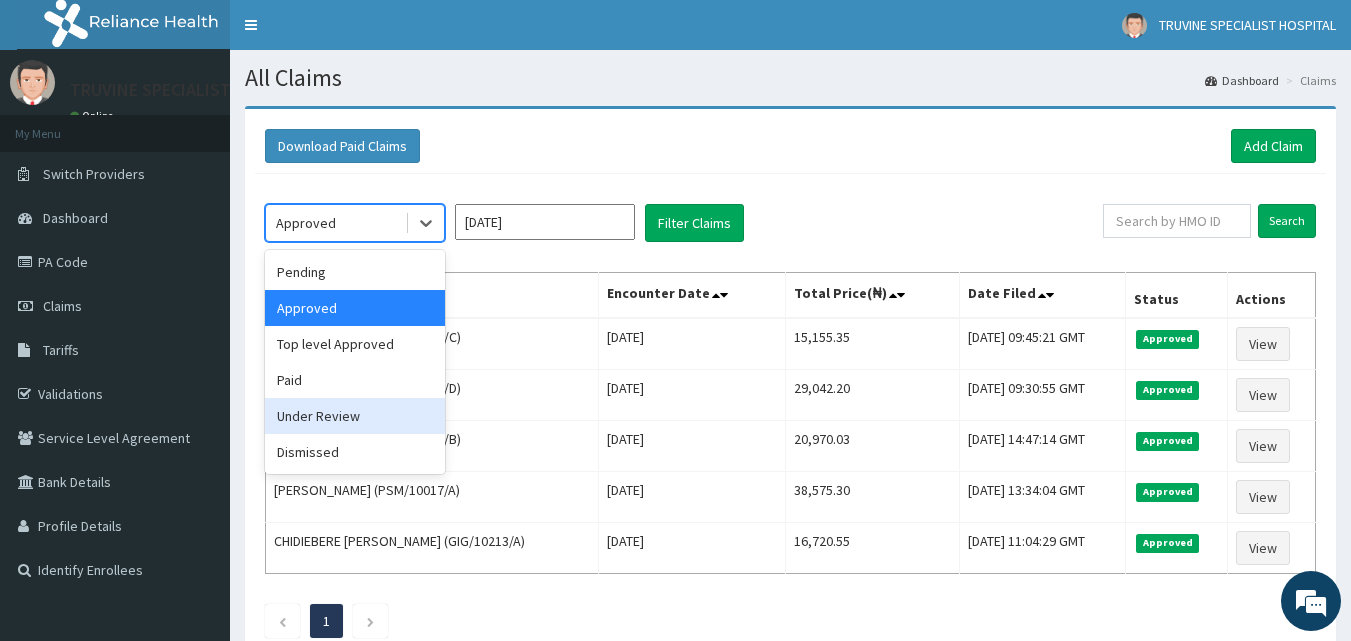 click on "Under Review" at bounding box center (355, 416) 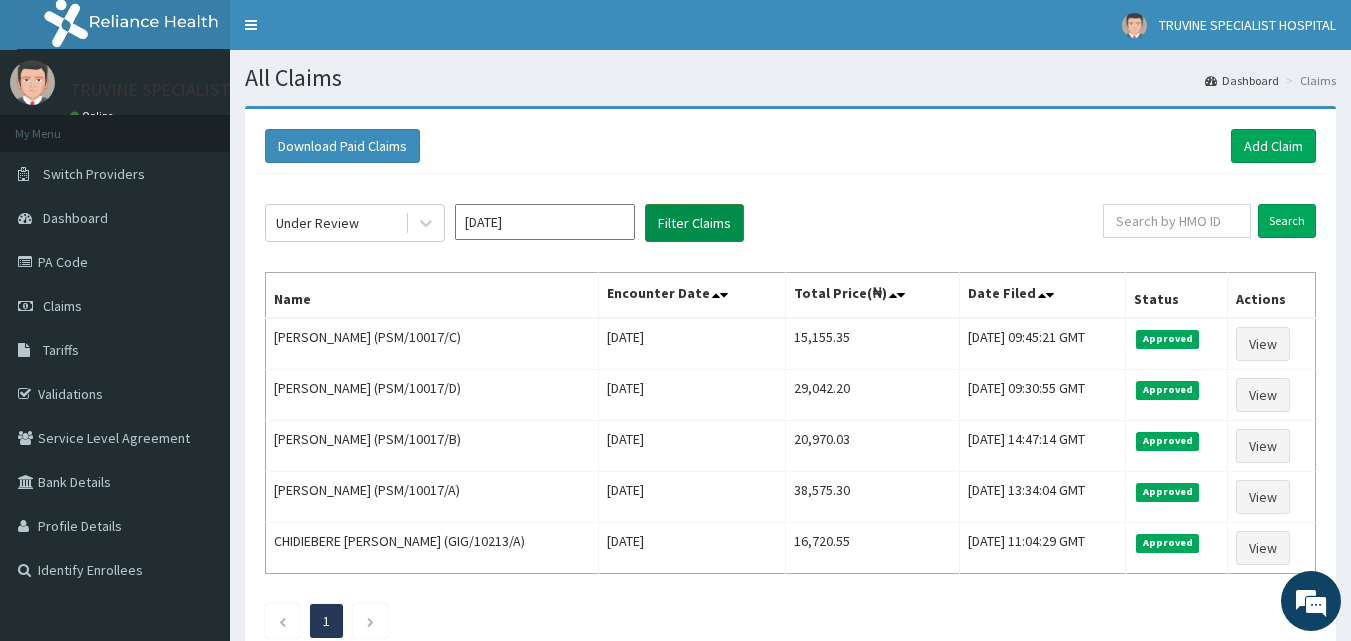 click on "Filter Claims" at bounding box center (694, 223) 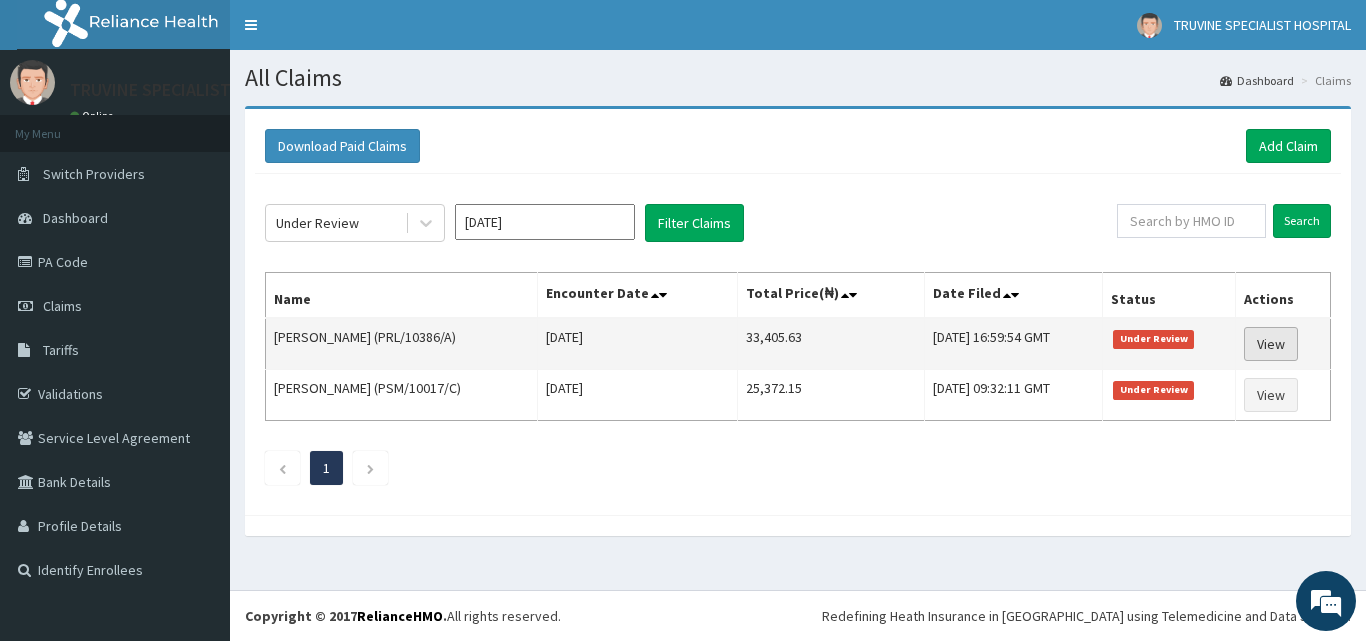 click on "View" at bounding box center (1271, 344) 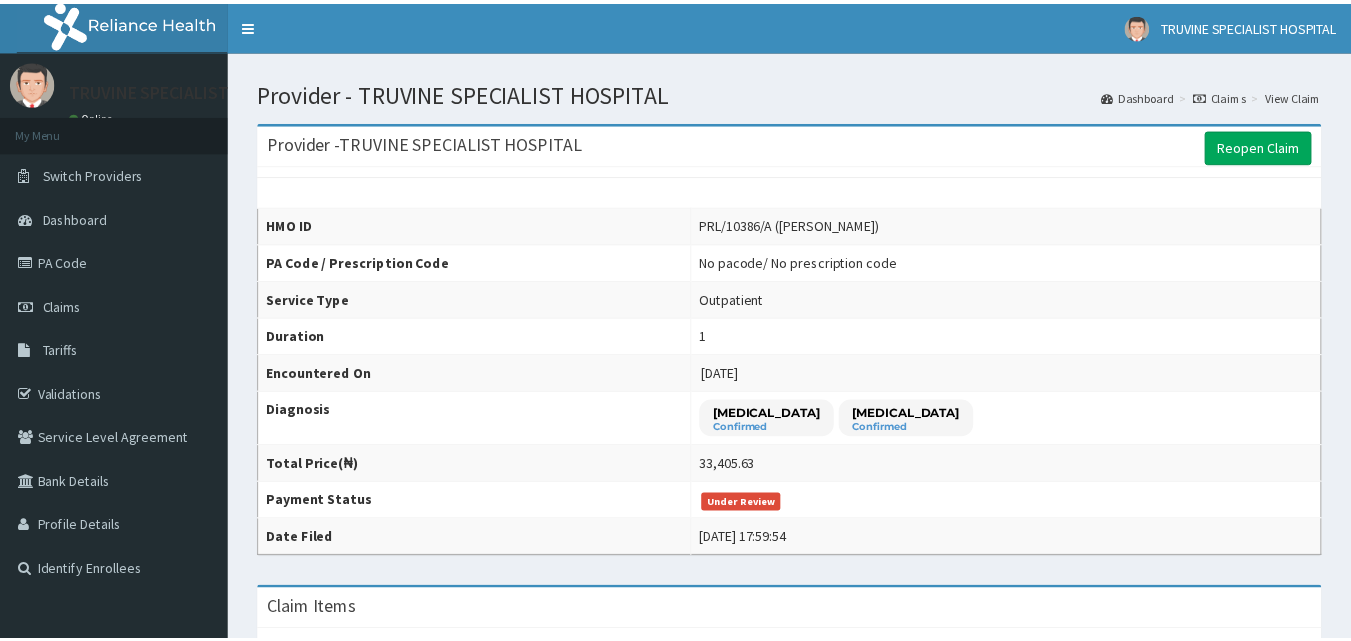 scroll, scrollTop: 0, scrollLeft: 0, axis: both 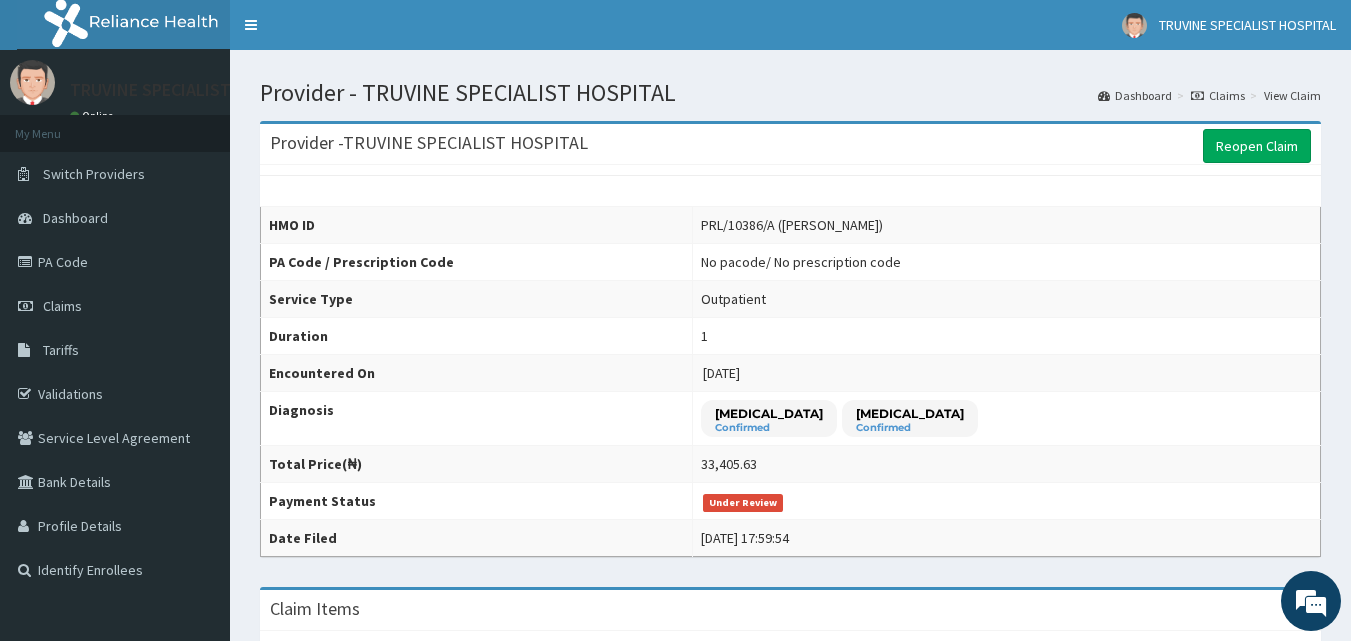 click on "Acute bronchitis Confirmed Malaria Confirmed" at bounding box center (1006, 419) 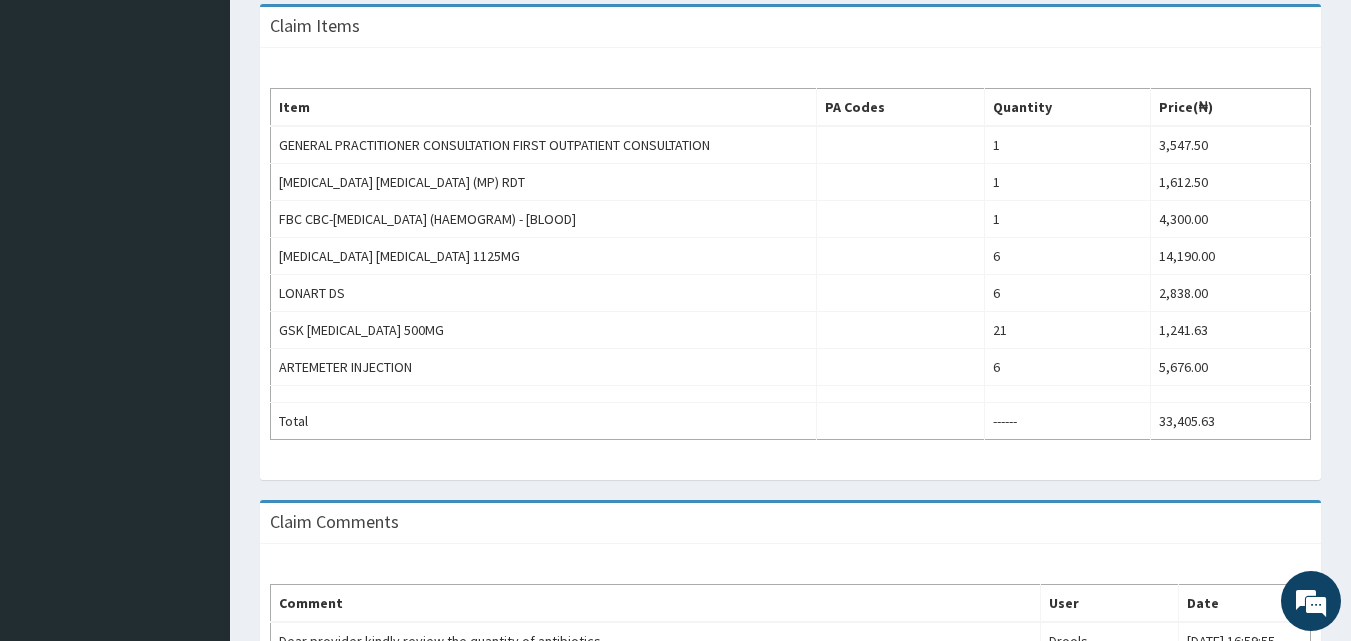 scroll, scrollTop: 764, scrollLeft: 0, axis: vertical 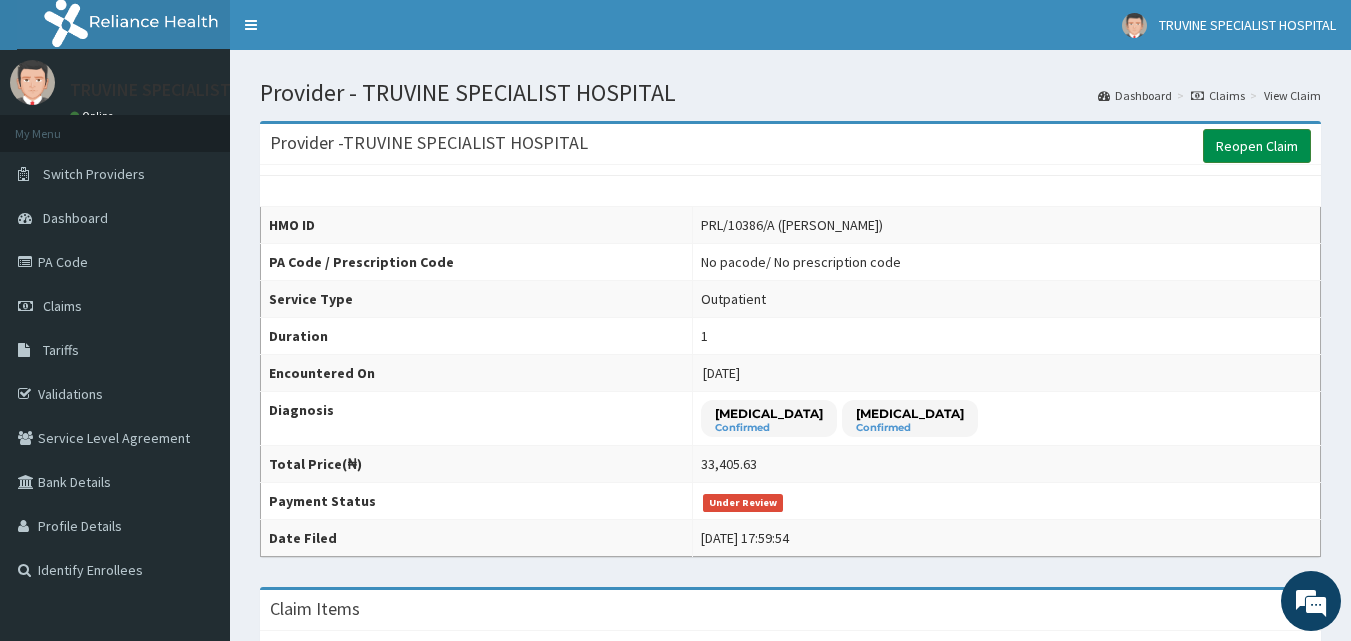 click on "Reopen Claim" at bounding box center (1257, 146) 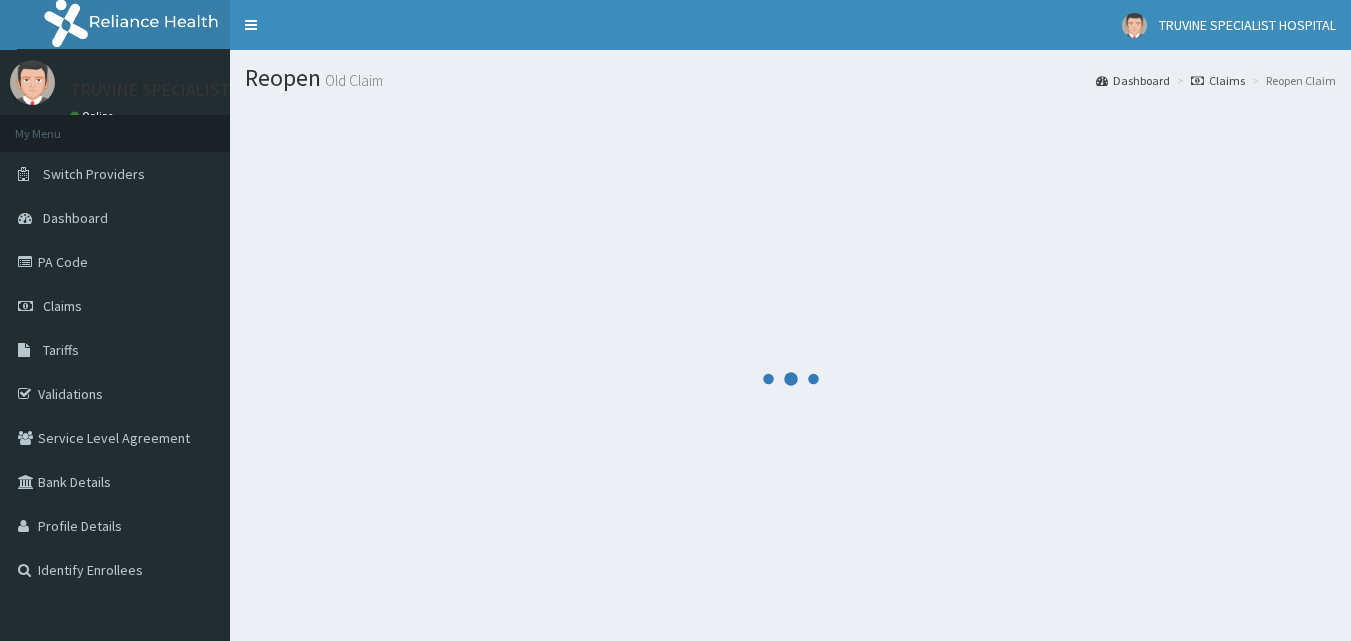 scroll, scrollTop: 0, scrollLeft: 0, axis: both 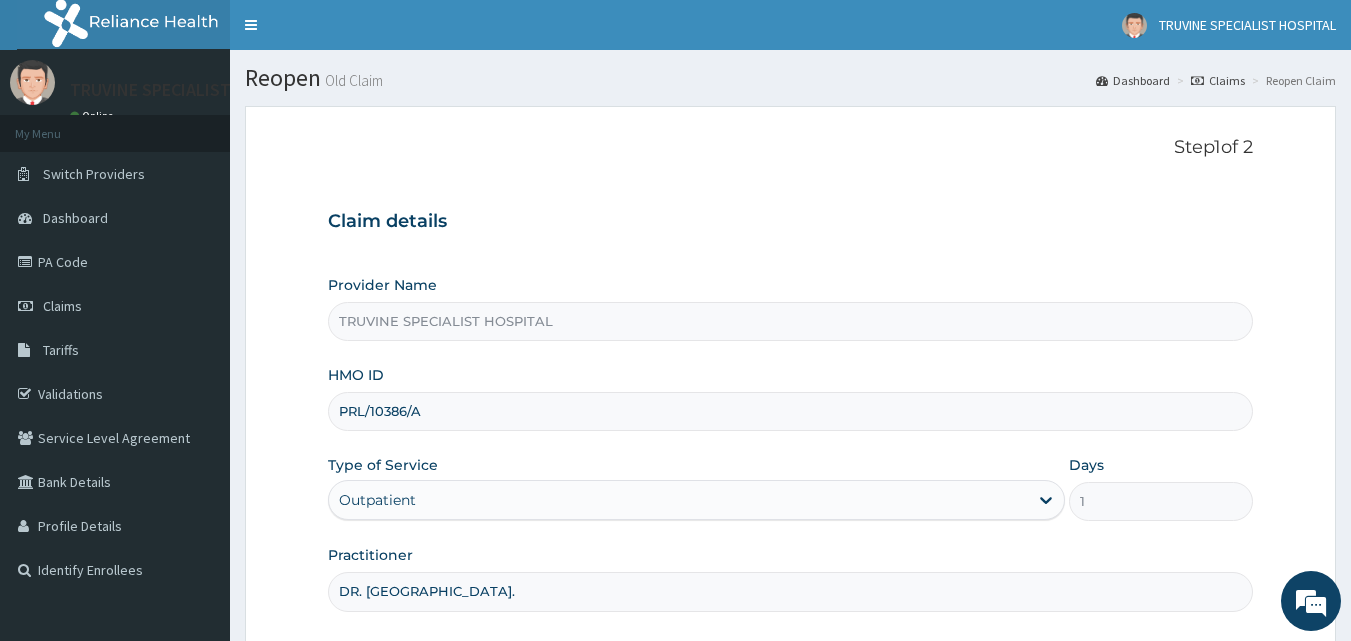 click on "Step  1  of 2 Claim details Provider Name TRUVINE SPECIALIST HOSPITAL HMO ID PRL/10386/A Type of Service Outpatient Days 1 Practitioner DR. [GEOGRAPHIC_DATA].     Previous   Next" at bounding box center (790, 434) 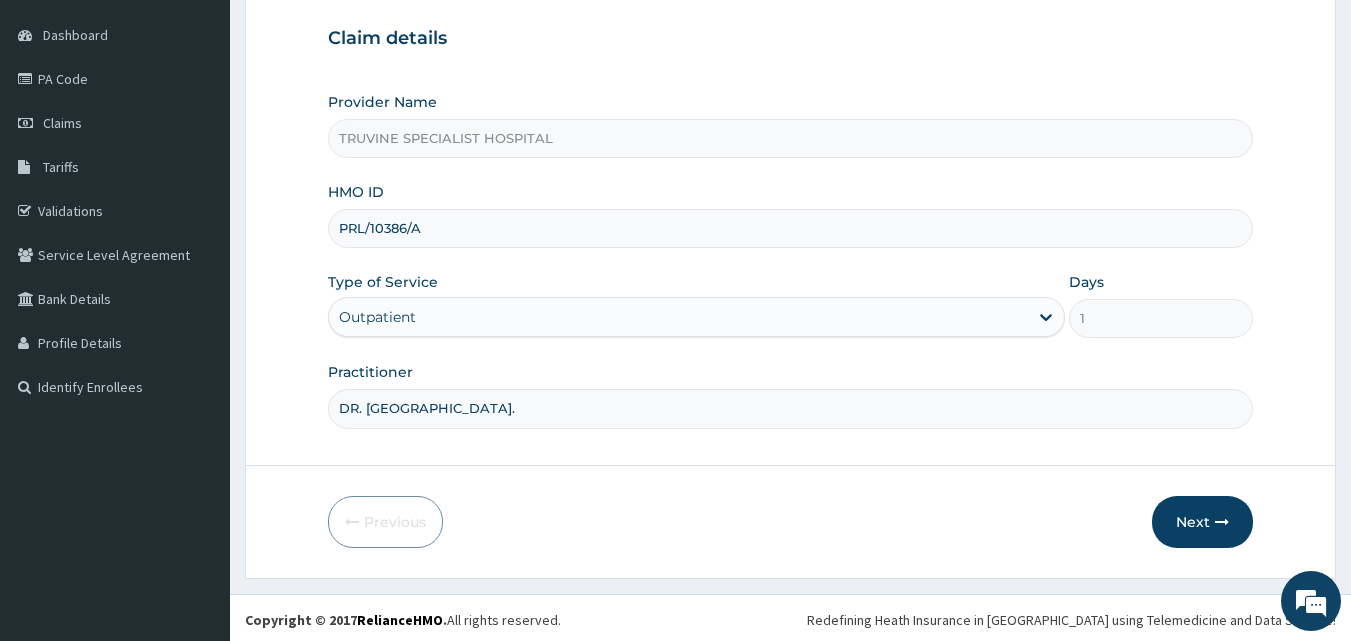 scroll, scrollTop: 187, scrollLeft: 0, axis: vertical 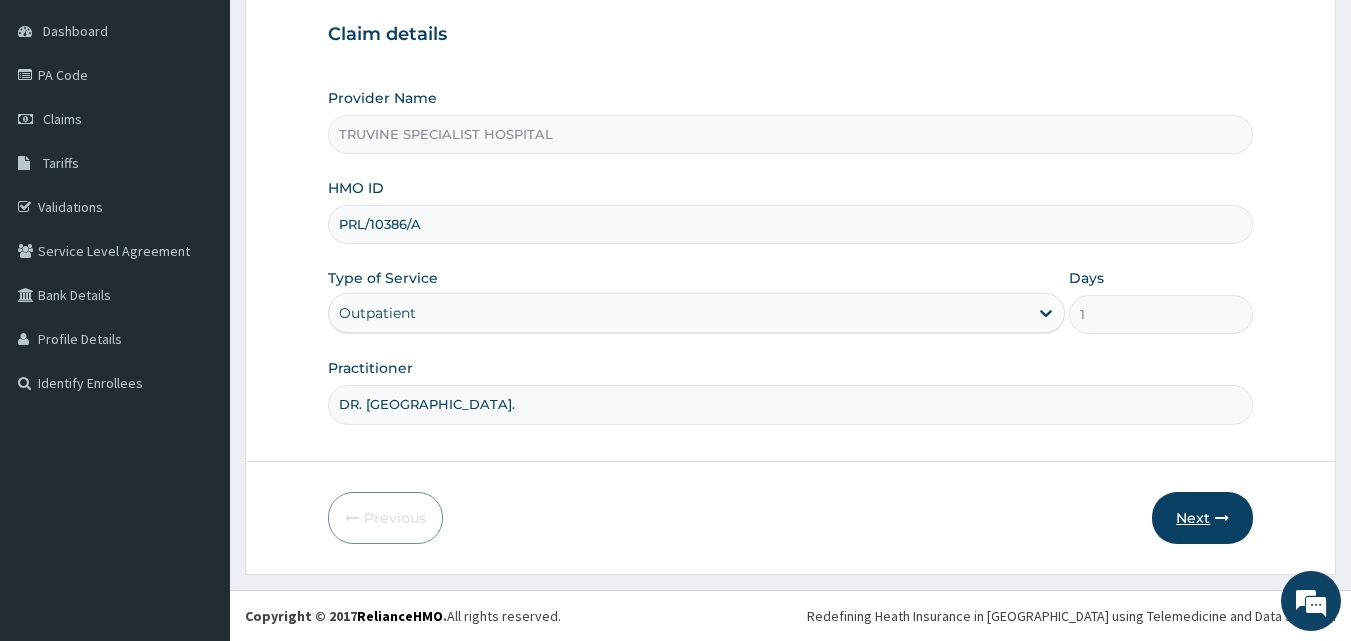 click on "Next" at bounding box center (1202, 518) 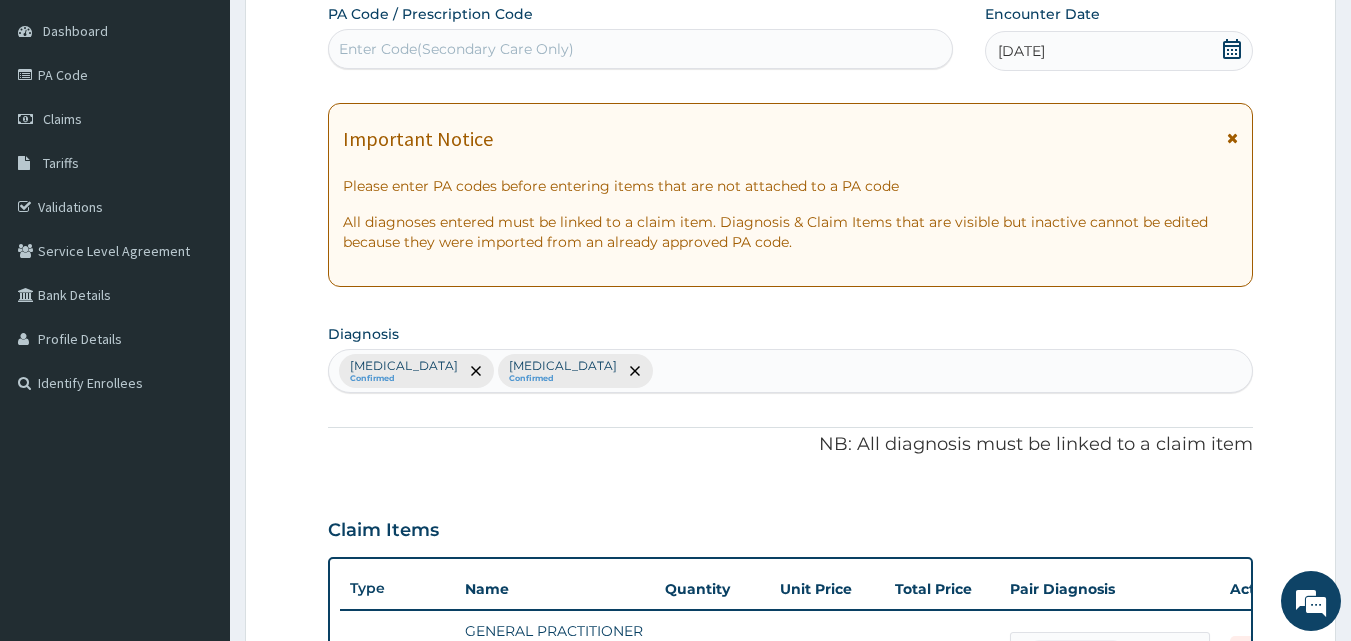 scroll, scrollTop: 747, scrollLeft: 0, axis: vertical 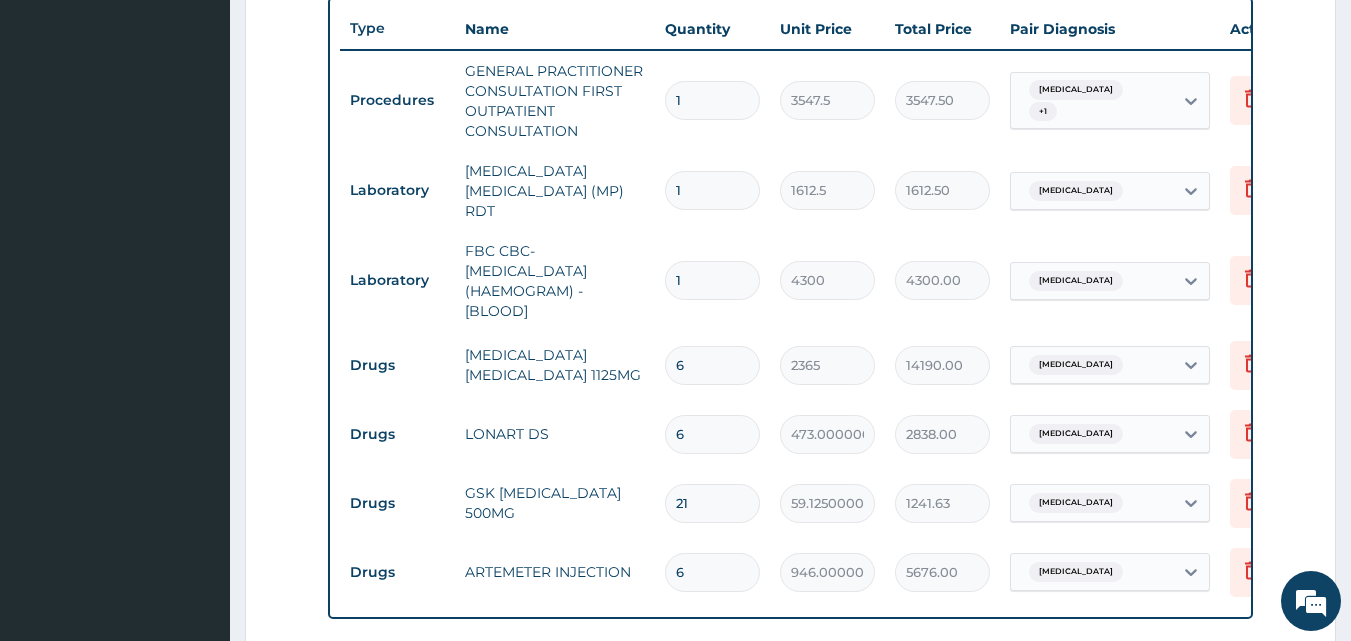 click on "6" at bounding box center (712, 365) 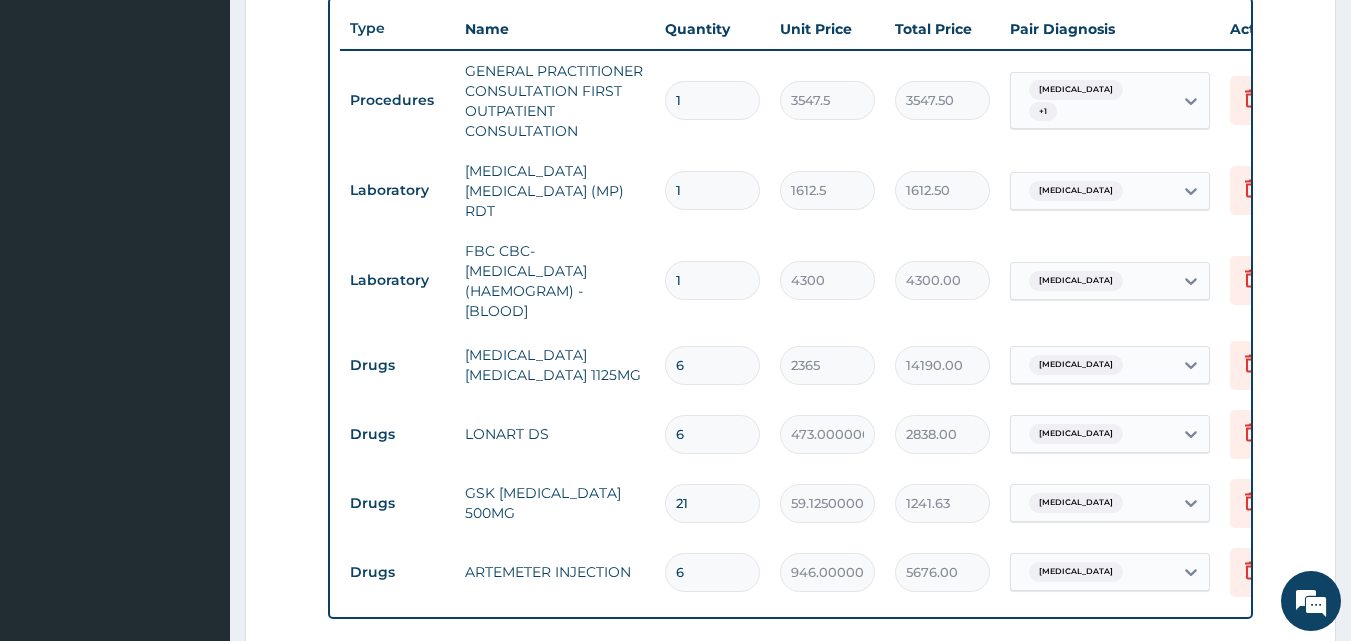 type 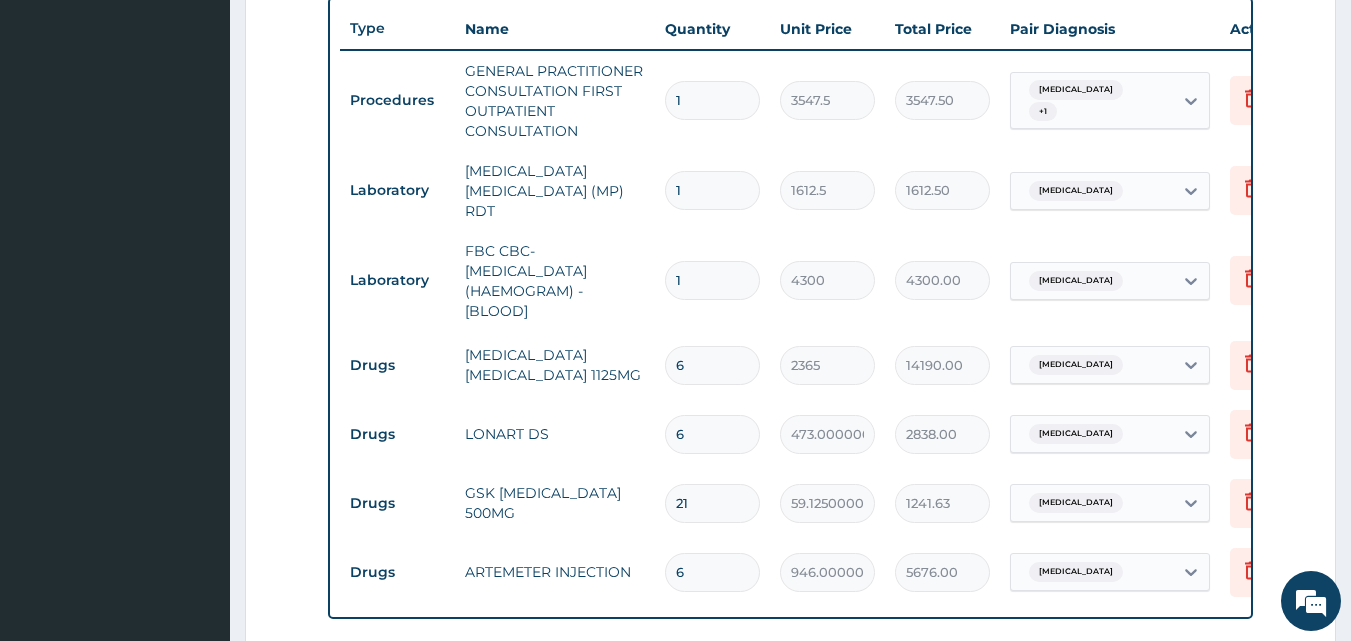 type on "0.00" 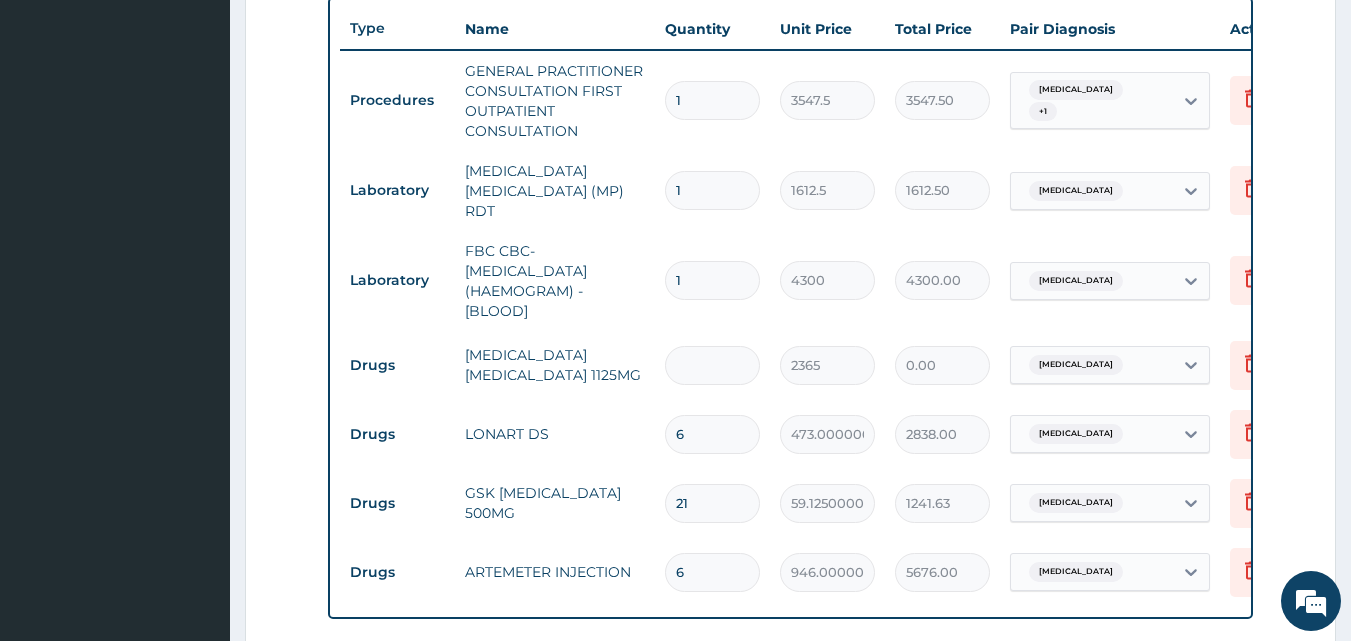 type on "2" 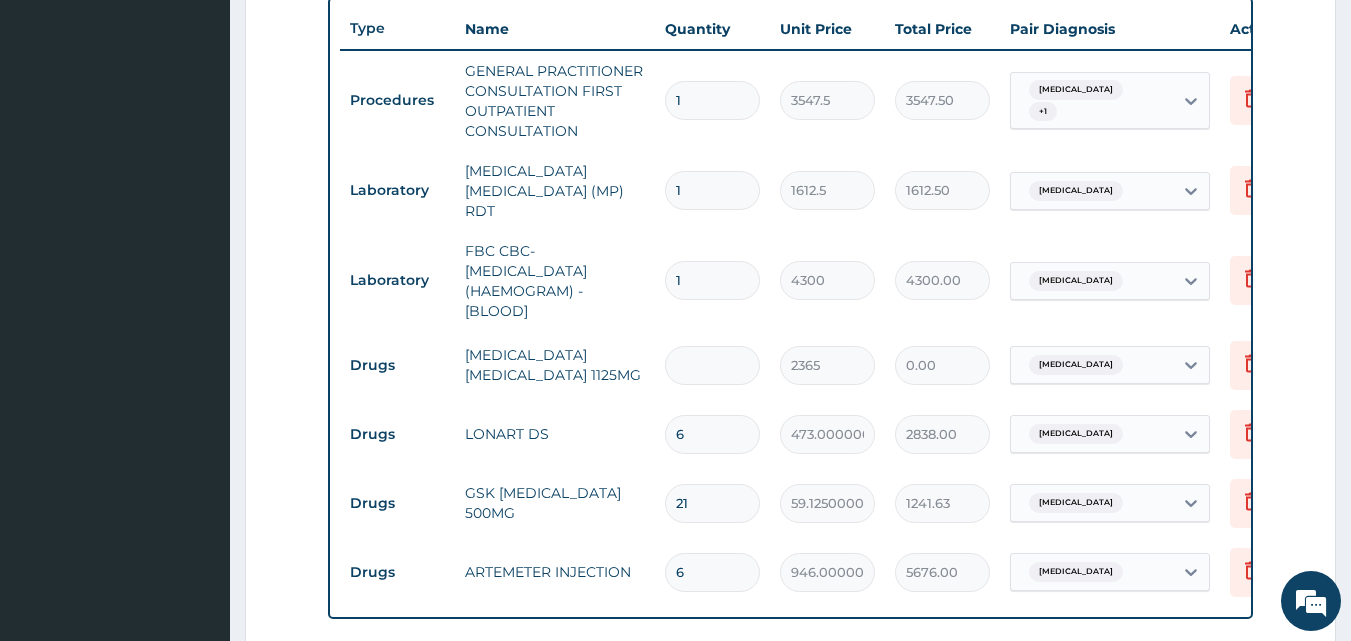 type on "4730.00" 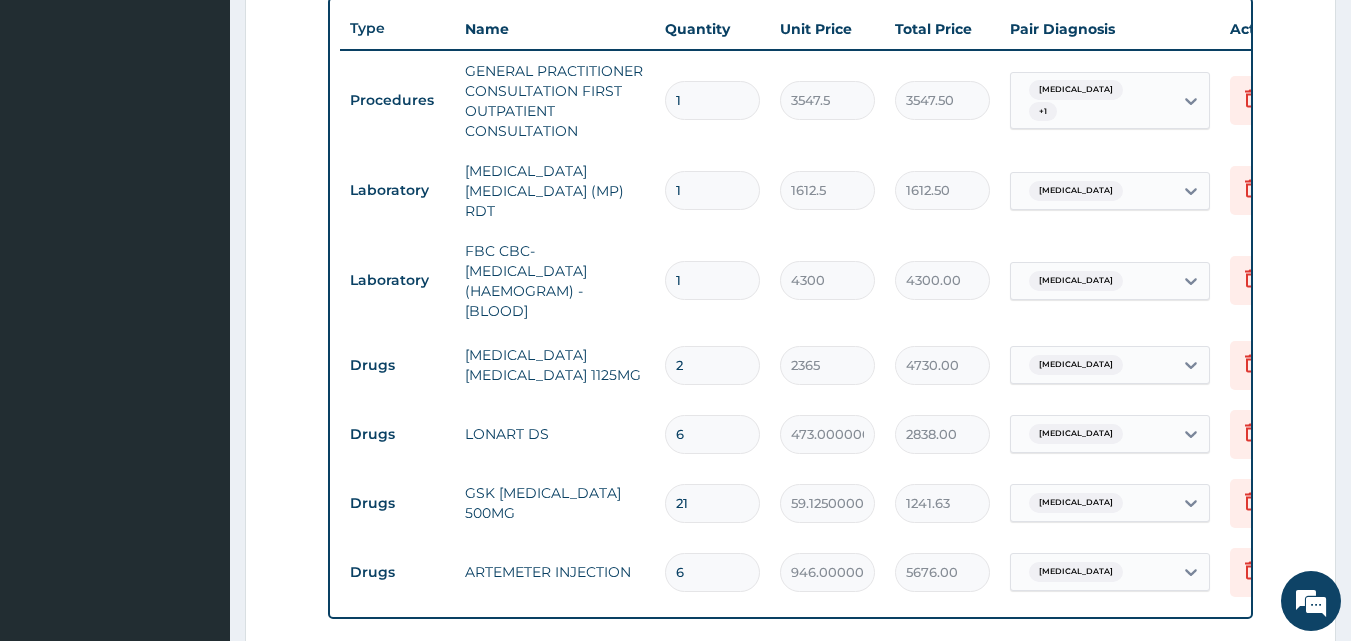 type on "2" 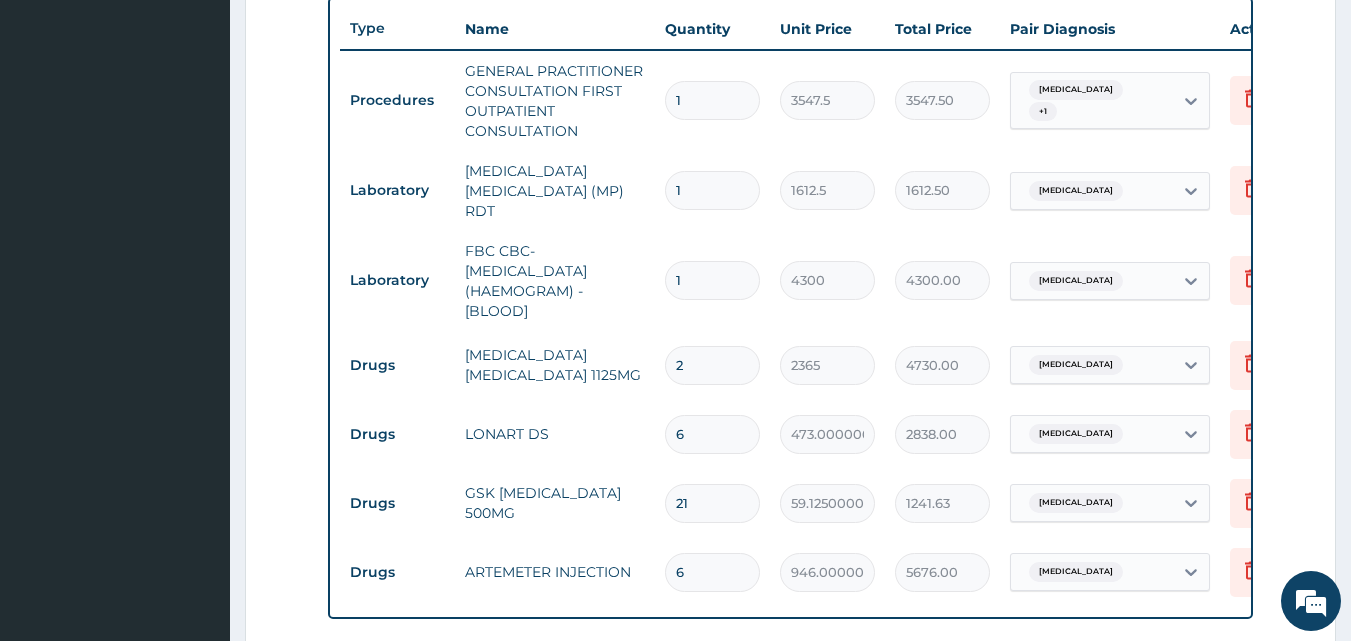 type on "2" 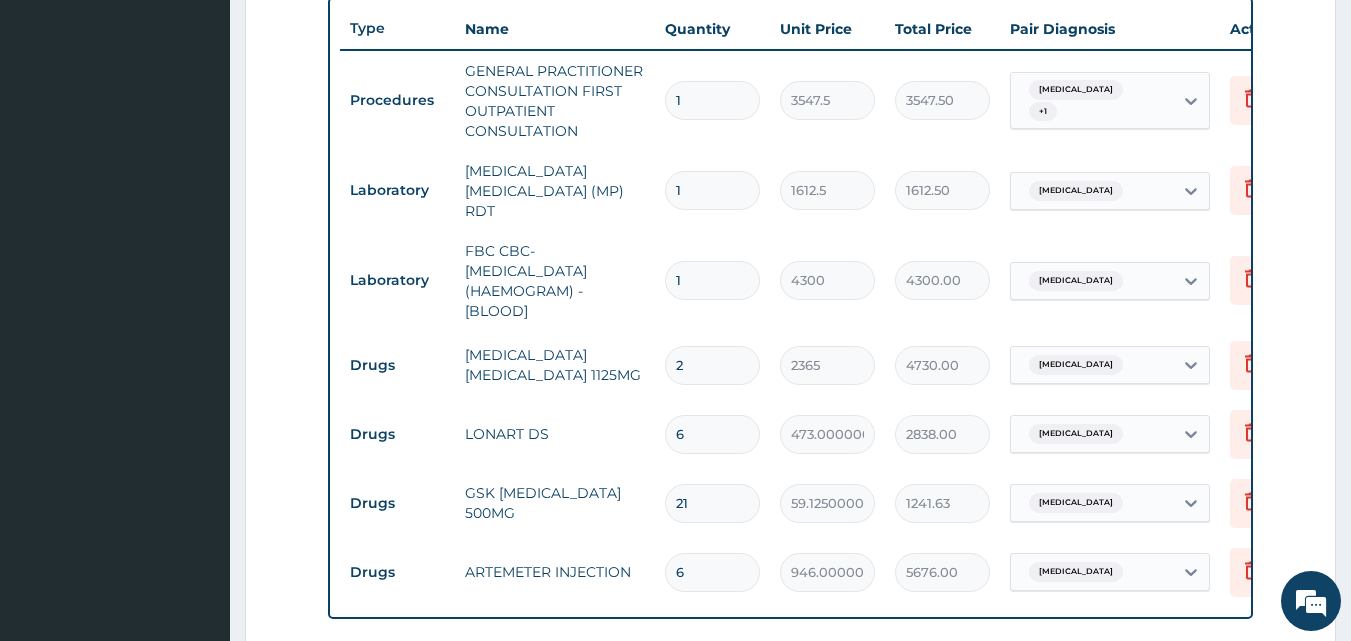 type on "118.25" 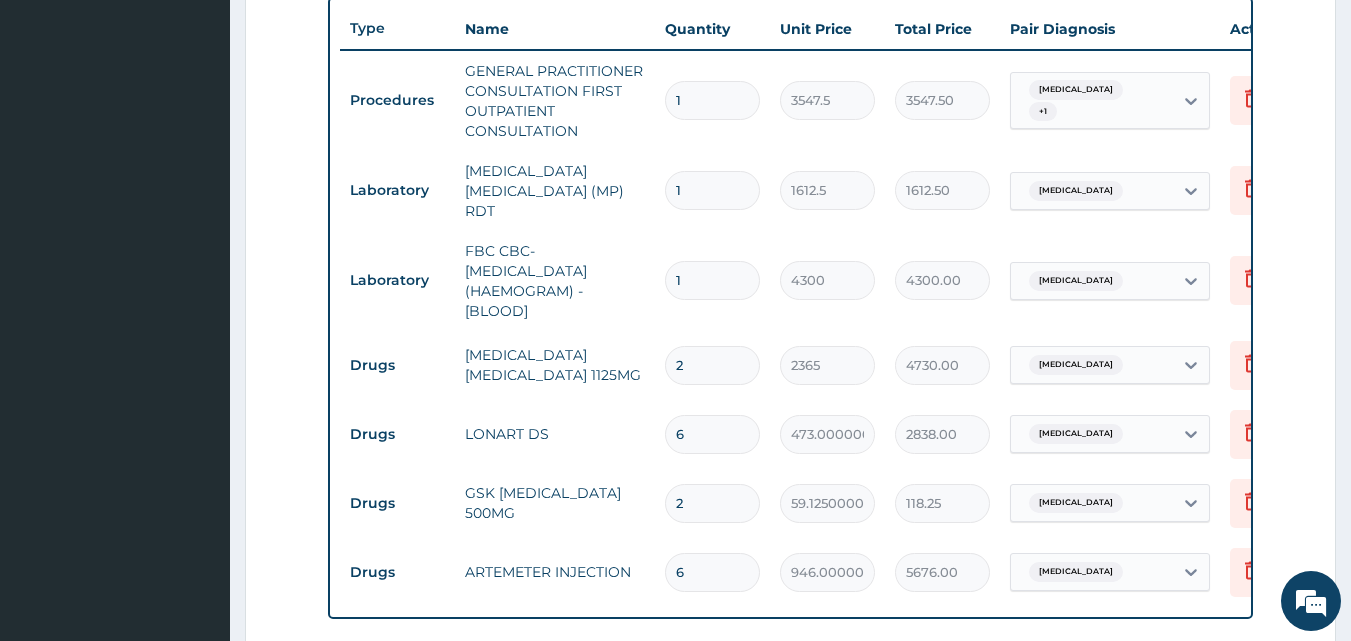 type on "20" 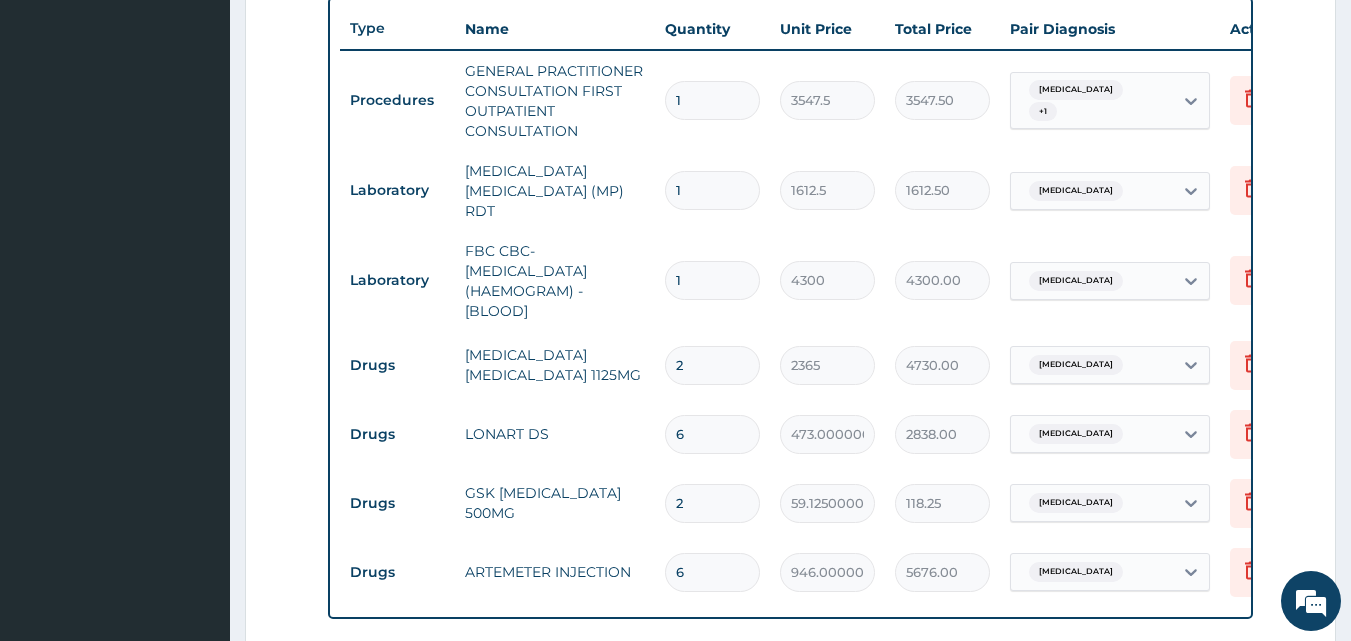 type on "1182.50" 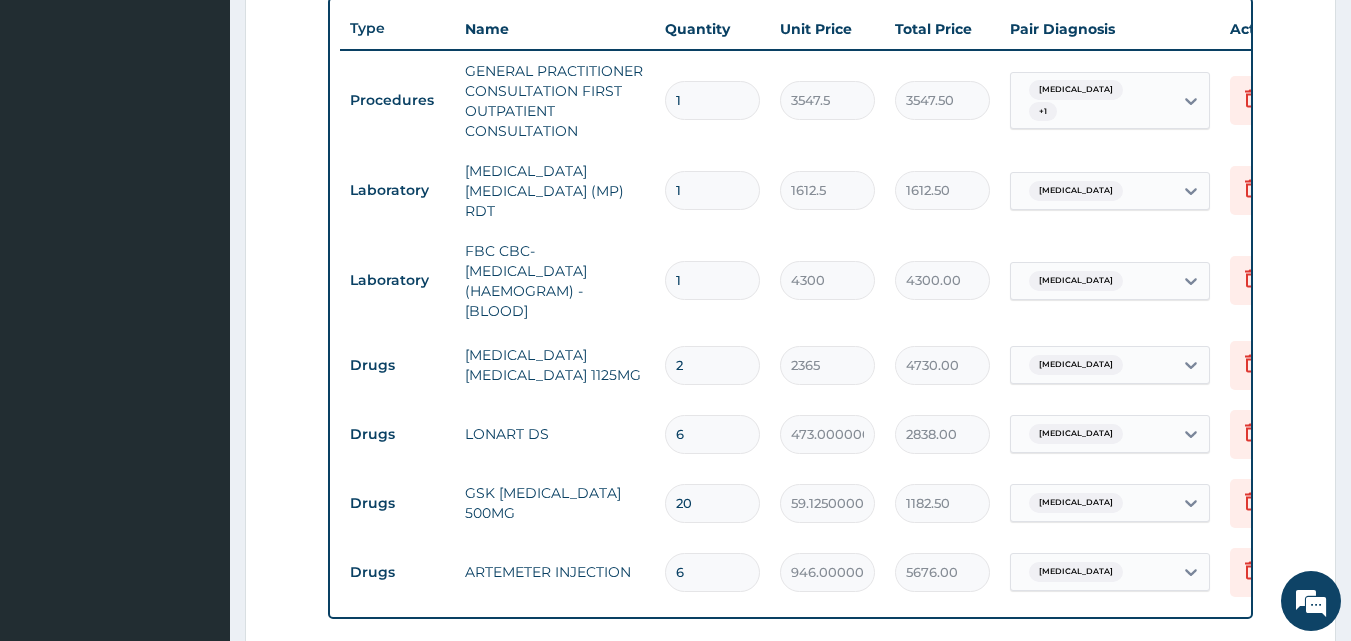 scroll, scrollTop: 1087, scrollLeft: 0, axis: vertical 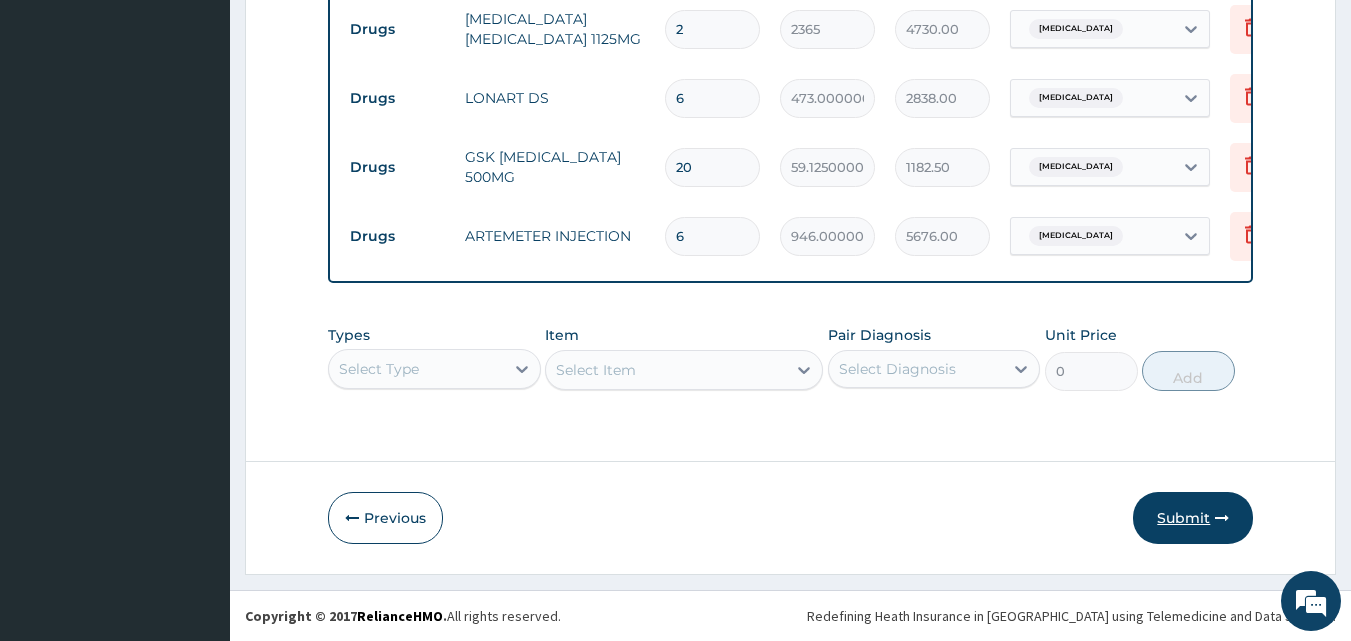 type on "20" 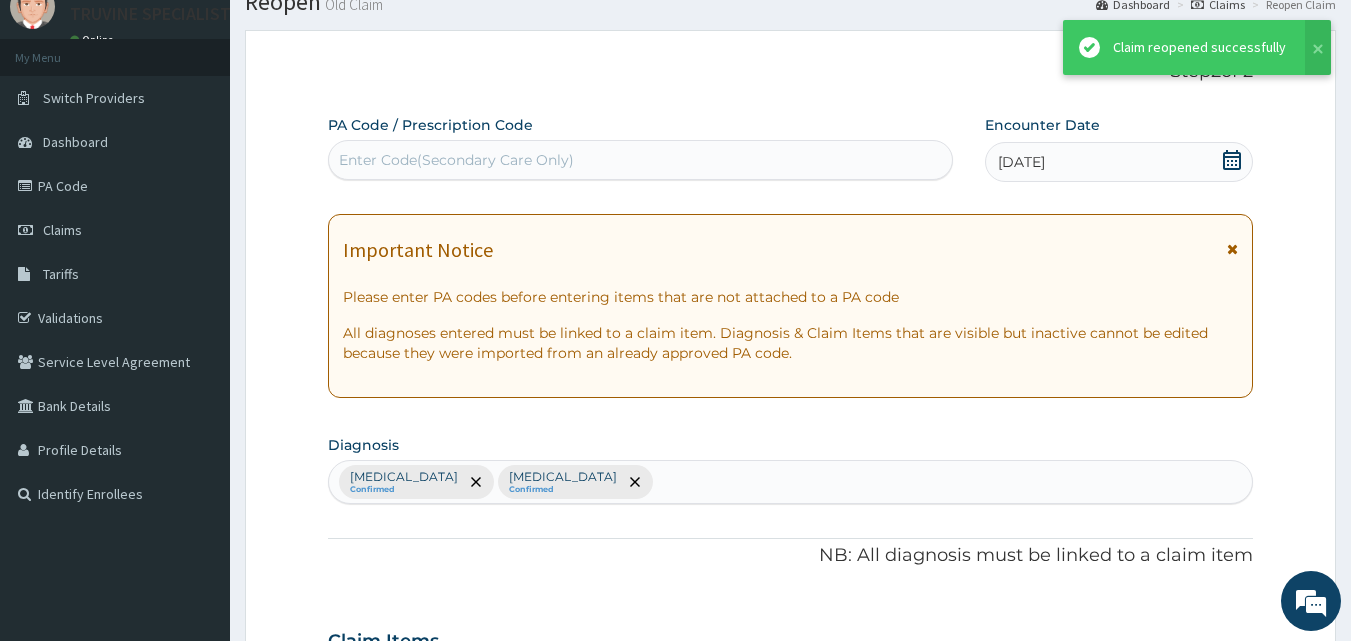 scroll, scrollTop: 1087, scrollLeft: 0, axis: vertical 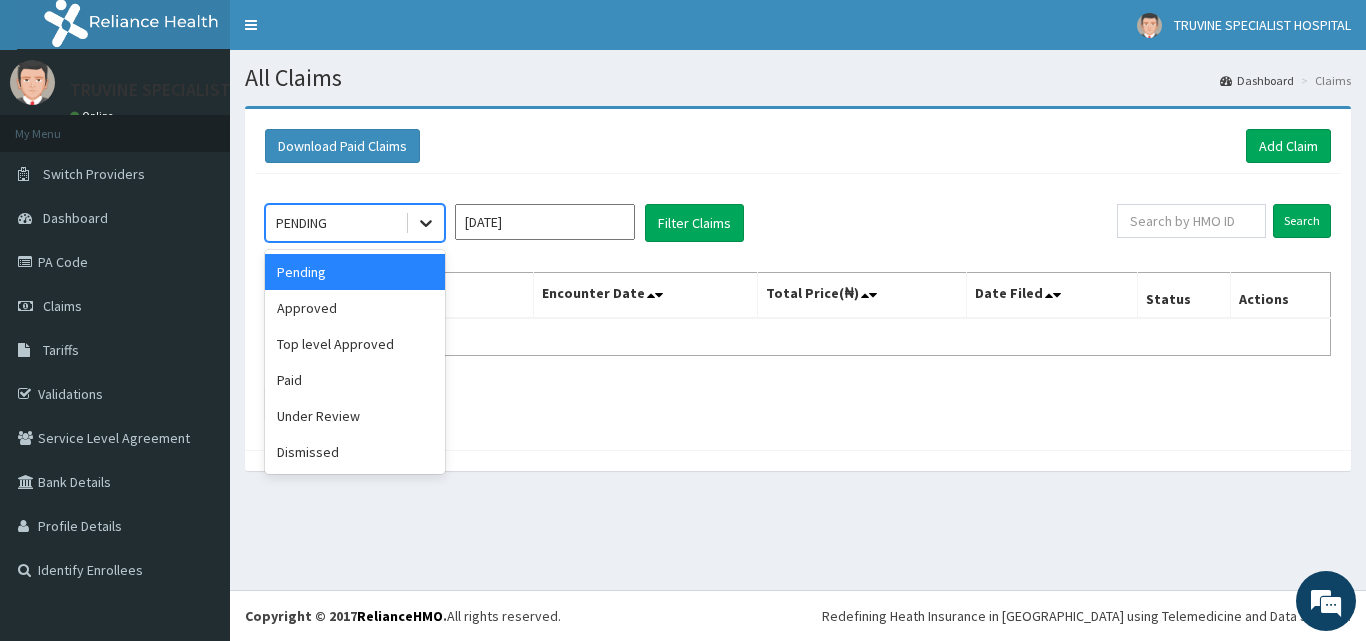 click at bounding box center (426, 223) 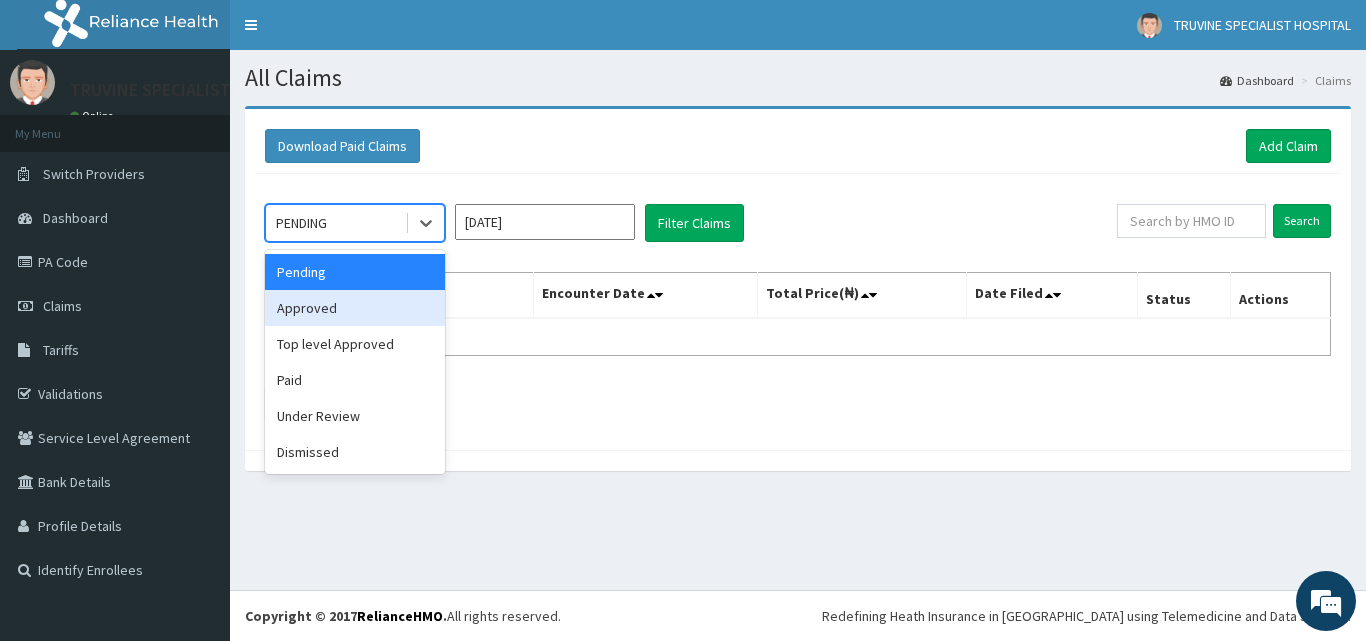 click on "Approved" at bounding box center [355, 308] 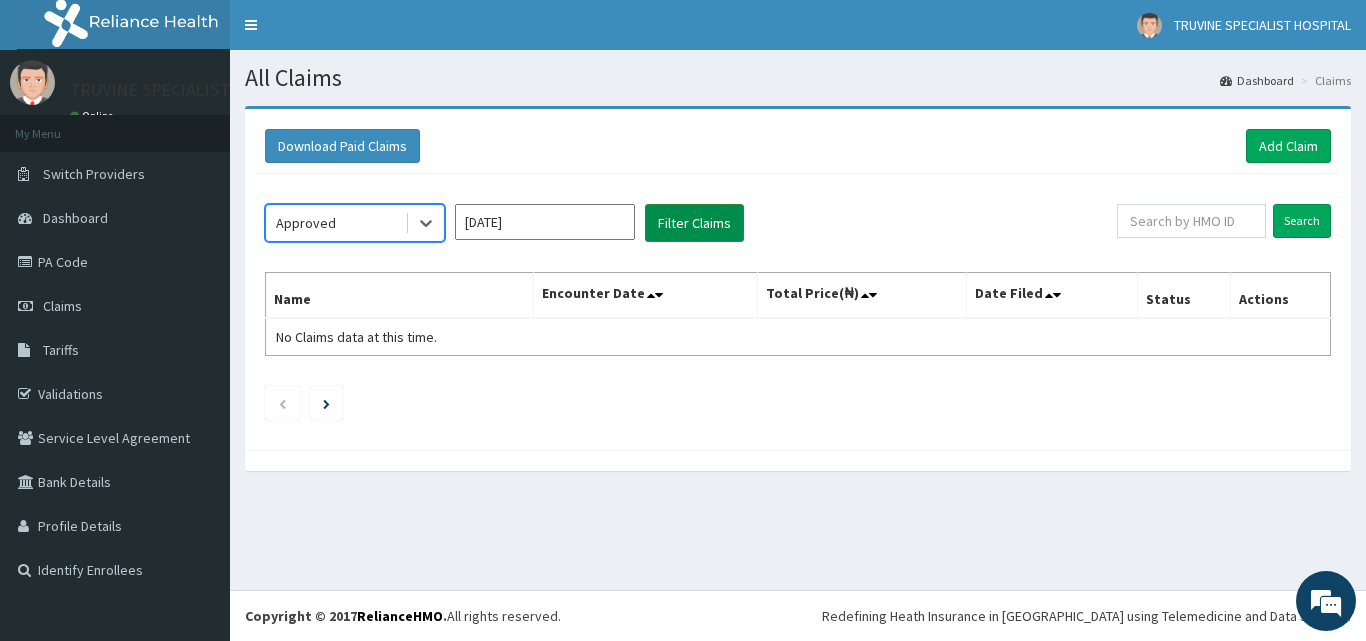 scroll, scrollTop: 0, scrollLeft: 0, axis: both 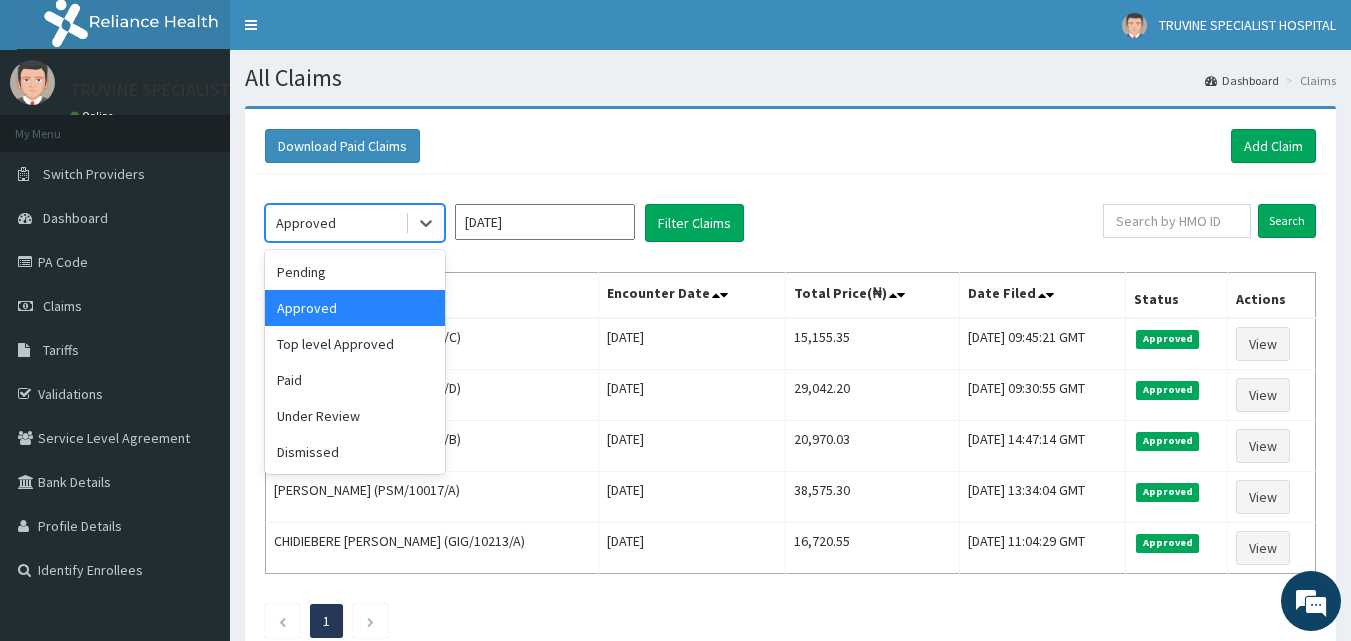 click on "Approved" at bounding box center (335, 223) 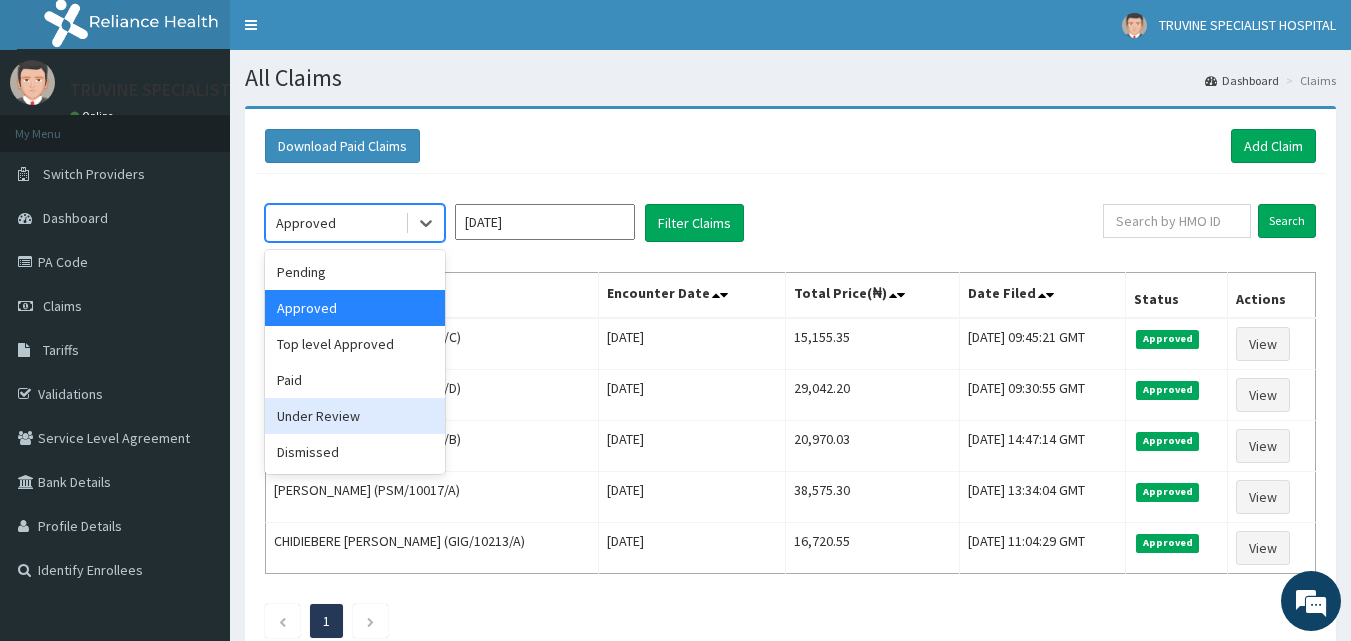 click on "Under Review" at bounding box center (355, 416) 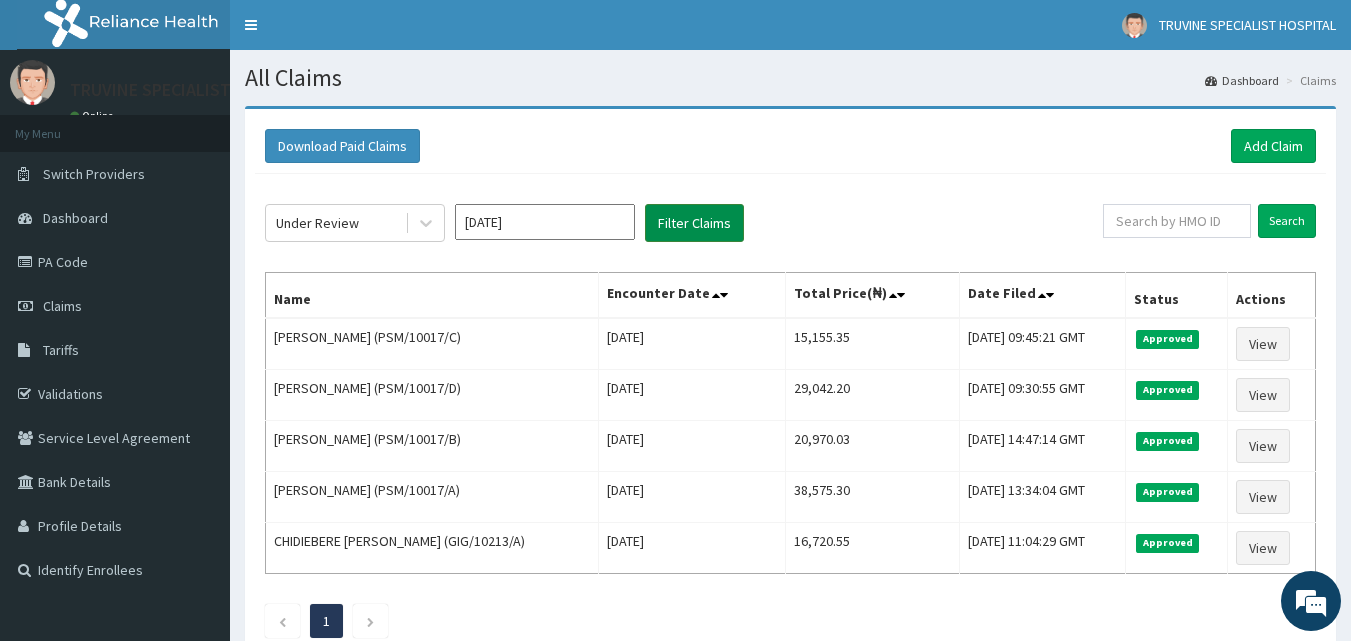 click on "Filter Claims" at bounding box center (694, 223) 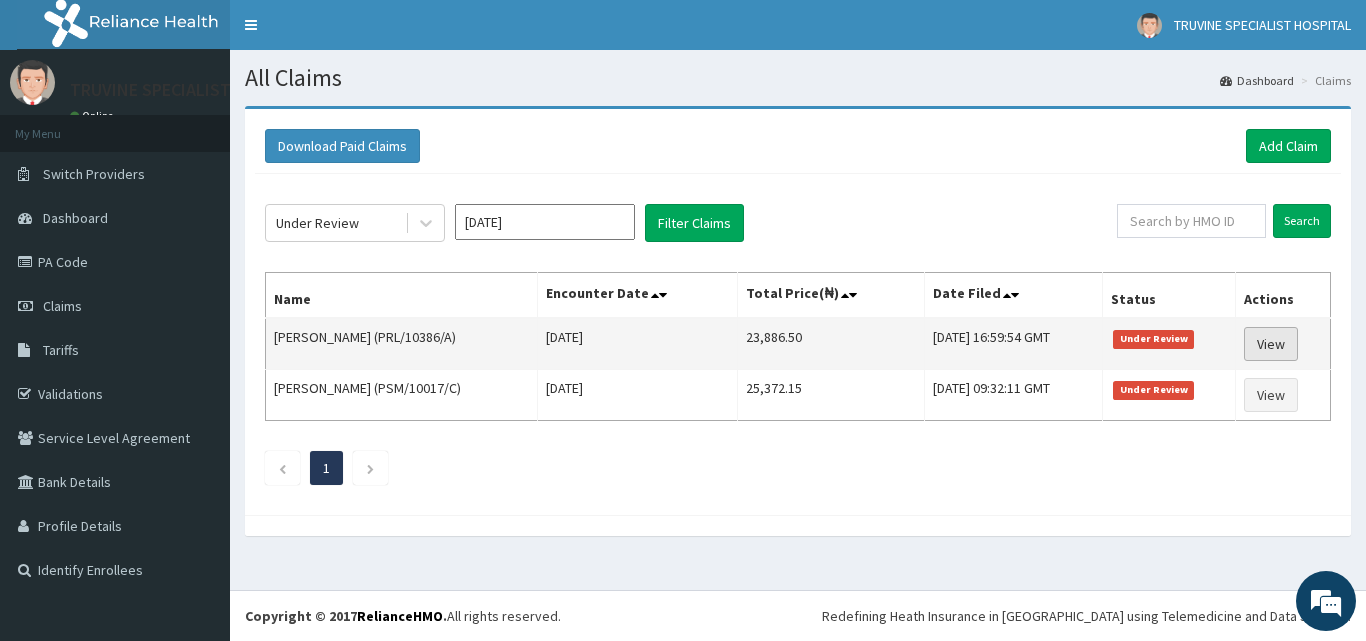 click on "View" at bounding box center (1271, 344) 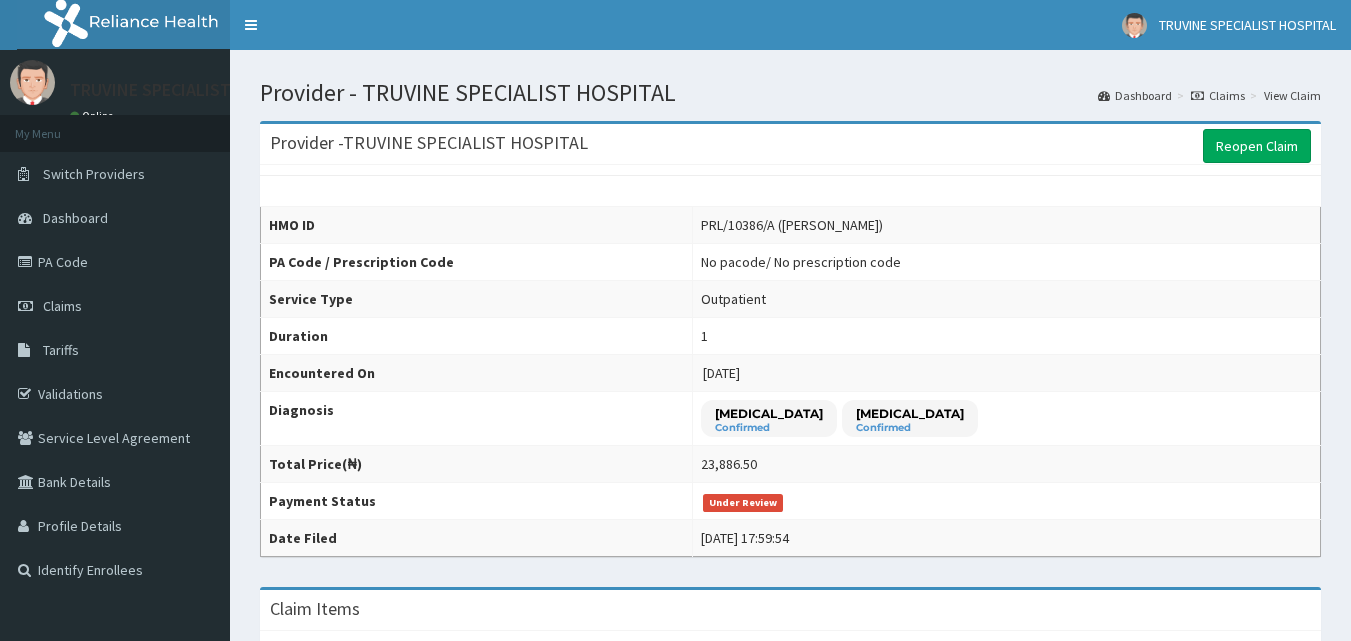 scroll, scrollTop: 0, scrollLeft: 0, axis: both 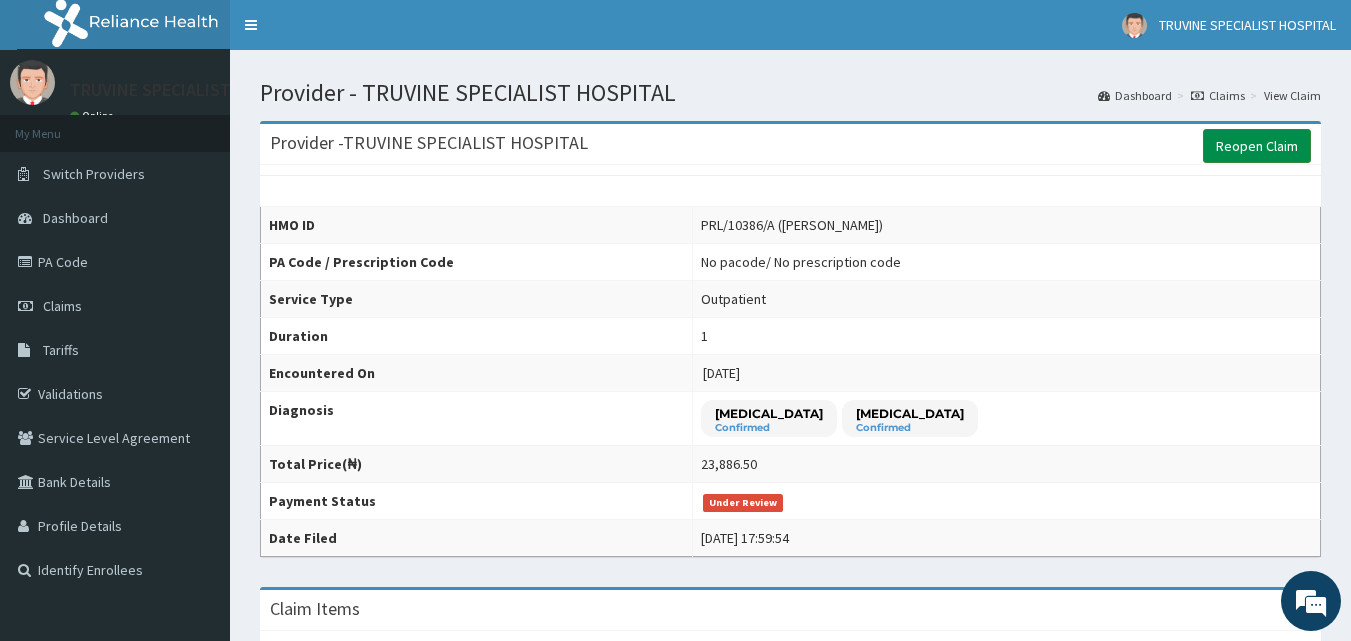 click on "Reopen Claim" at bounding box center [1257, 146] 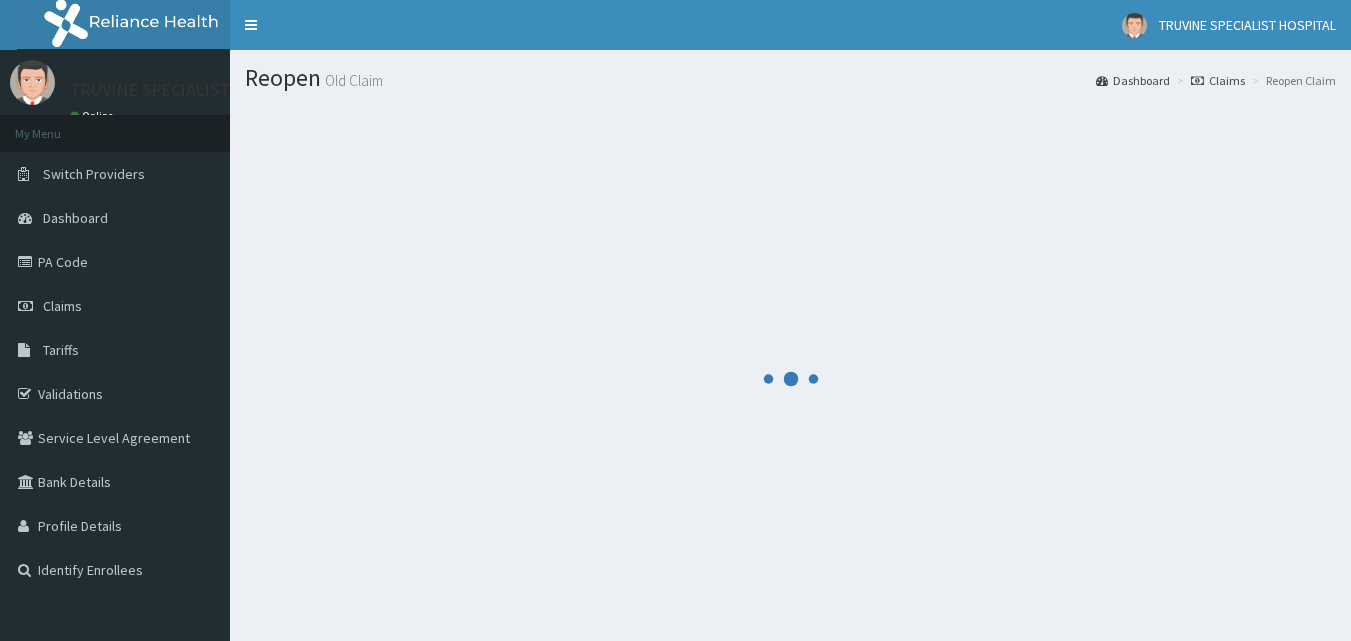 scroll, scrollTop: 0, scrollLeft: 0, axis: both 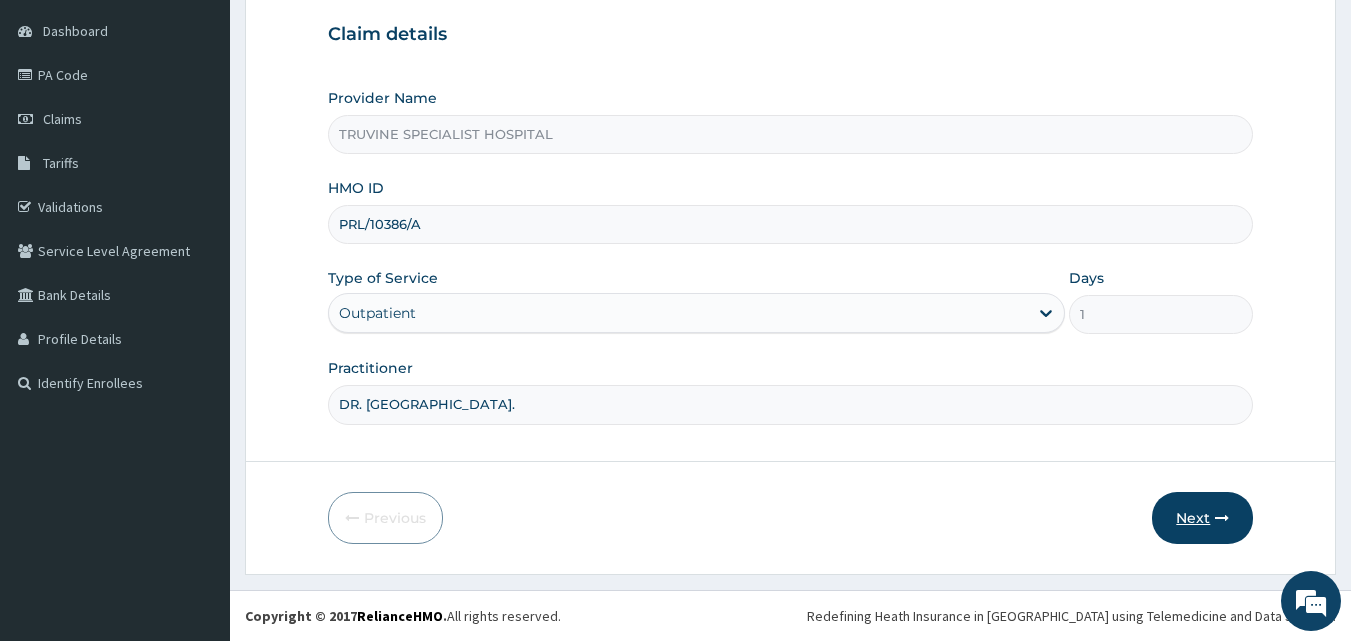 click on "Next" at bounding box center [1202, 518] 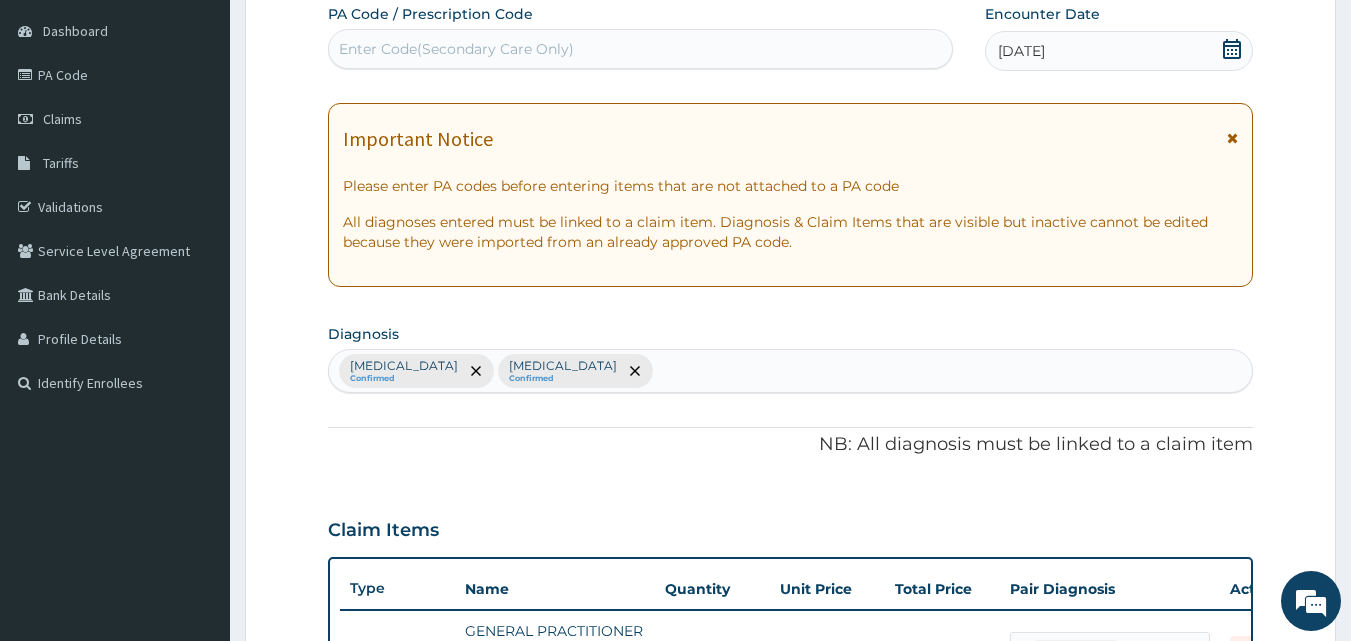 scroll, scrollTop: 0, scrollLeft: 0, axis: both 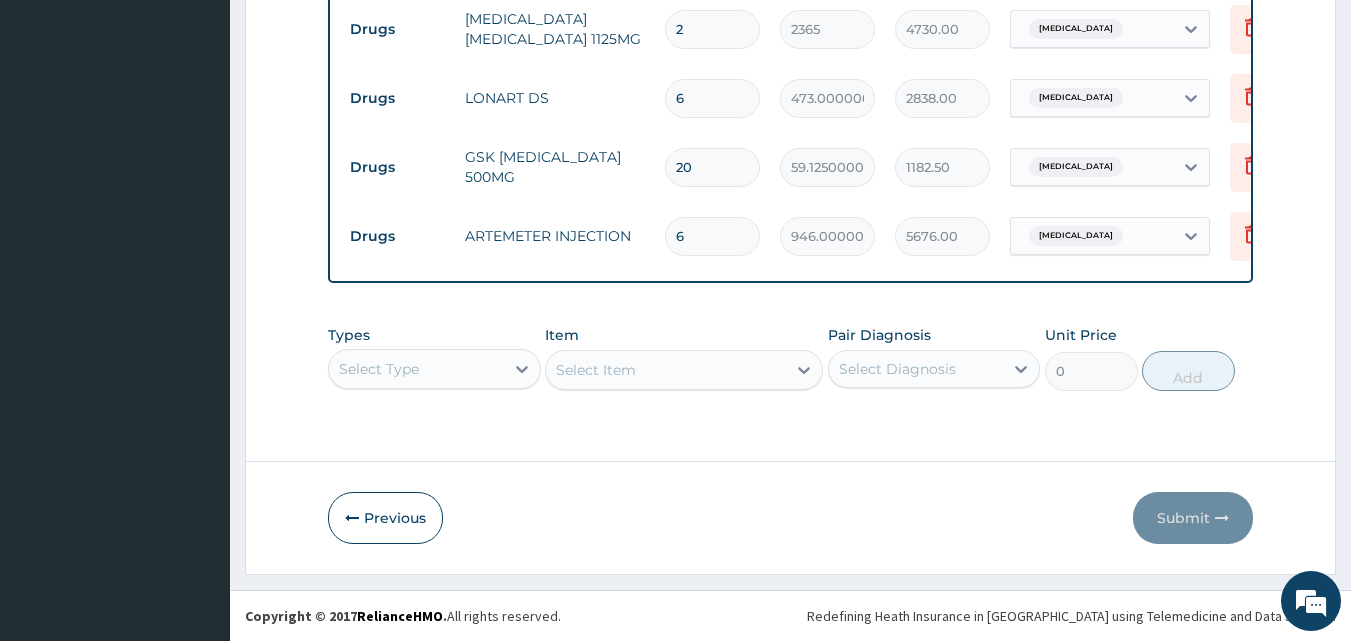 click on "6" at bounding box center (712, 236) 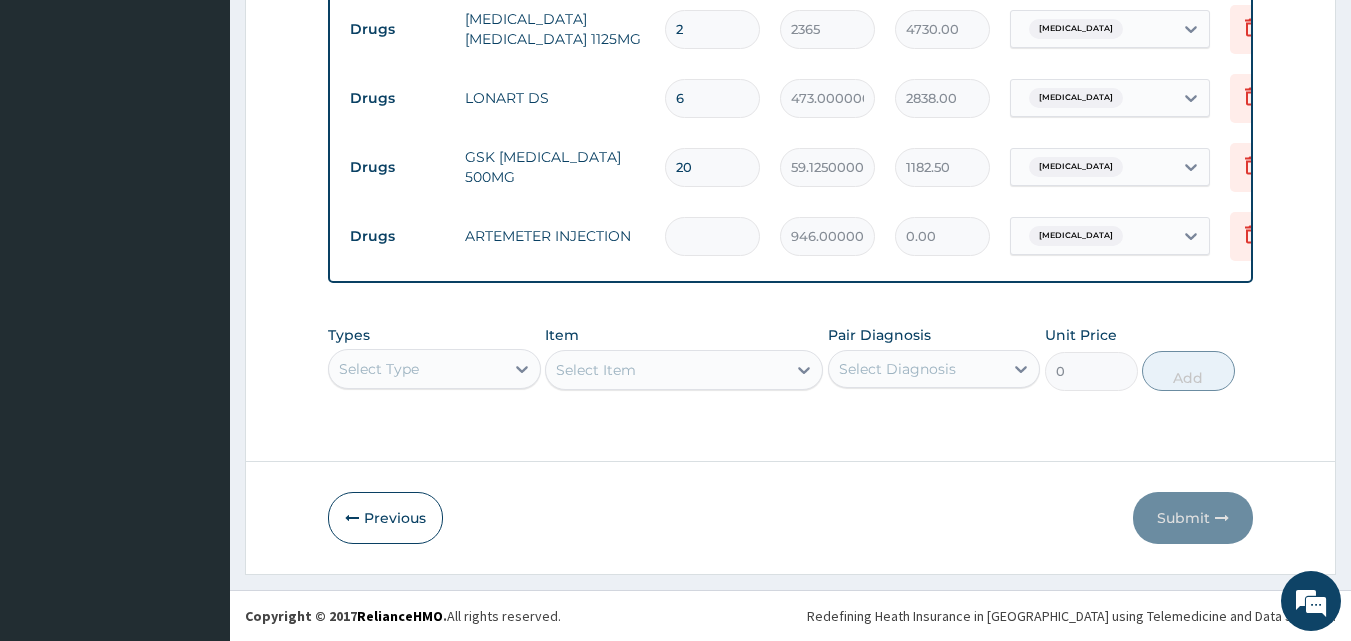 type on "1" 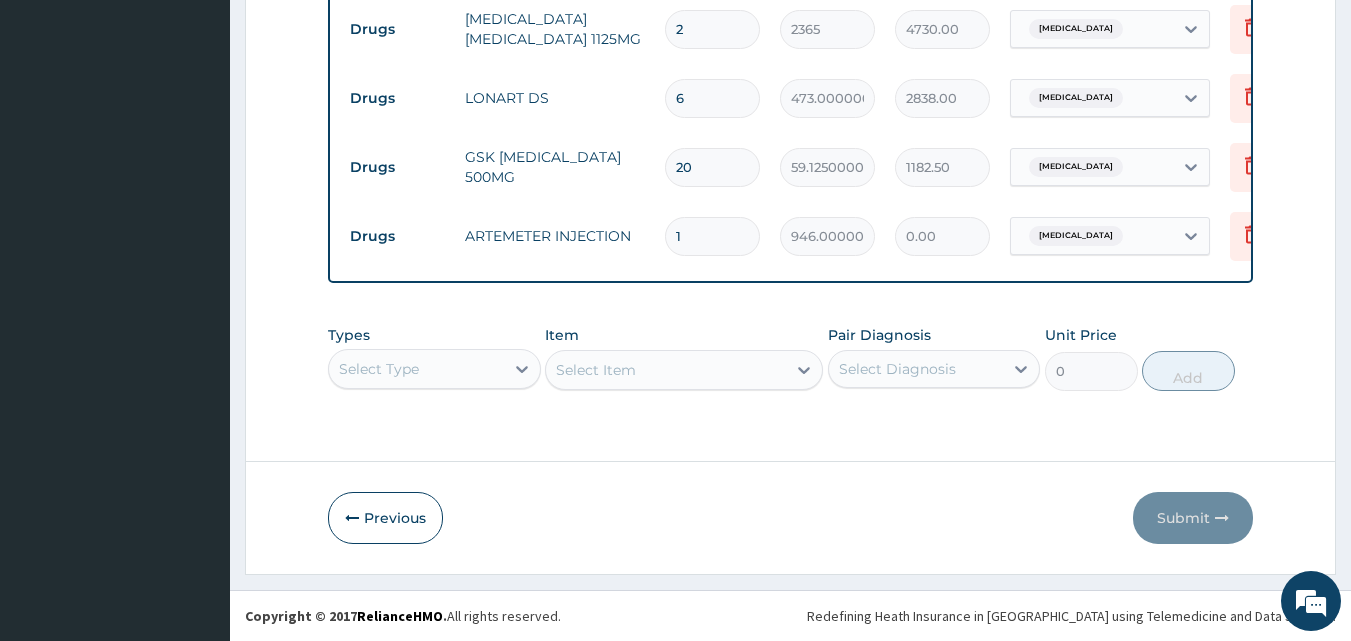 type on "946.00" 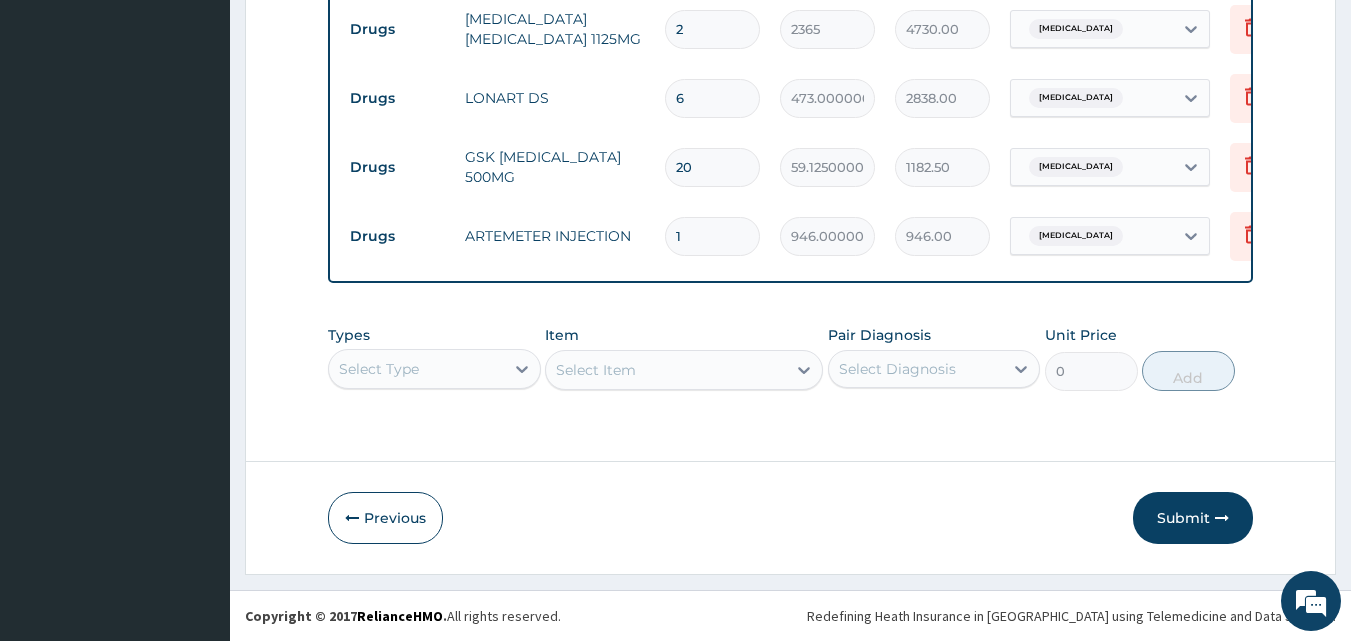 type on "1" 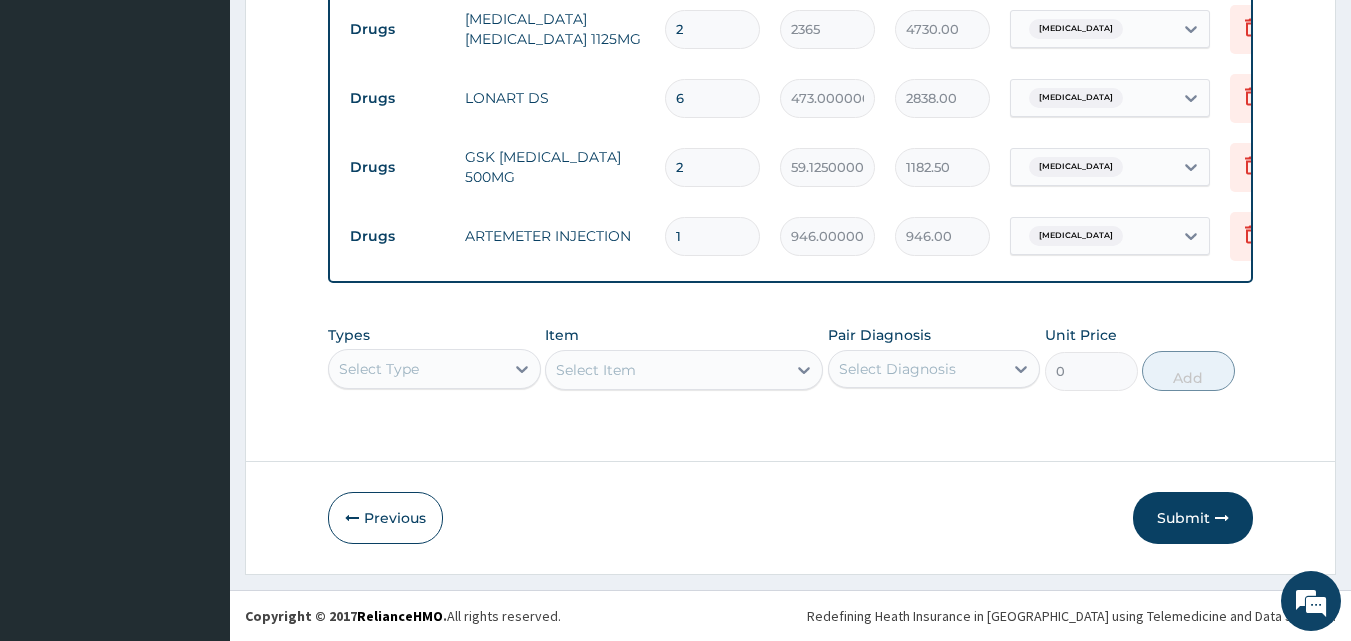 type on "118.25" 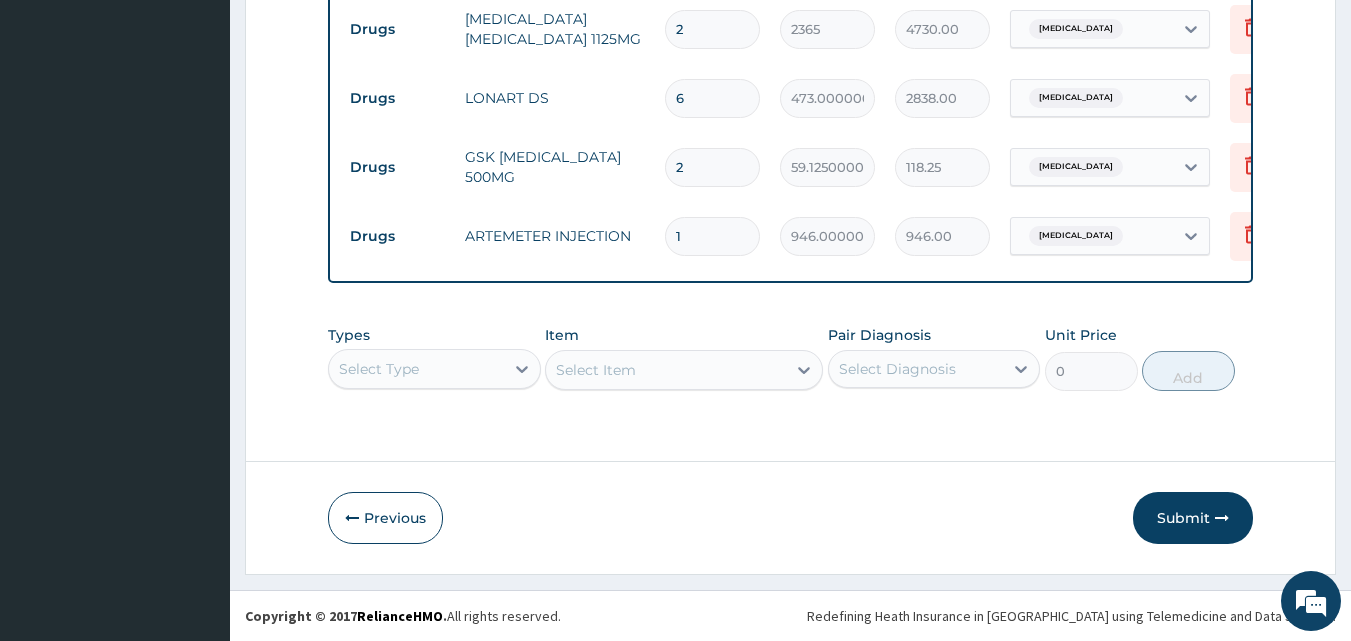 type 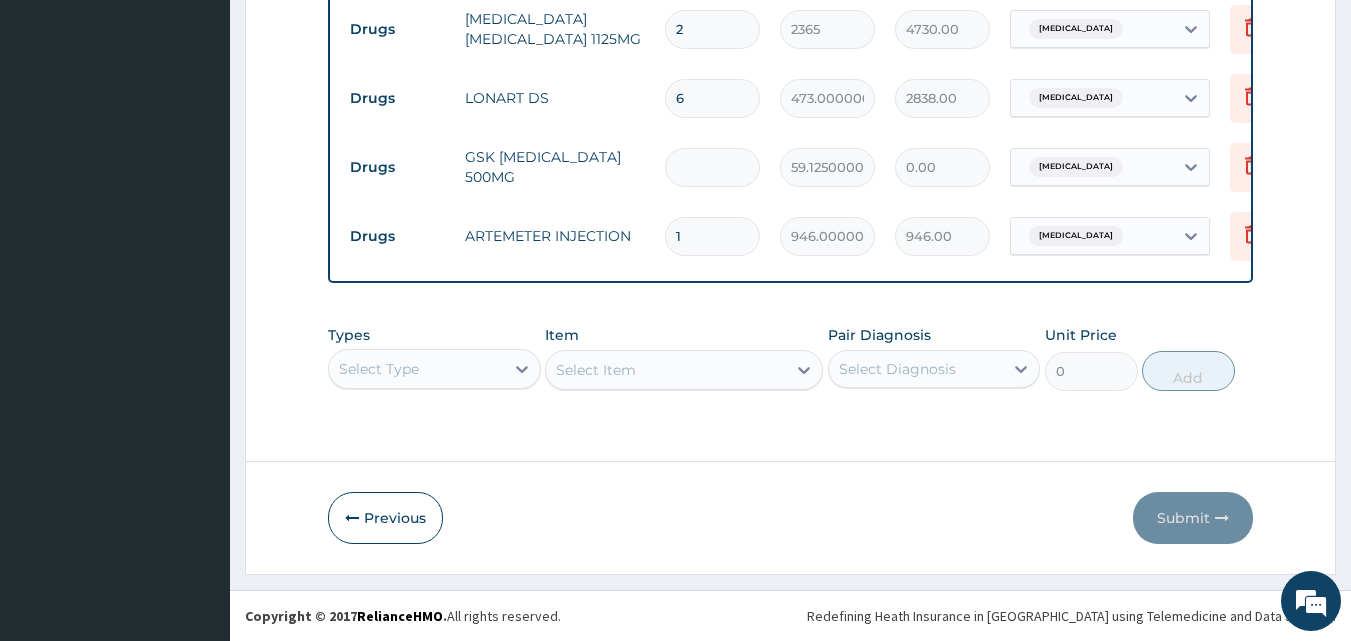 type on "1" 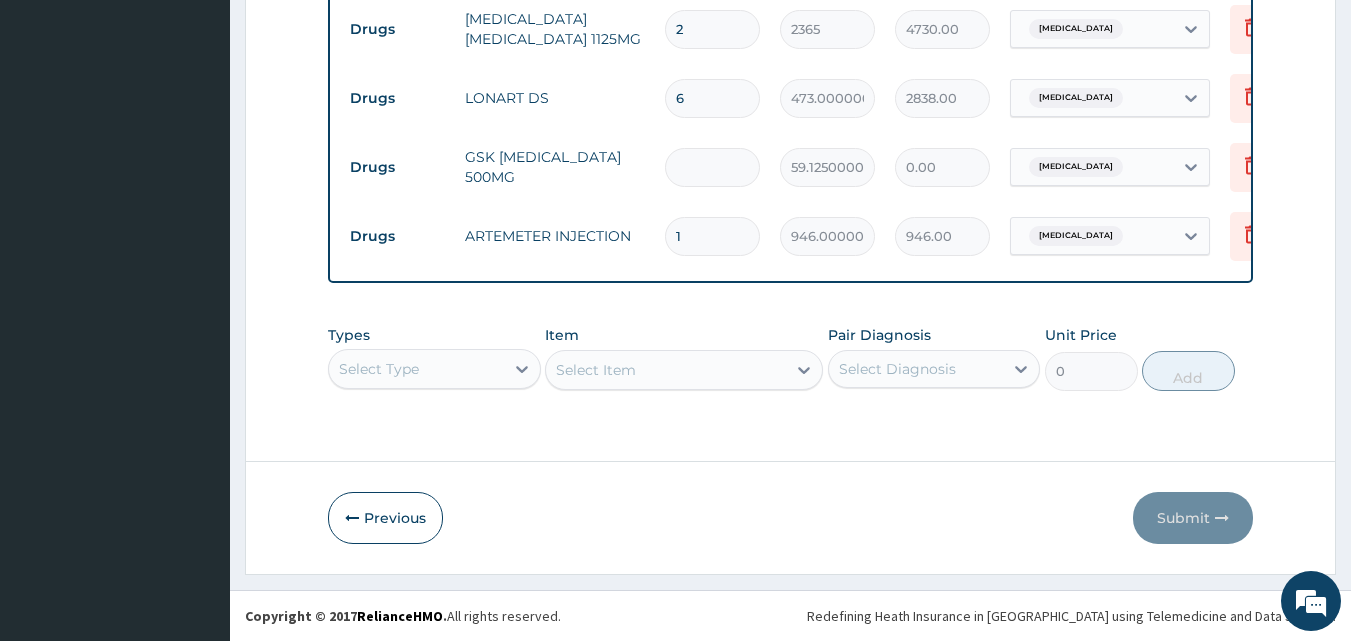type on "59.13" 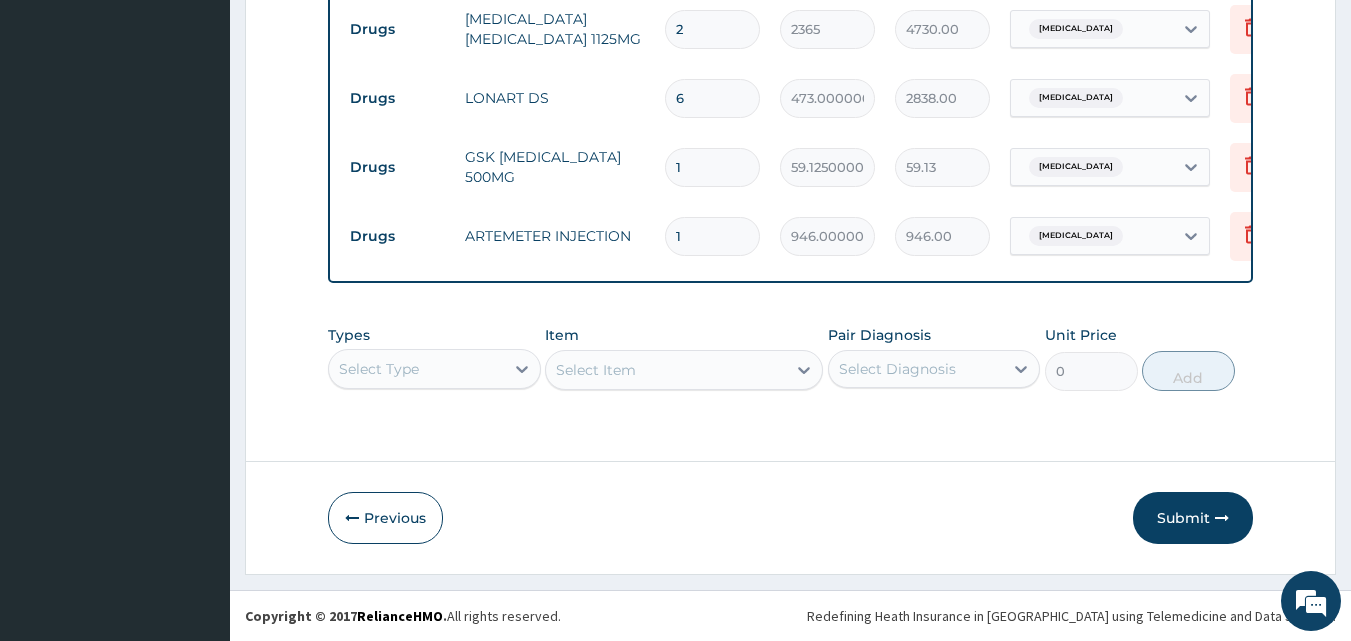 type on "18" 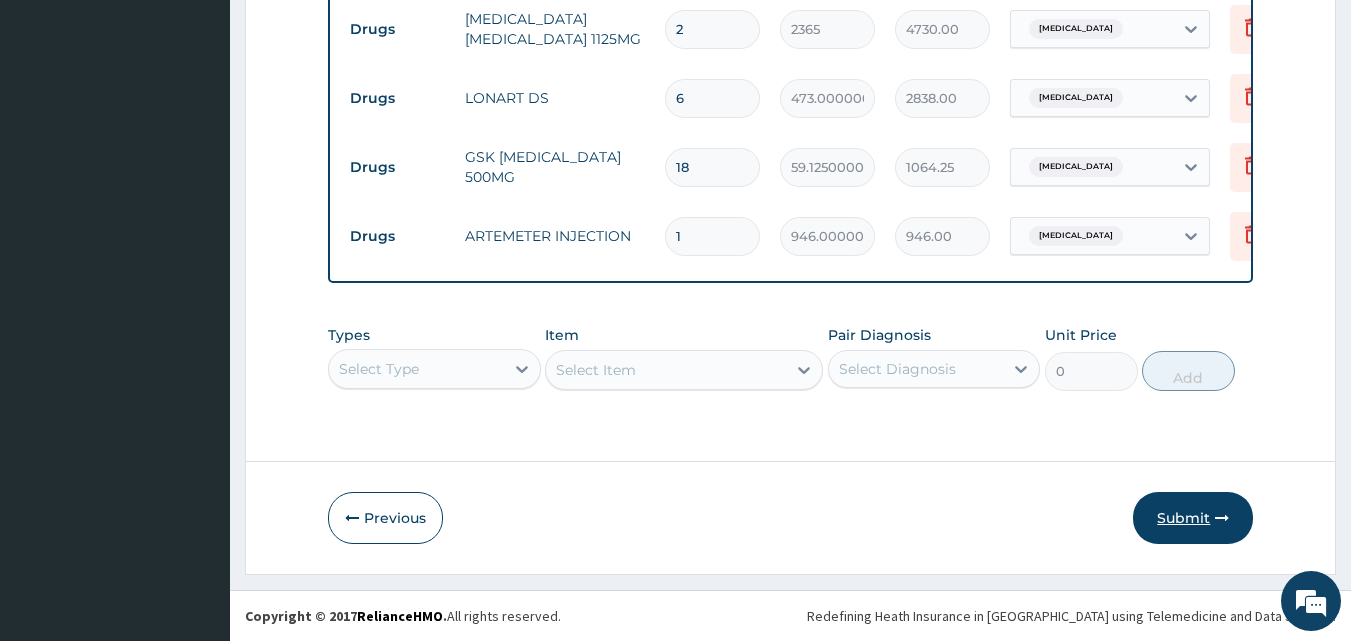 type on "18" 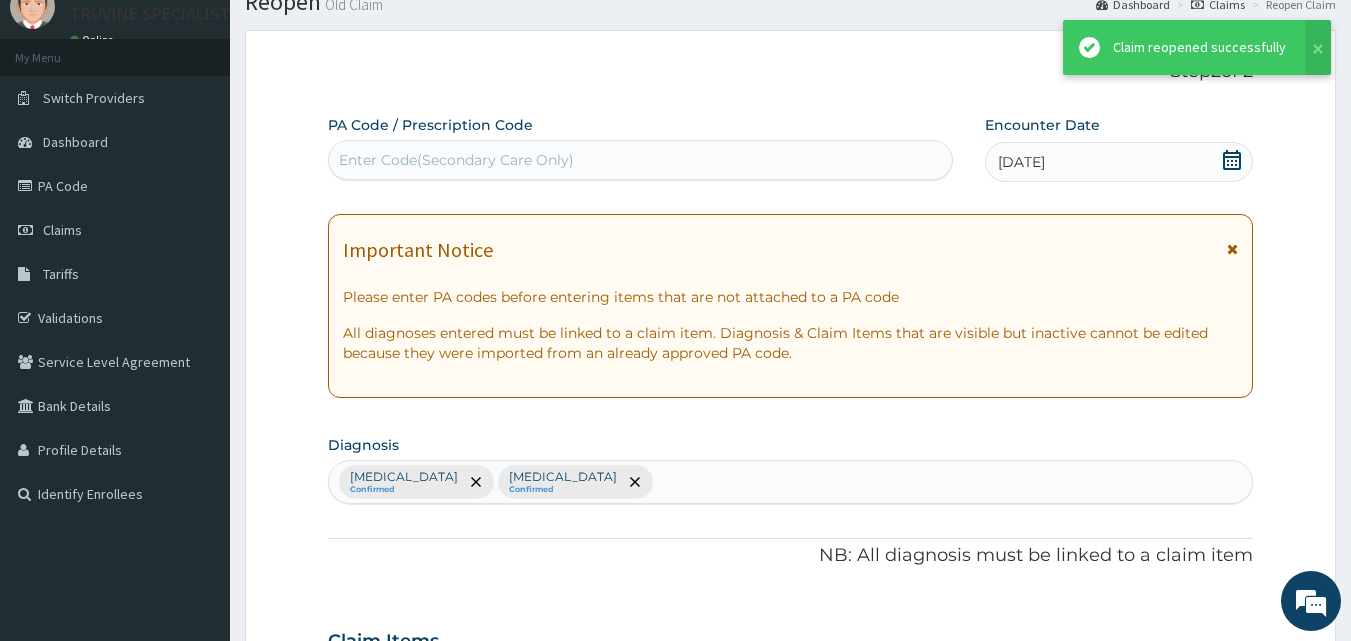 scroll, scrollTop: 1087, scrollLeft: 0, axis: vertical 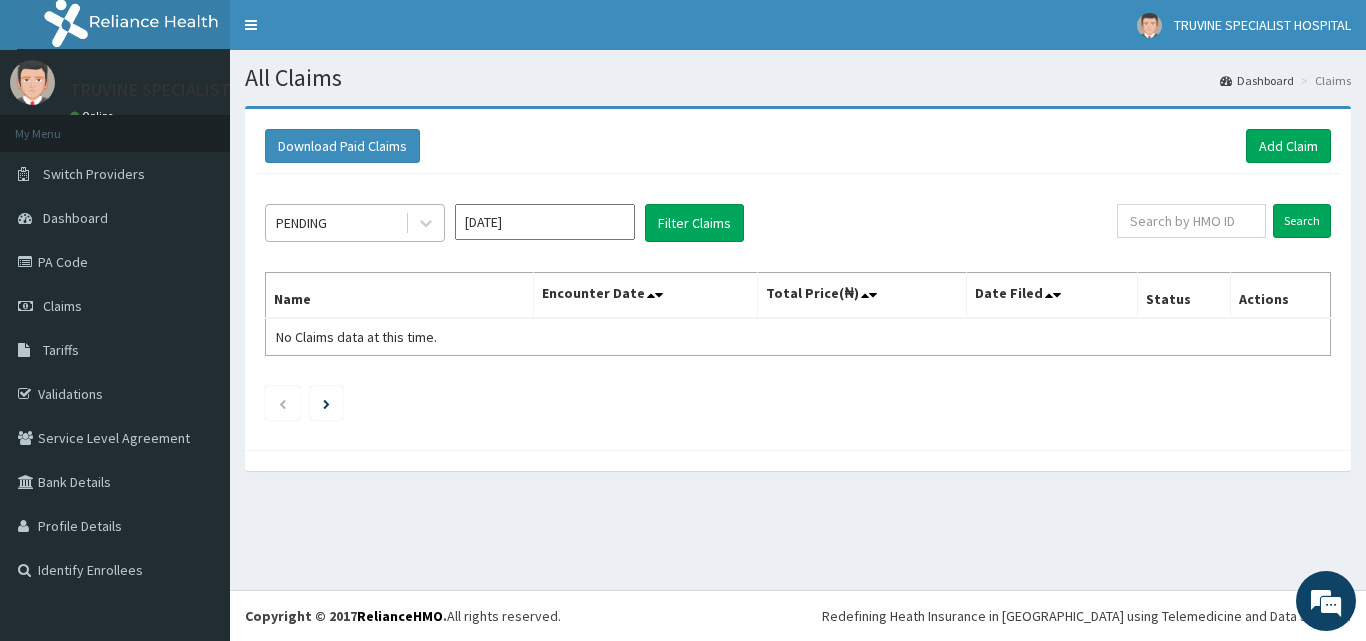 click on "PENDING" at bounding box center [335, 223] 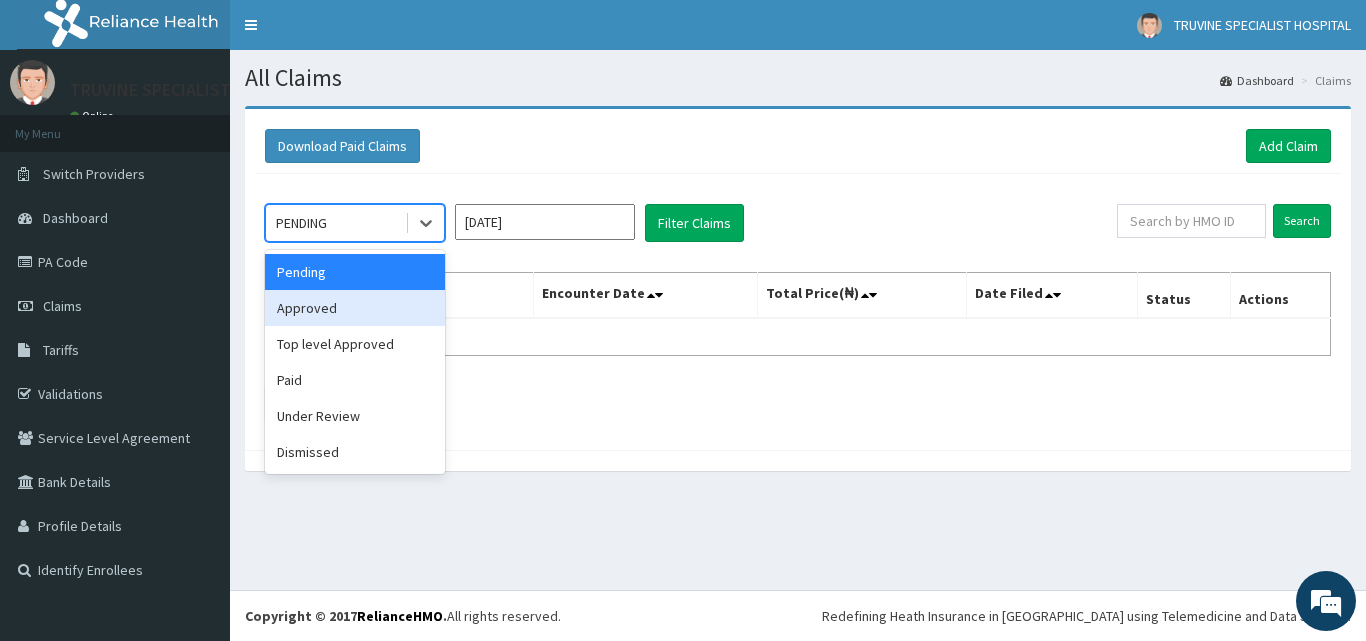 click on "Approved" at bounding box center [355, 308] 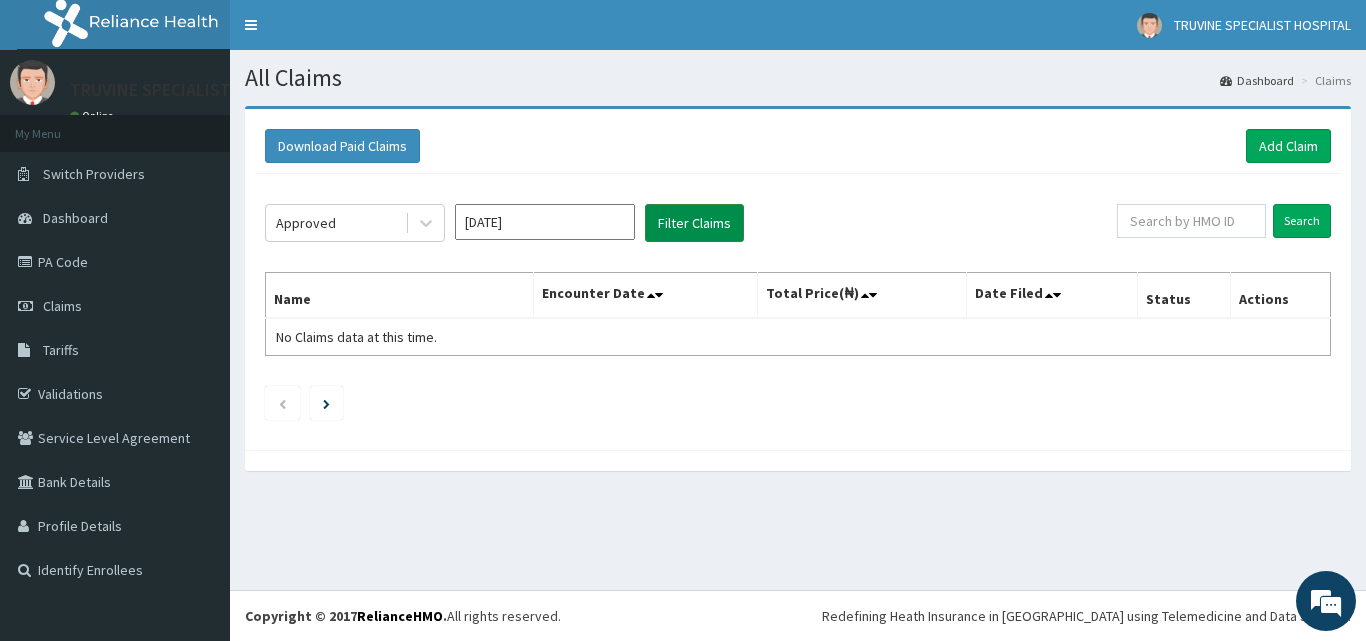 click on "Filter Claims" at bounding box center (694, 223) 